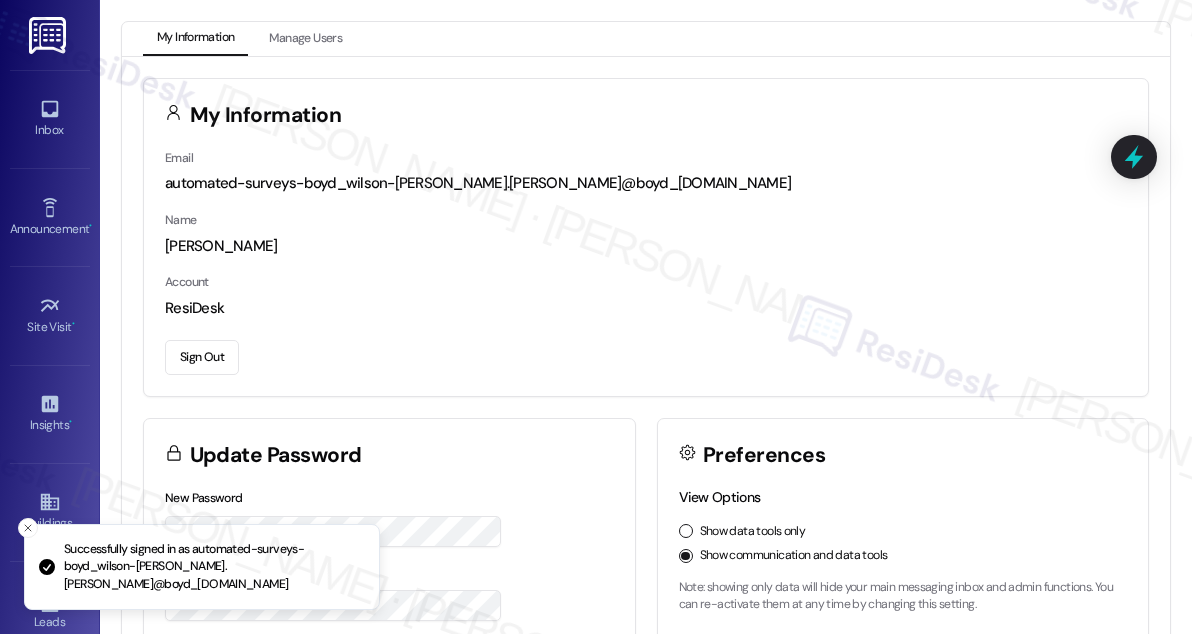 scroll, scrollTop: 0, scrollLeft: 0, axis: both 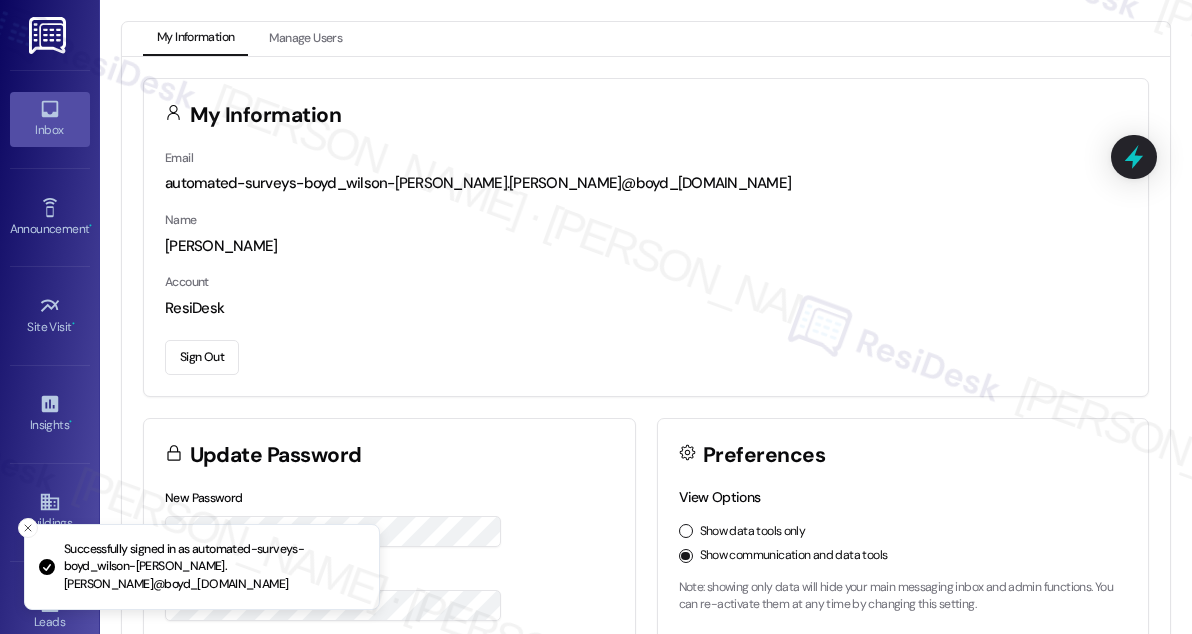 click on "Inbox" at bounding box center (50, 119) 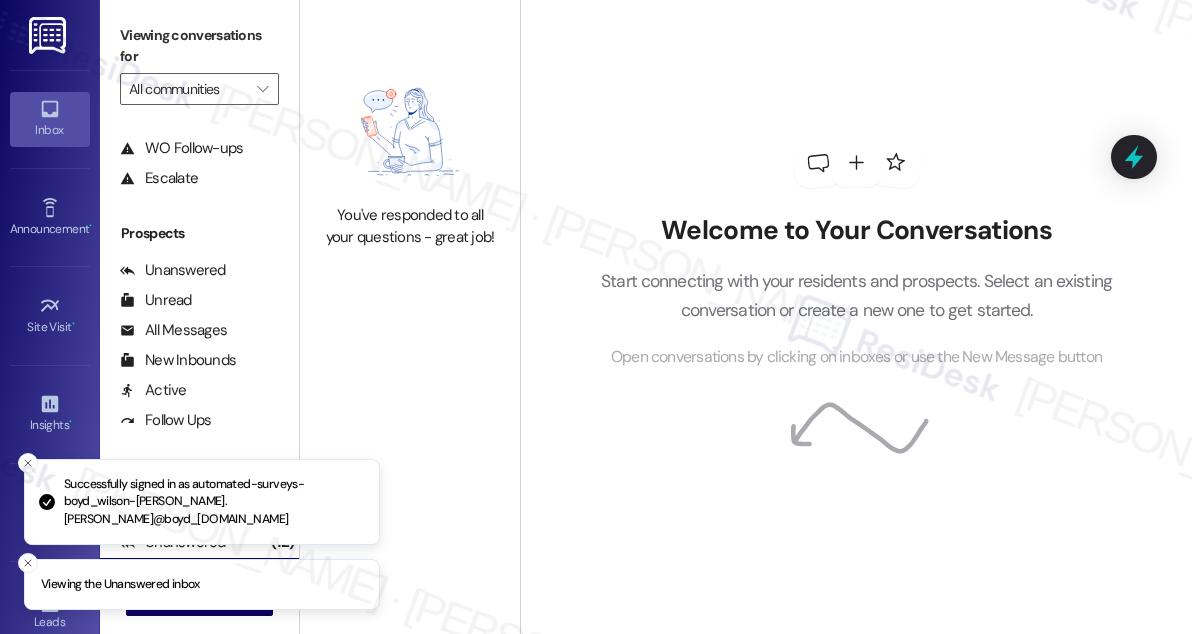 scroll, scrollTop: 381, scrollLeft: 0, axis: vertical 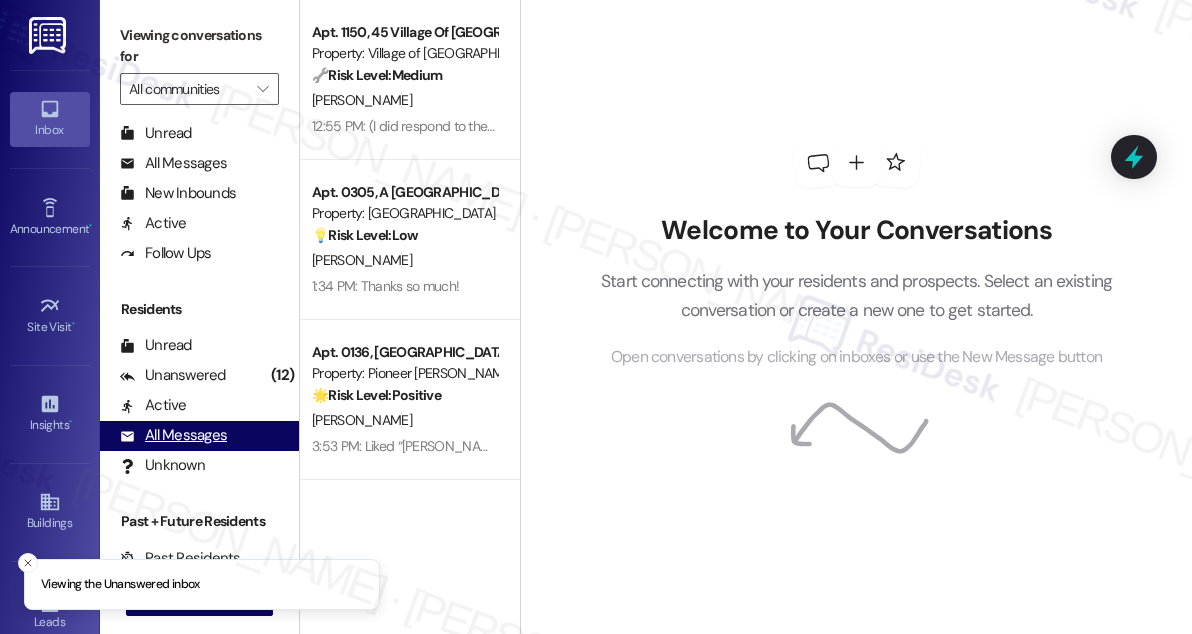 click on "All Messages" at bounding box center [173, 435] 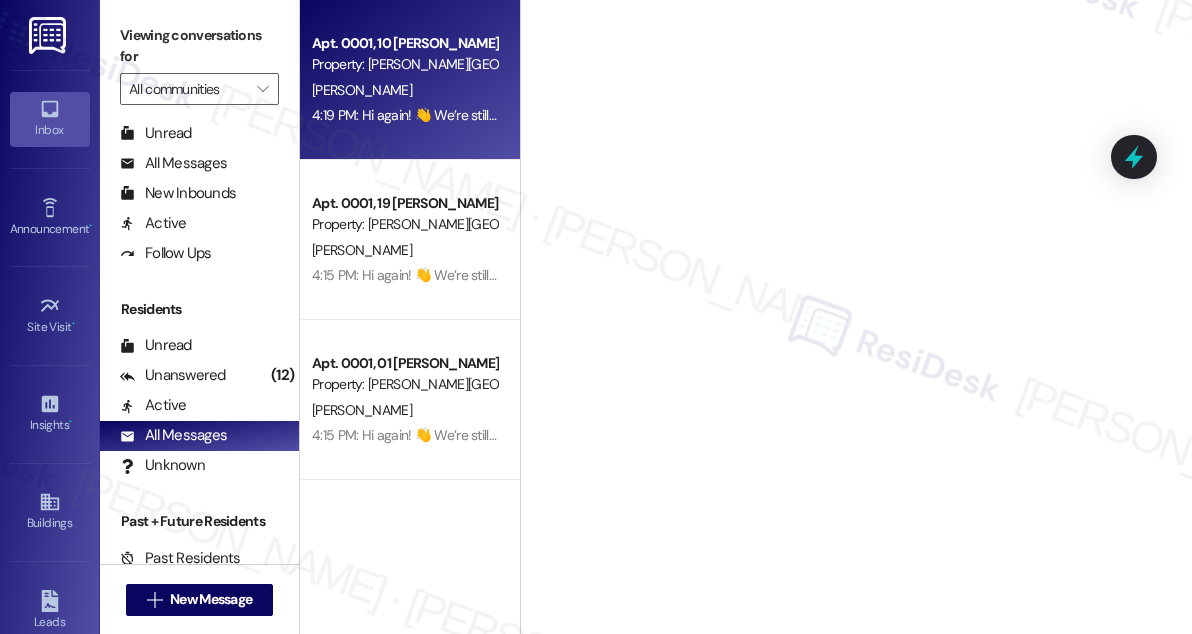 click on "Apt. 0001, 10 [PERSON_NAME] Commons Property: [PERSON_NAME] Commons [PERSON_NAME] 4:19 PM: Hi again! 👋 We’re still gathering ideas for better shared spaces and would love to include yours.
Is there somewhere you really enjoy hanging out, like a coffee shop or even a friend’s building? What makes it feel so nice to be there?
Your thoughts will really help us make our shared spaces feel more useful and welcoming. Thanks for sharing if you can! 4:19 PM: Hi again! 👋 We’re still gathering ideas for better shared spaces and would love to include yours.
Is there somewhere you really enjoy hanging out, like a coffee shop or even a friend’s building? What makes it feel so nice to be there?
Your thoughts will really help us make our shared spaces feel more useful and welcoming. Thanks for sharing if you can!" at bounding box center [410, 80] 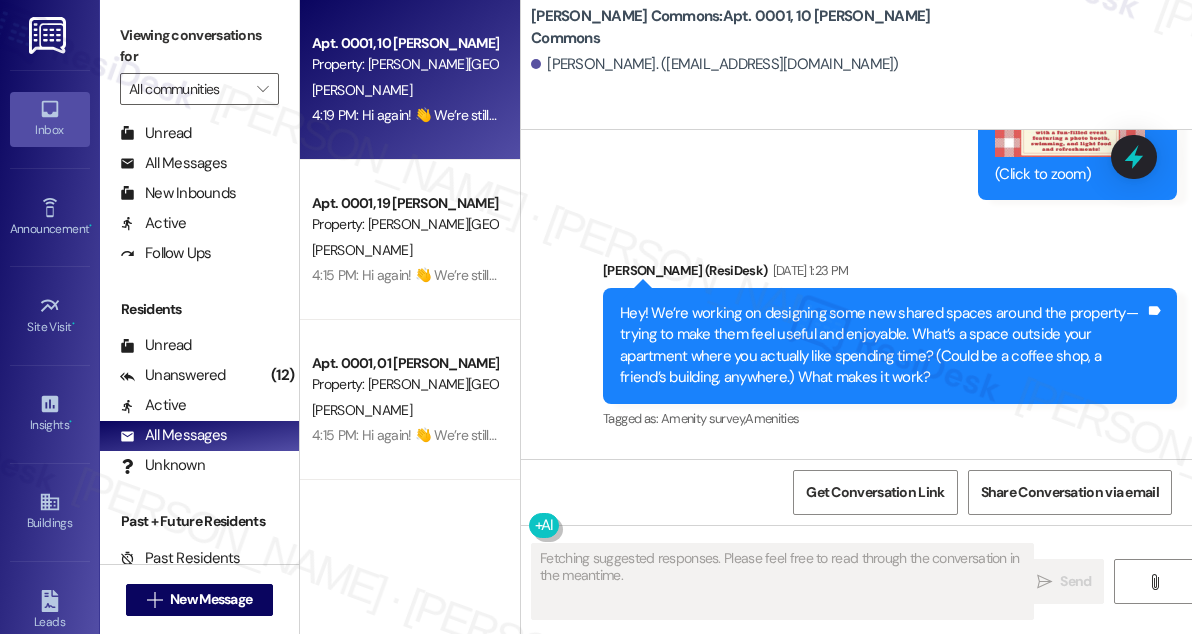 scroll, scrollTop: 15835, scrollLeft: 0, axis: vertical 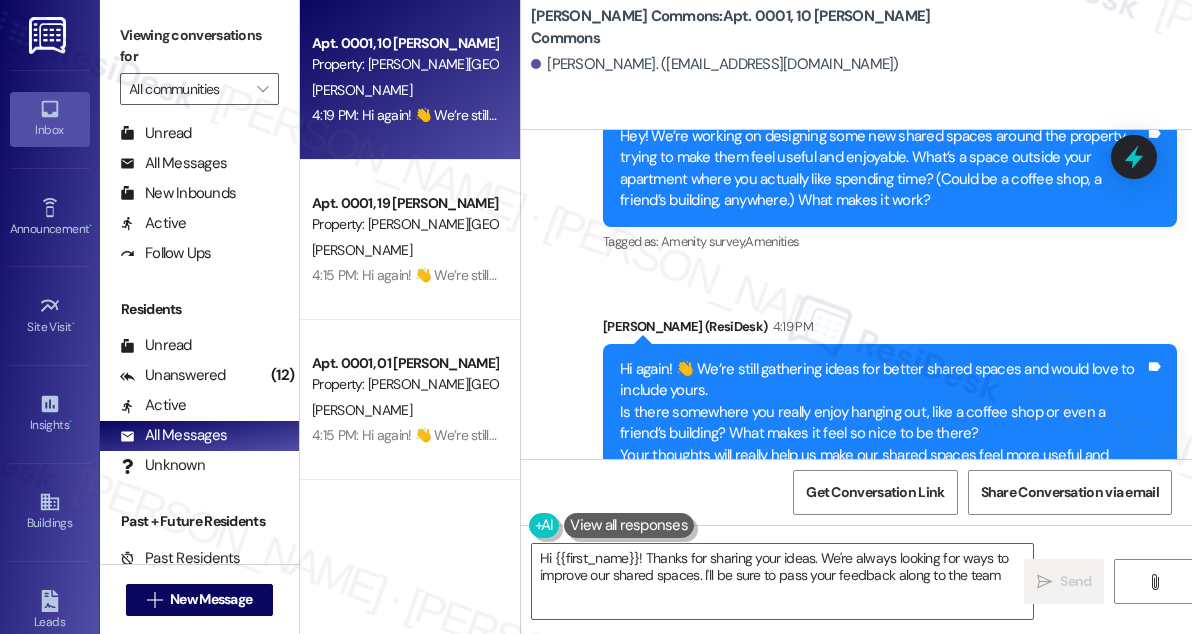 type on "Hi {{first_name}}! Thanks for sharing your ideas. We're always looking for ways to improve our shared spaces. I'll be sure to pass your feedback along to the team!" 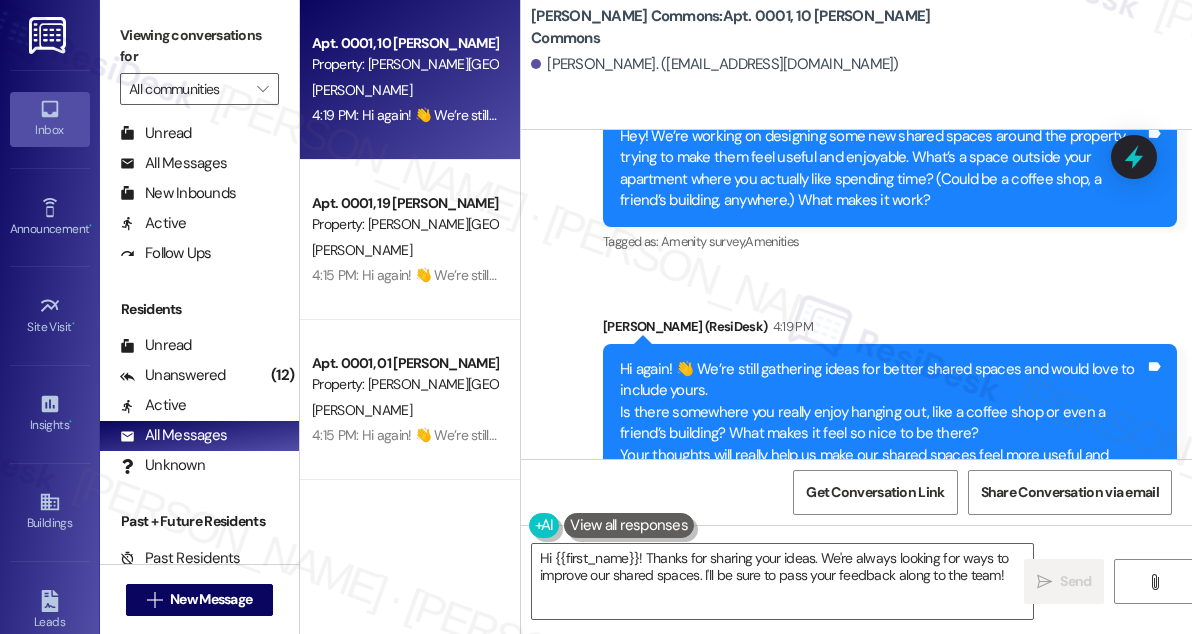 click on "Hi again! 👋 We’re still gathering ideas for better shared spaces and would love to include yours.
Is there somewhere you really enjoy hanging out, like a coffee shop or even a friend’s building? What makes it feel so nice to be there?
Your thoughts will really help us make our shared spaces feel more useful and welcoming. Thanks for sharing if you can!" at bounding box center [882, 423] 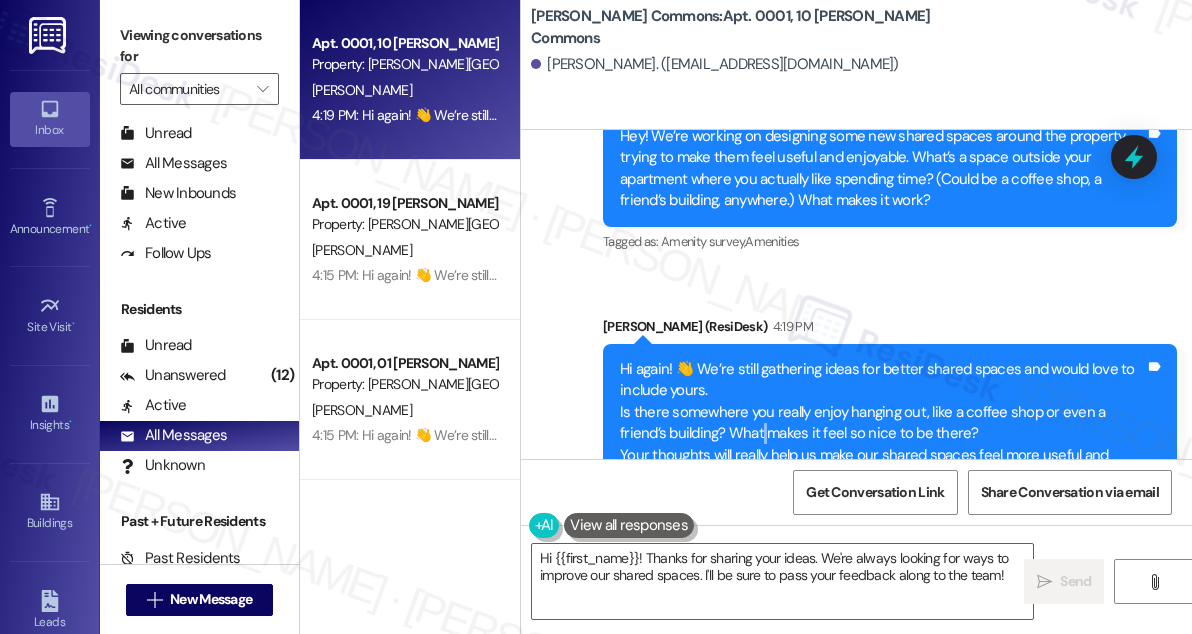 click on "Hi again! 👋 We’re still gathering ideas for better shared spaces and would love to include yours.
Is there somewhere you really enjoy hanging out, like a coffee shop or even a friend’s building? What makes it feel so nice to be there?
Your thoughts will really help us make our shared spaces feel more useful and welcoming. Thanks for sharing if you can!" at bounding box center [882, 423] 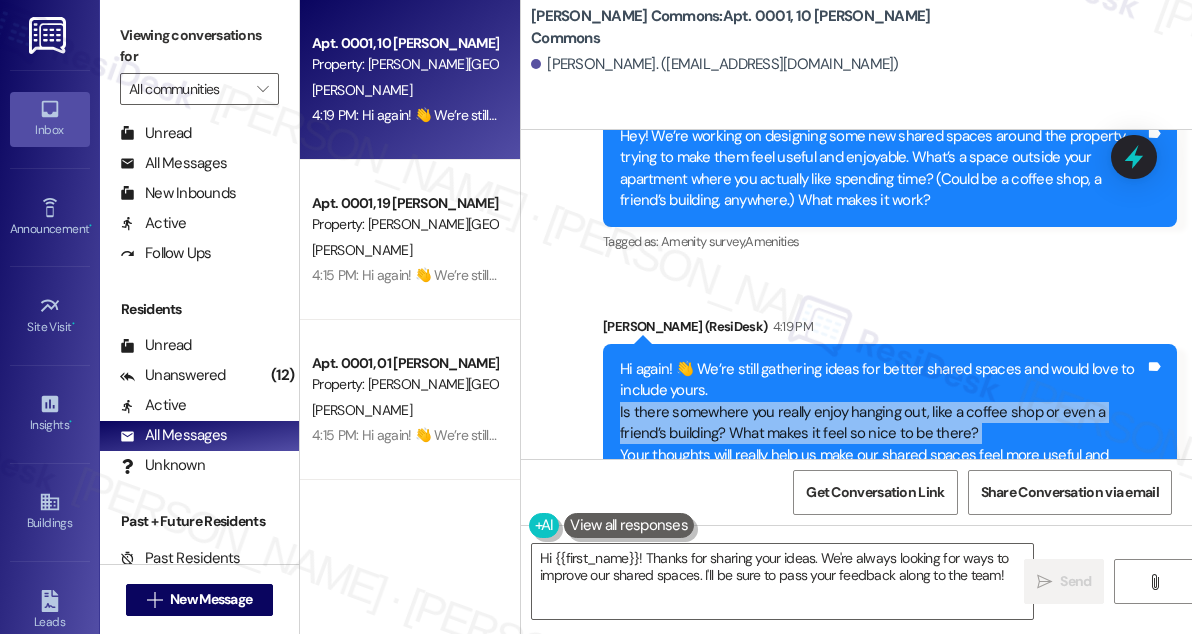 click on "Hi again! 👋 We’re still gathering ideas for better shared spaces and would love to include yours.
Is there somewhere you really enjoy hanging out, like a coffee shop or even a friend’s building? What makes it feel so nice to be there?
Your thoughts will really help us make our shared spaces feel more useful and welcoming. Thanks for sharing if you can!" at bounding box center [882, 423] 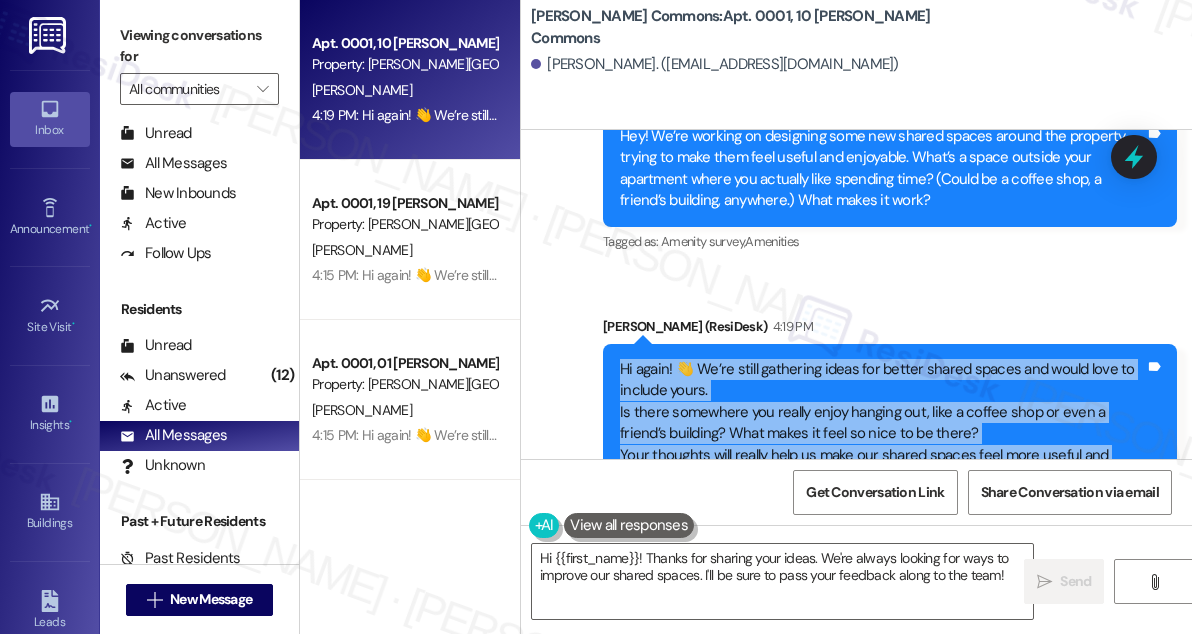 drag, startPoint x: 876, startPoint y: 384, endPoint x: 621, endPoint y: 281, distance: 275.01636 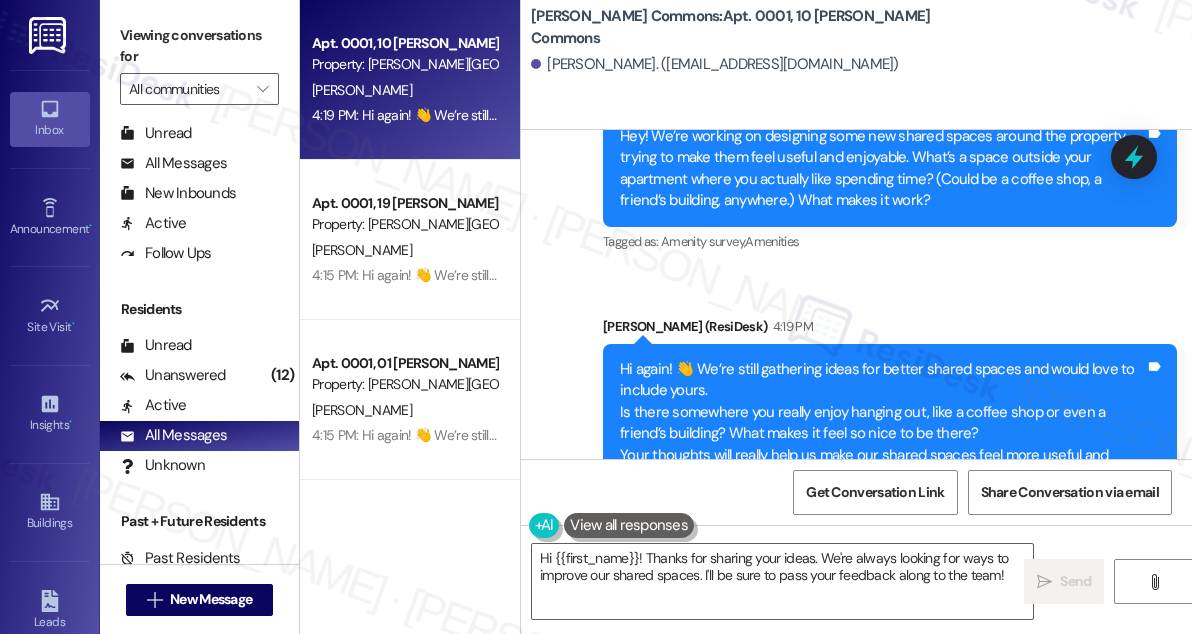 click on "Sent via SMS [PERSON_NAME]   (ResiDesk) [DATE] 4:27 PM Hey [PERSON_NAME], I'm so glad to hear you're happy with your home! If you don't mind me asking, how has your experience been so far? Has the property lived up to your expectations? Tags and notes Tagged as:   Praise Click to highlight conversations about Praise Announcement, sent via SMS [PERSON_NAME]   (ResiDesk) [DATE] 12:51 PM Hi [PERSON_NAME]!
🌱 Get creative [DATE]! Join us at the Succulent Bar in the Clubhouse and make something beautiful!
Don’t miss out on this fun and relaxing event! Tags and notes Tagged as:   Amenities Click to highlight conversations about Amenities Announcement, sent via SMS [PERSON_NAME]   (ResiDesk) [DATE] 1:01 PM Announcement:
JPG  attachment   Download   (Click to zoom) Tags and notes Announcement, sent via SMS [PERSON_NAME]   (ResiDesk) [DATE] 5:07 PM Tags and notes Tagged as:   Amenities Click to highlight conversations about Amenities Announcement, sent via SMS [PERSON_NAME]   (ResiDesk) [DATE] 5:19 PM
PNG" at bounding box center (856, -1012) 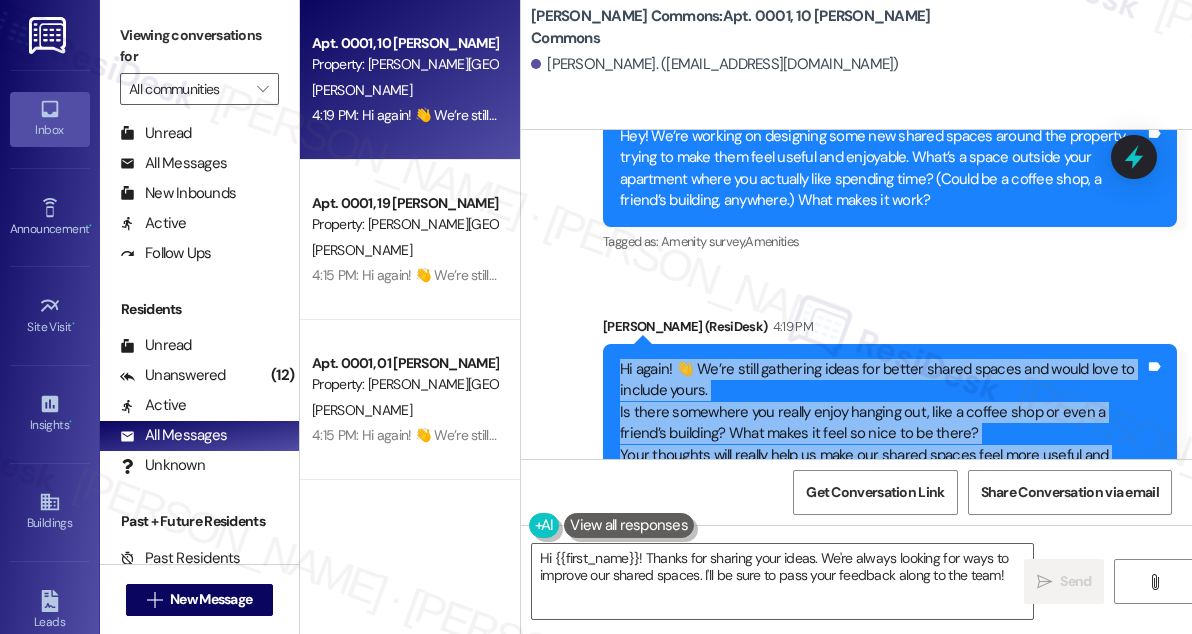 drag, startPoint x: 619, startPoint y: 279, endPoint x: 897, endPoint y: 393, distance: 300.4663 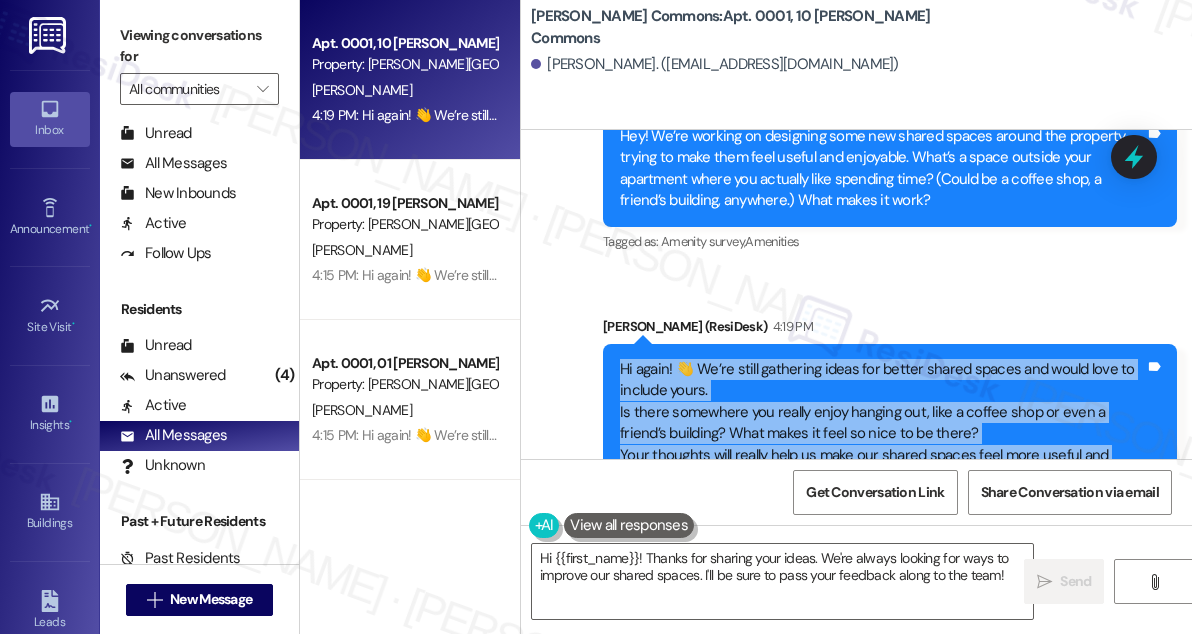 copy on "Hi again! 👋 We’re still gathering ideas for better shared spaces and would love to include yours.
Is there somewhere you really enjoy hanging out, like a coffee shop or even a friend’s building? What makes it feel so nice to be there?
Your thoughts will really help us make our shared spaces feel more useful and welcoming. Thanks for sharing if you can!" 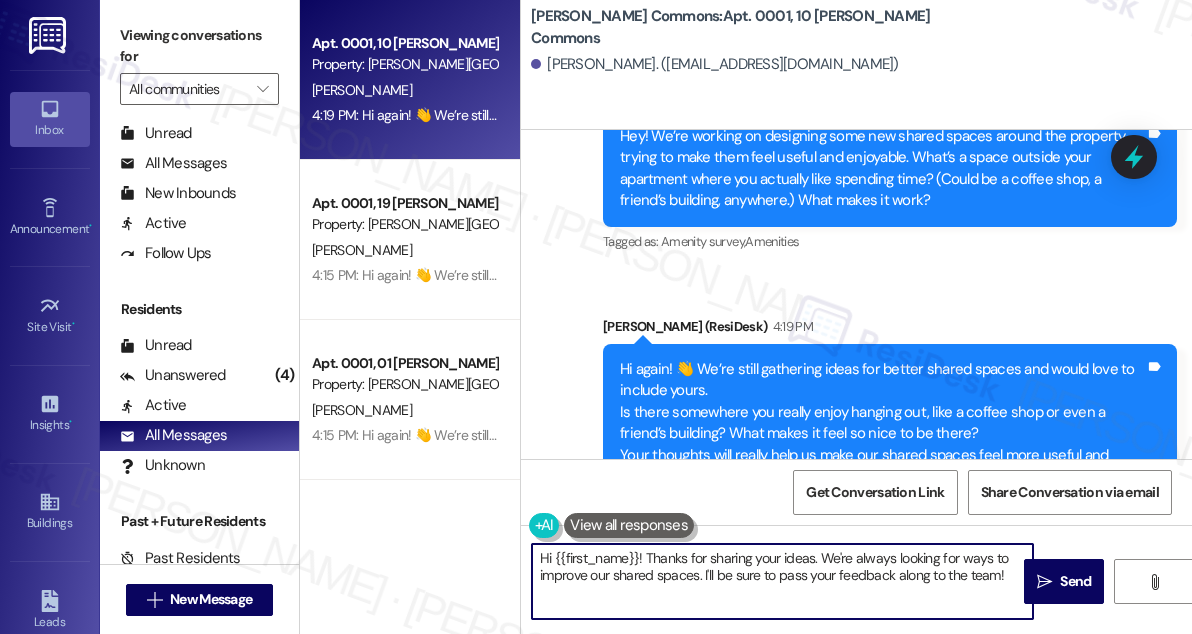 click on "Hi {{first_name}}! Thanks for sharing your ideas. We're always looking for ways to improve our shared spaces. I'll be sure to pass your feedback along to the team!" at bounding box center (782, 581) 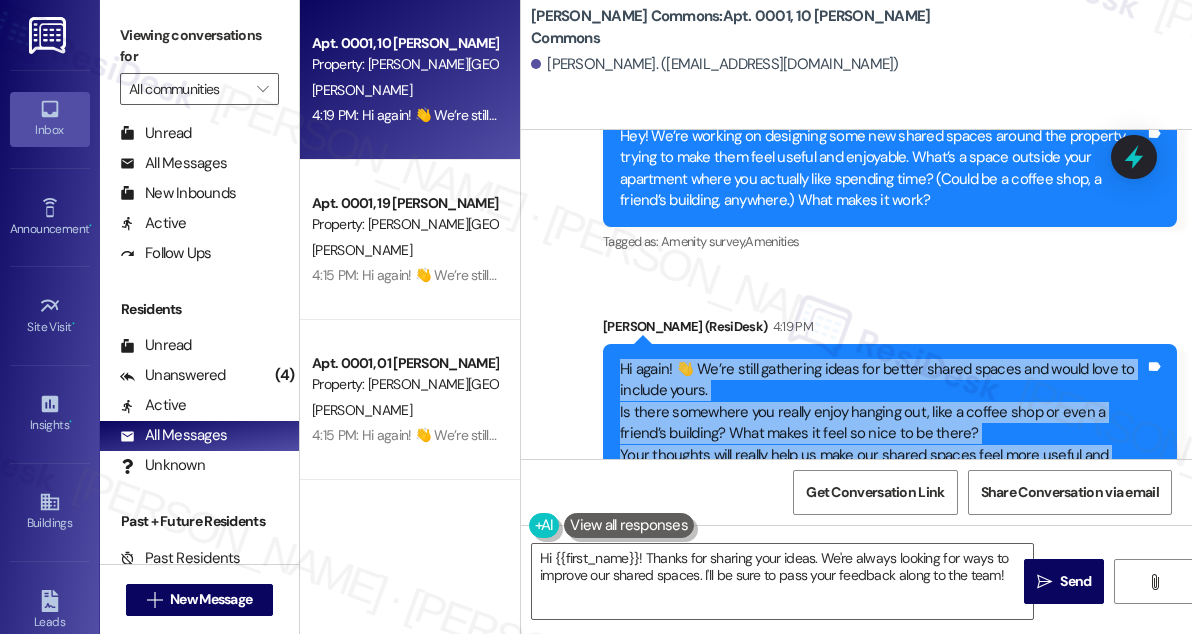 drag, startPoint x: 617, startPoint y: 273, endPoint x: 900, endPoint y: 386, distance: 304.7261 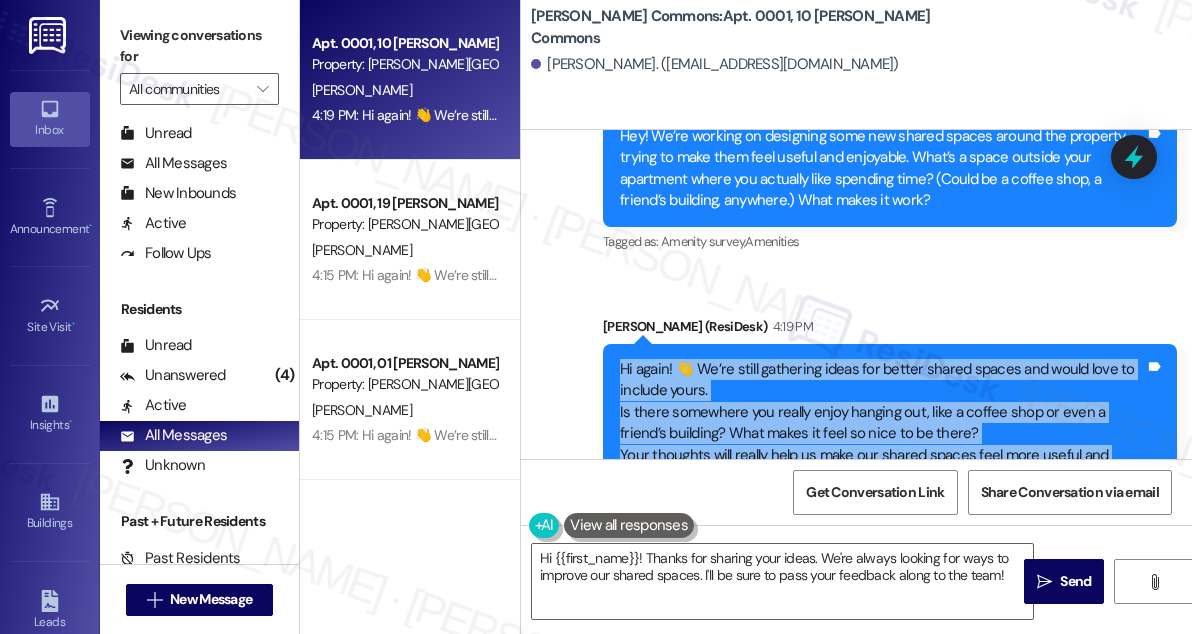 copy on "Hi again! 👋 We’re still gathering ideas for better shared spaces and would love to include yours.
Is there somewhere you really enjoy hanging out, like a coffee shop or even a friend’s building? What makes it feel so nice to be there?
Your thoughts will really help us make our shared spaces feel more useful and welcoming. Thanks for sharing if you can!" 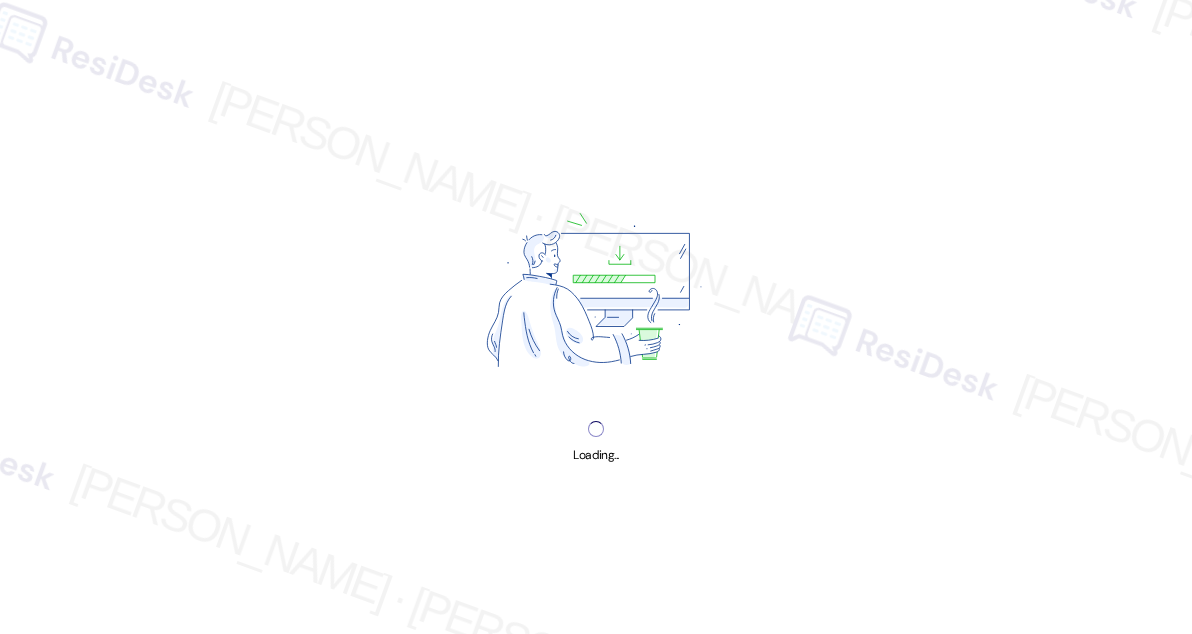 scroll, scrollTop: 0, scrollLeft: 0, axis: both 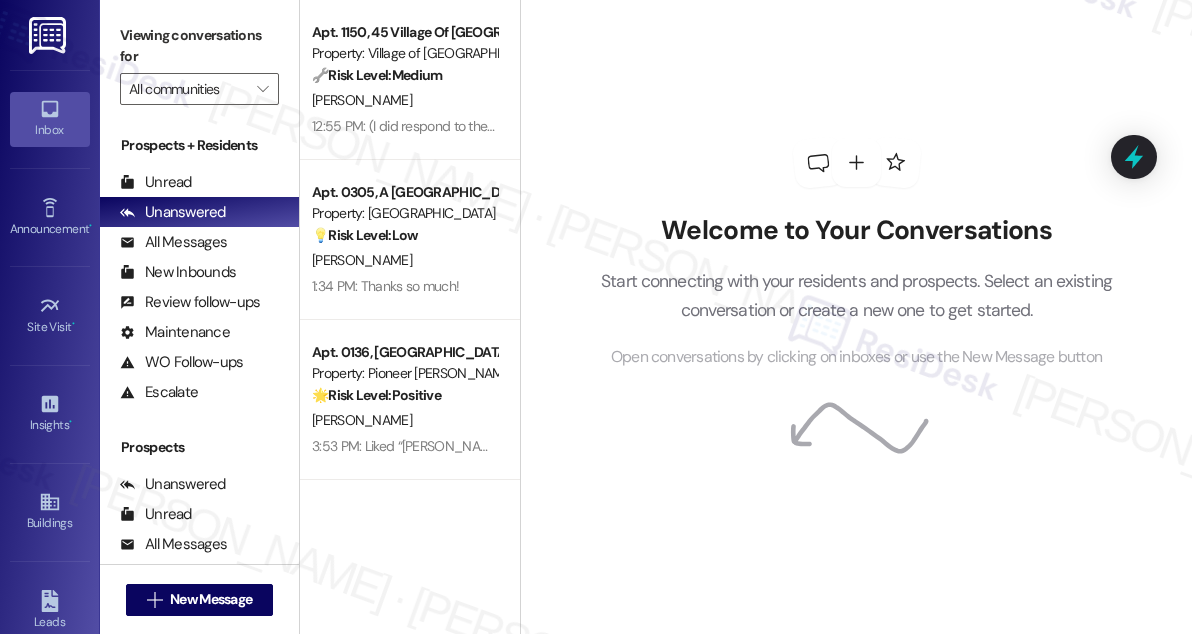 click on "Welcome to Your Conversations Start connecting with your residents and prospects. Select an existing conversation or create a new one to get started. Open conversations by clicking on inboxes or use the New Message button" at bounding box center [857, 253] 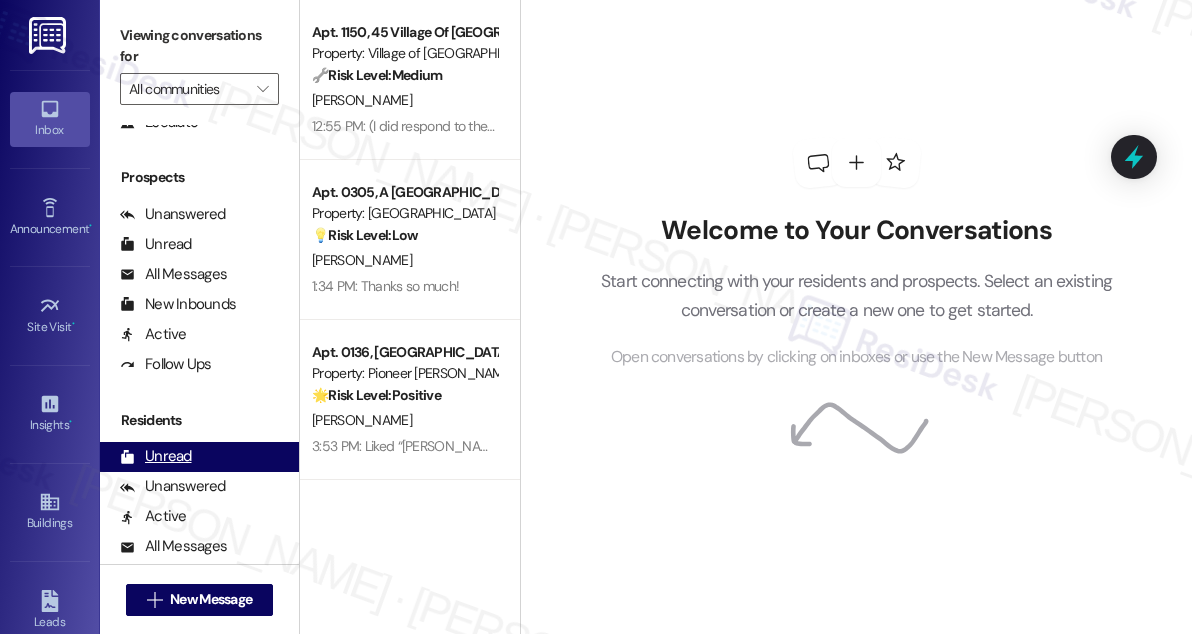 scroll, scrollTop: 272, scrollLeft: 0, axis: vertical 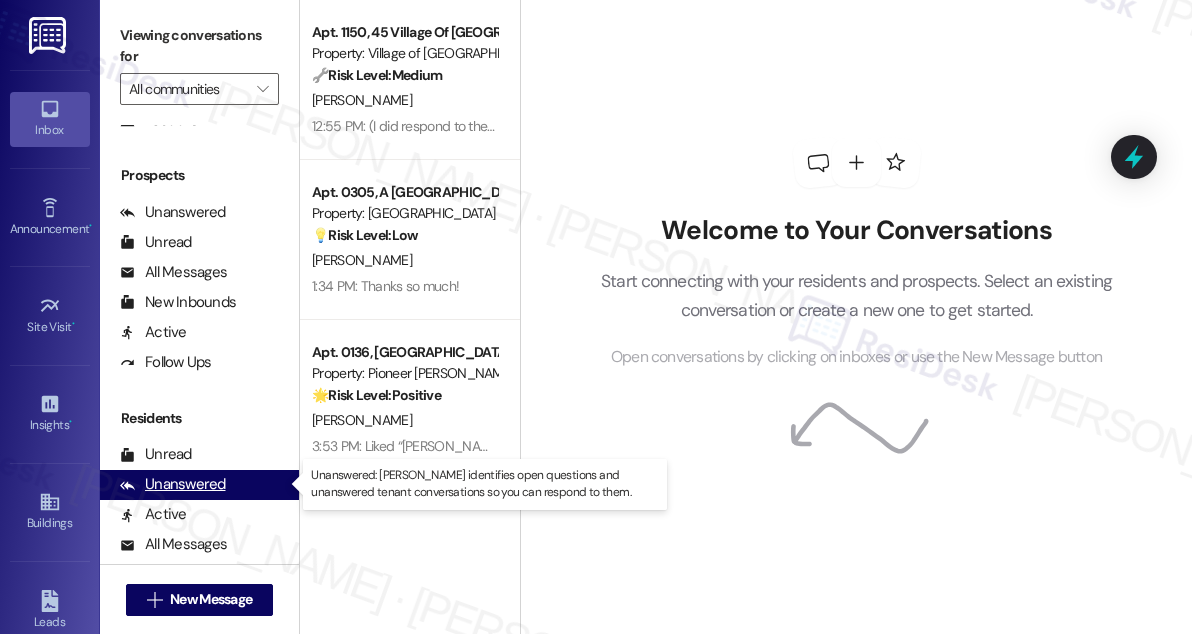 click on "Unanswered" at bounding box center [173, 484] 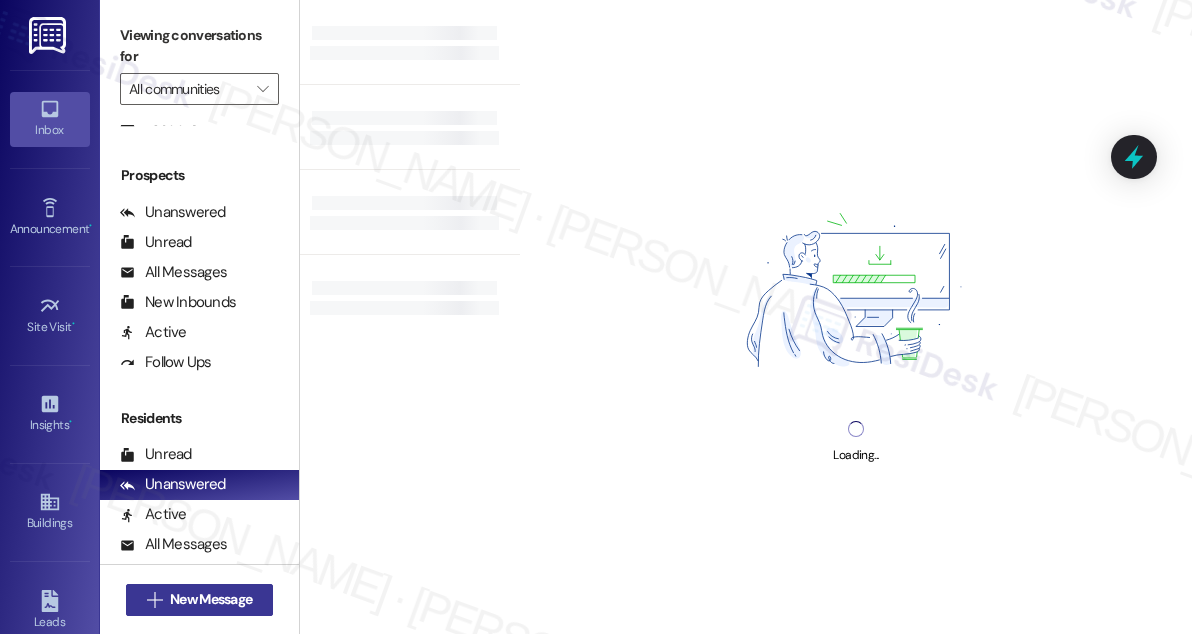 click on "New Message" at bounding box center (211, 599) 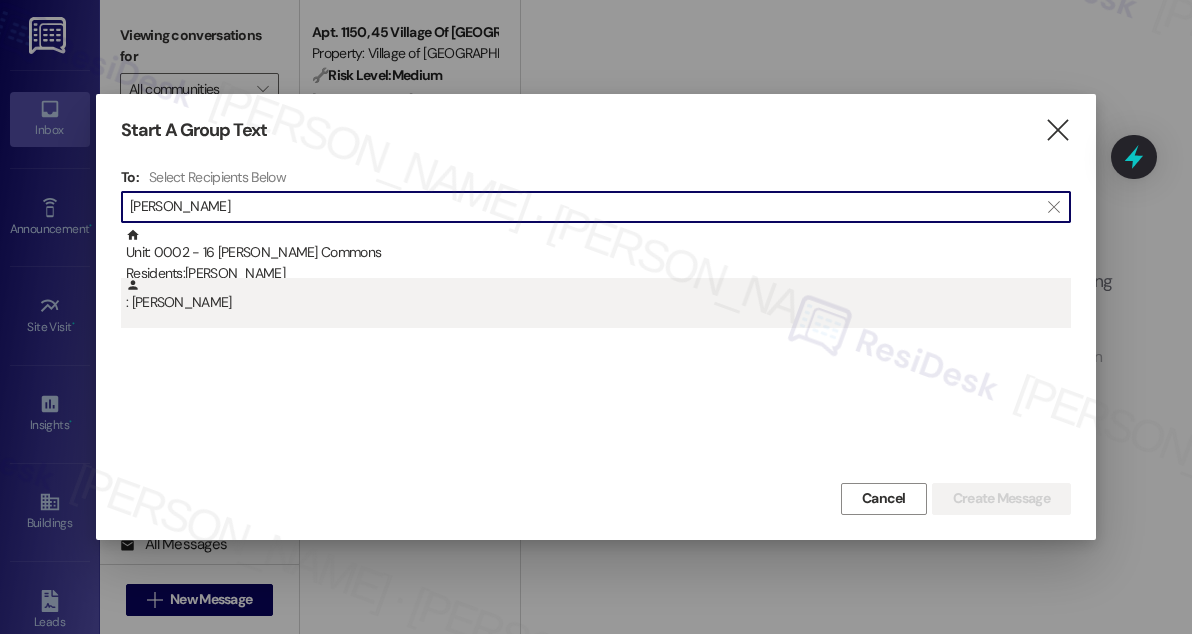 type on "Ronald Myers" 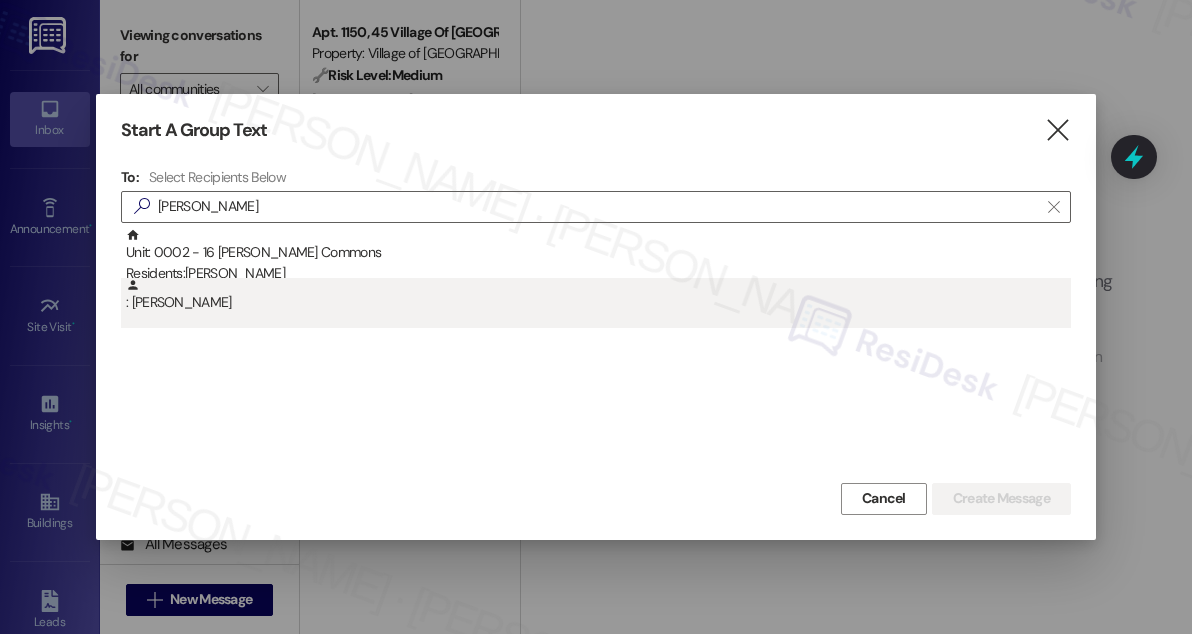click on ": Ronald Myers" at bounding box center [598, 295] 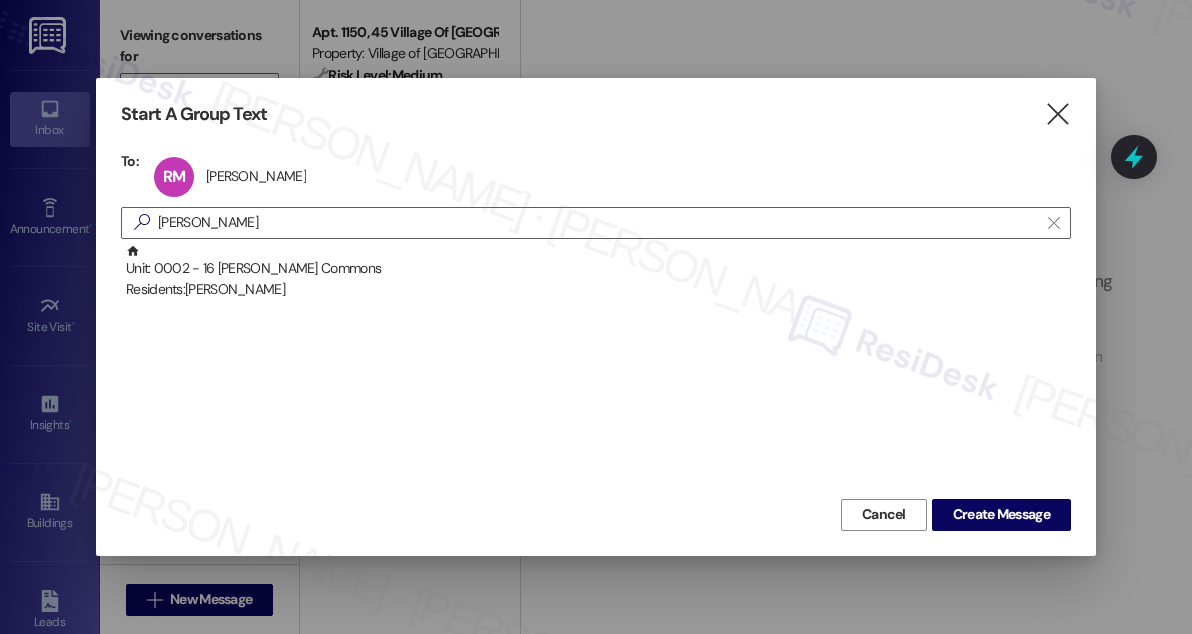 click on "Unit: 0002 - 16 Penn Grant Commons Residents:  Ronald Myers" at bounding box center [598, 272] 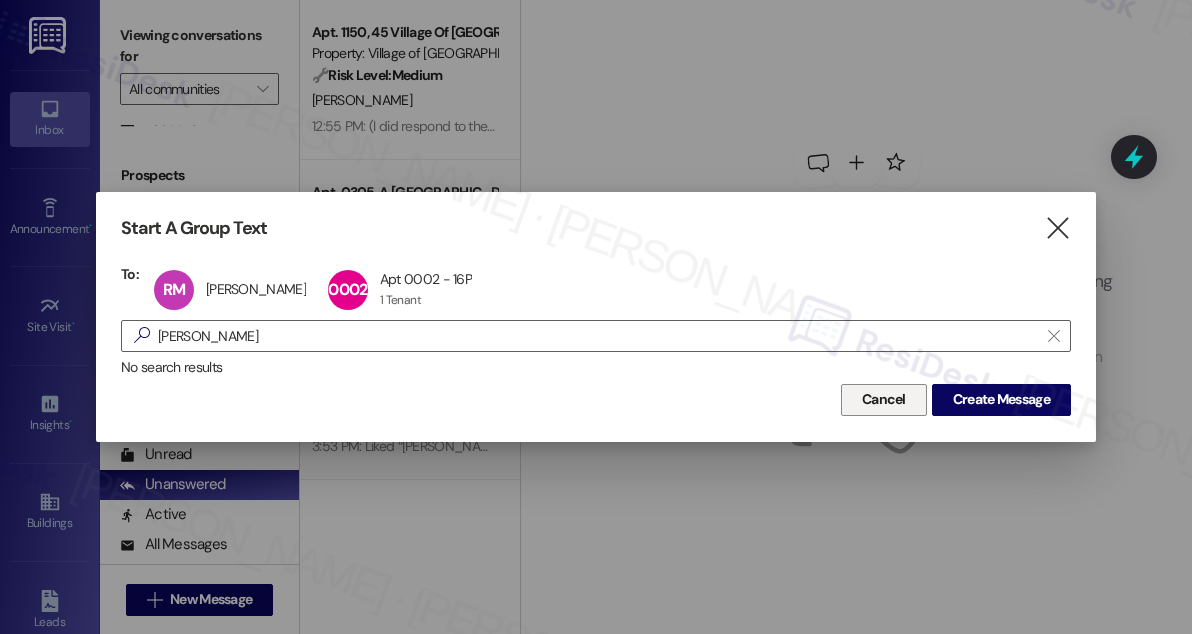 click on "Cancel" at bounding box center (884, 400) 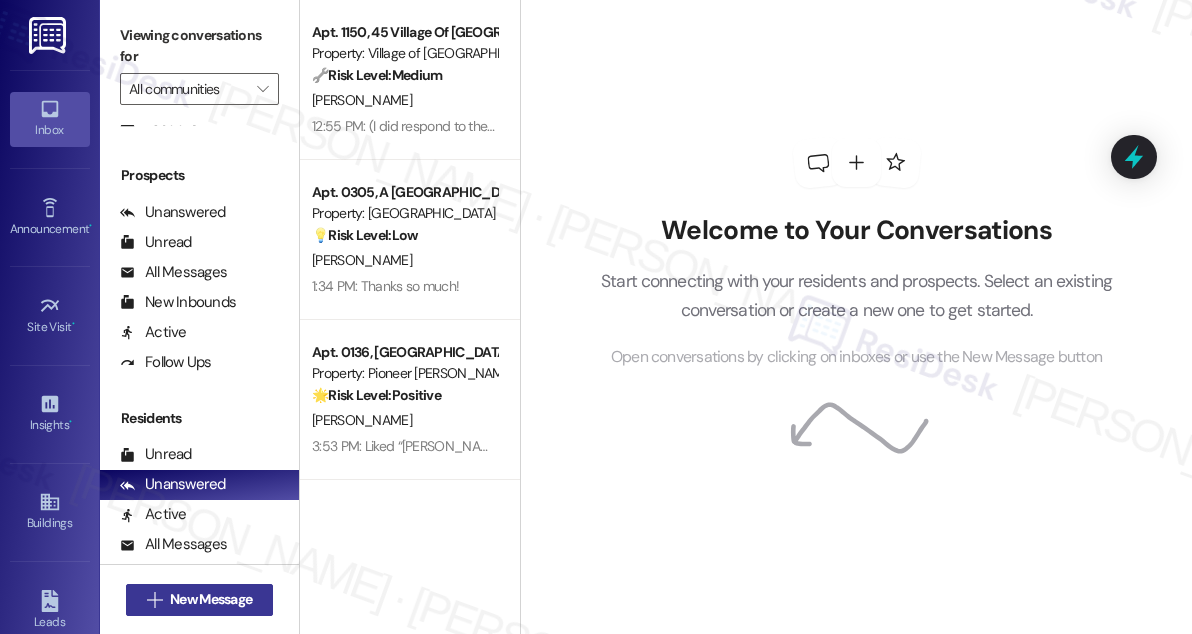 click on "New Message" at bounding box center [211, 599] 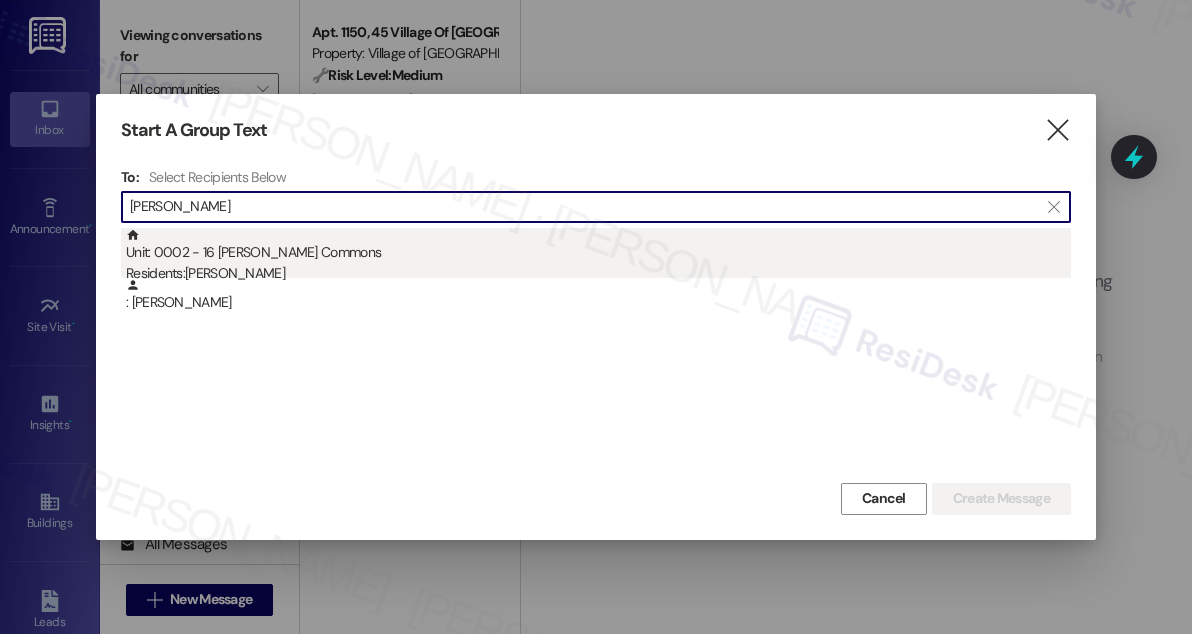 type on "Ronald Myers" 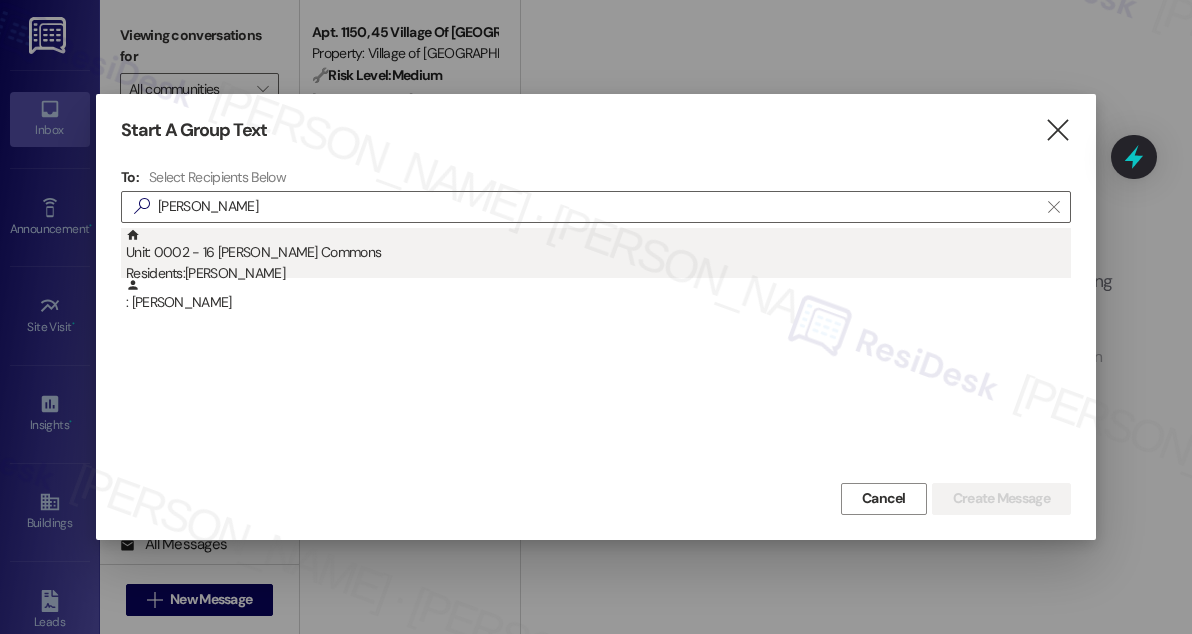 click on "Unit: 0002 - 16 Penn Grant Commons Residents:  Ronald Myers" at bounding box center [598, 256] 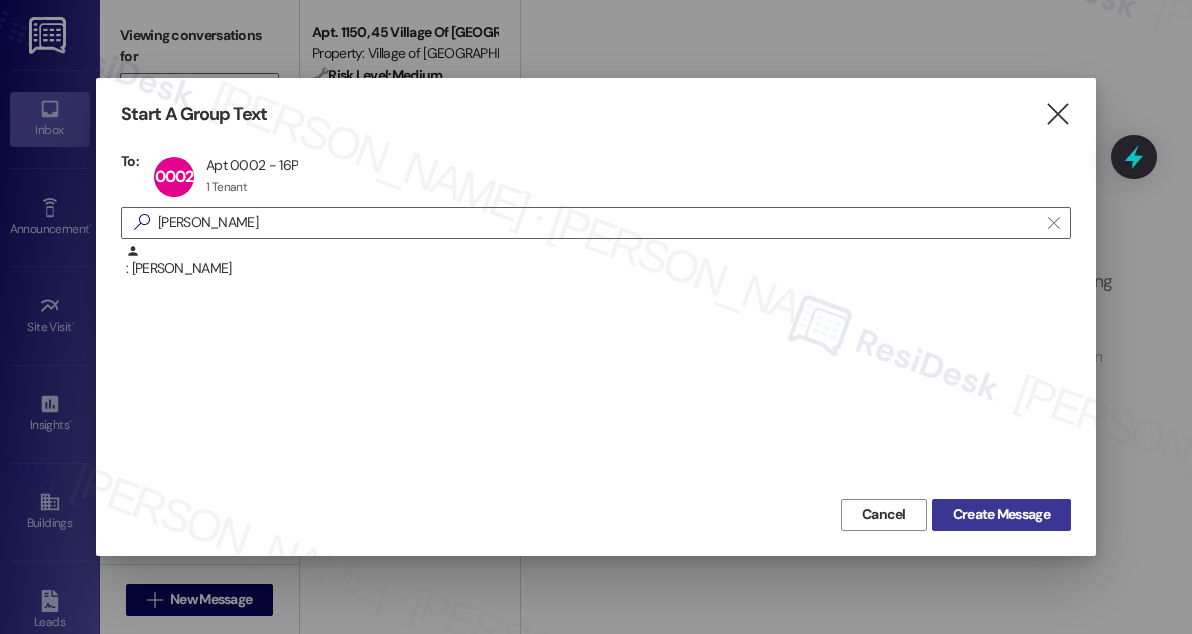 click on "Create Message" at bounding box center [1001, 514] 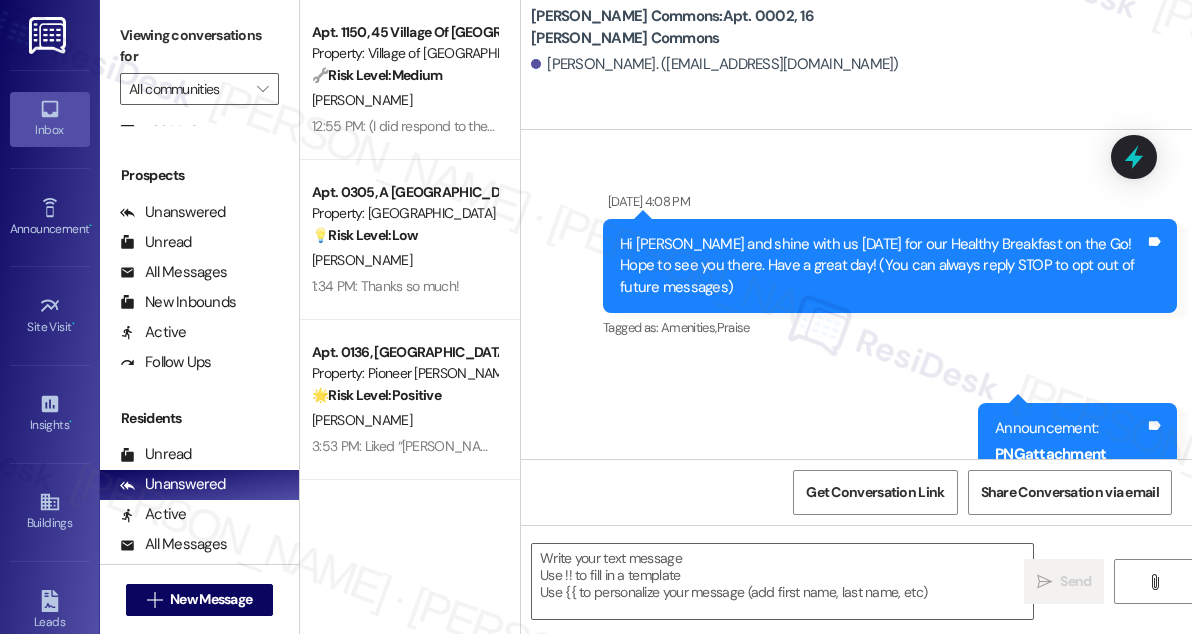 type on "Fetching suggested responses. Please feel free to read through the conversation in the meantime." 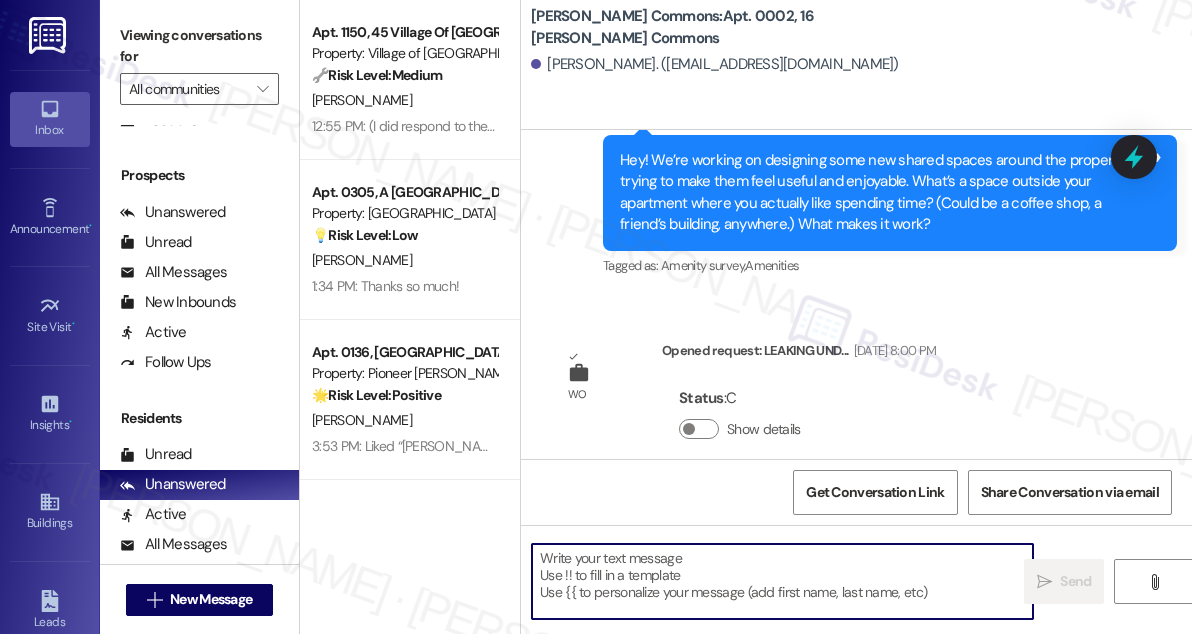 click at bounding box center [782, 581] 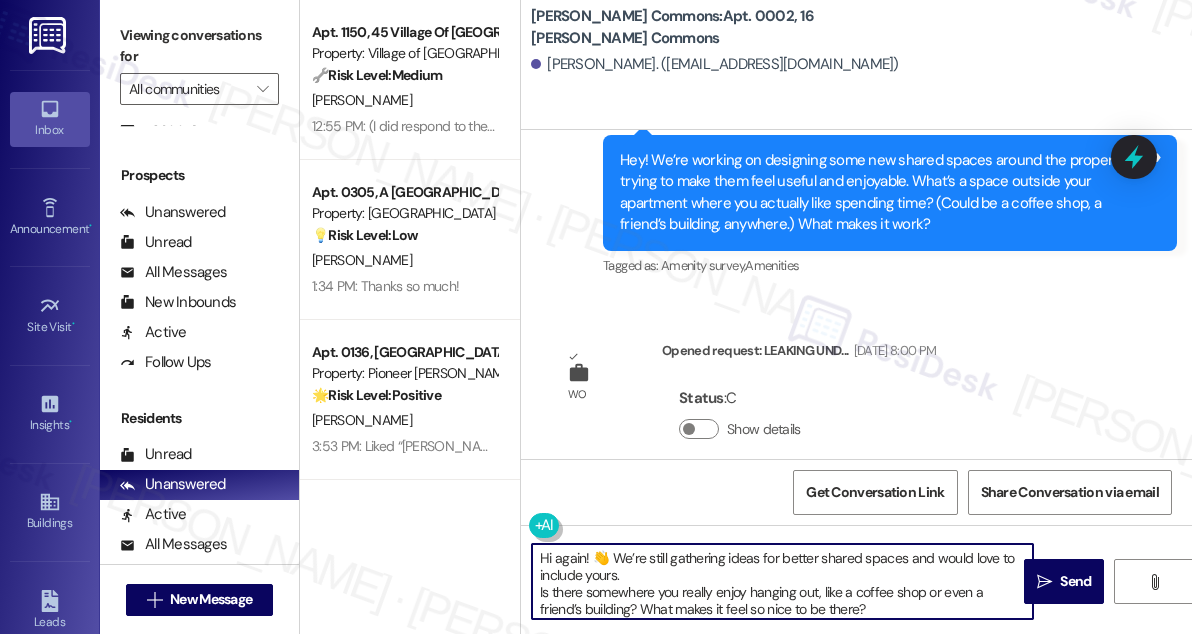 scroll, scrollTop: 39, scrollLeft: 0, axis: vertical 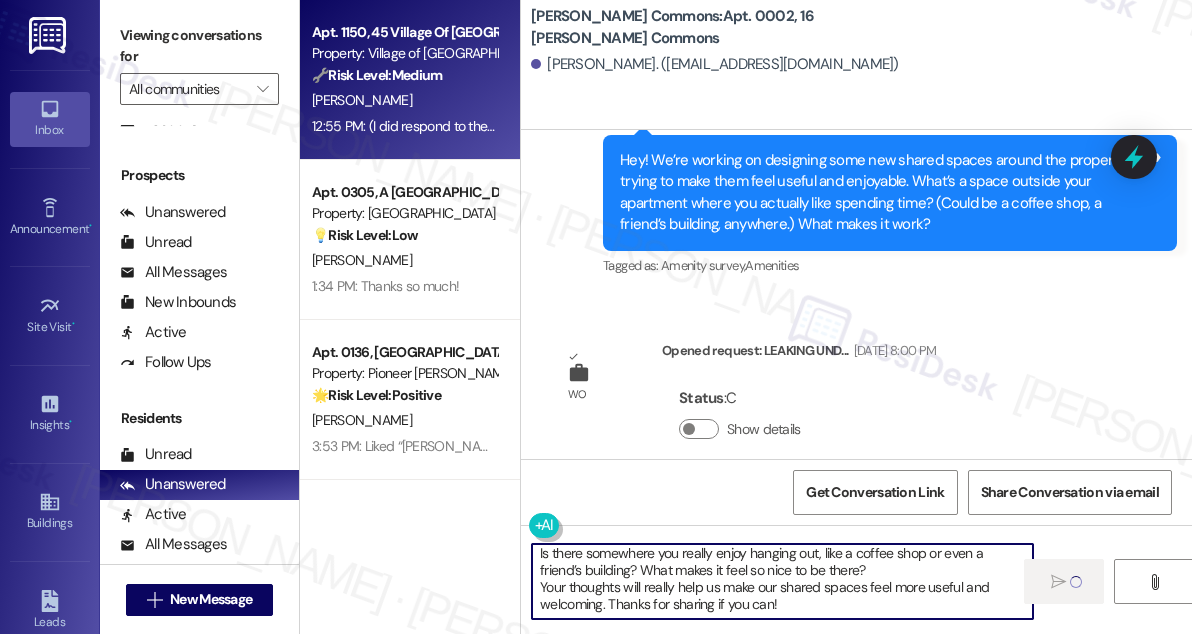 type 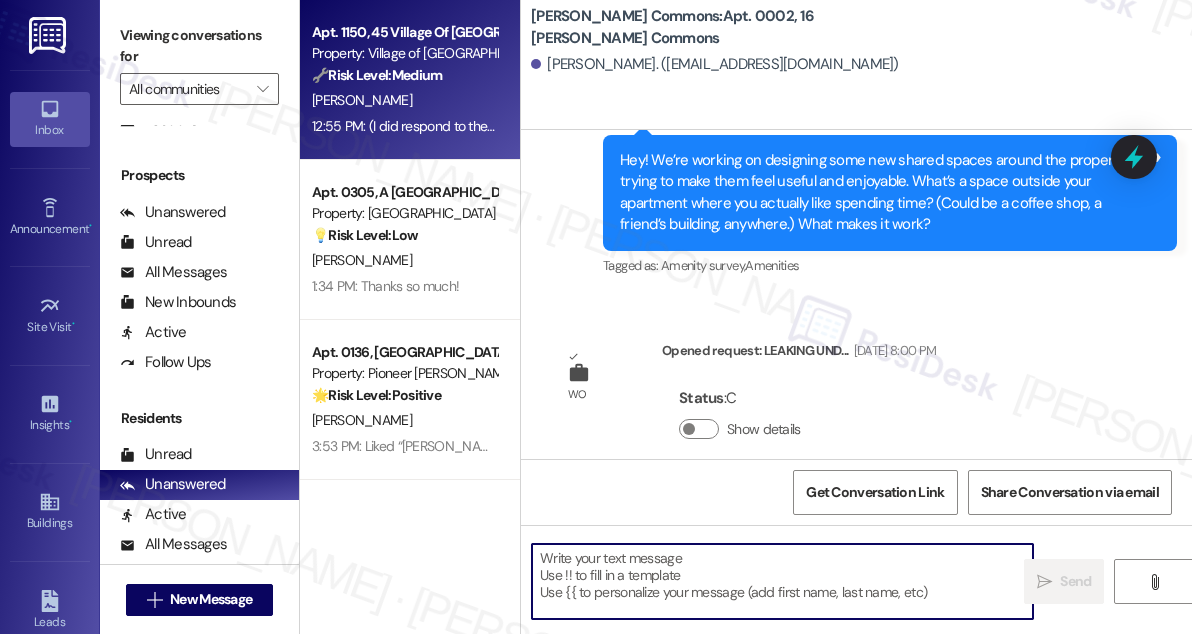 scroll, scrollTop: 0, scrollLeft: 0, axis: both 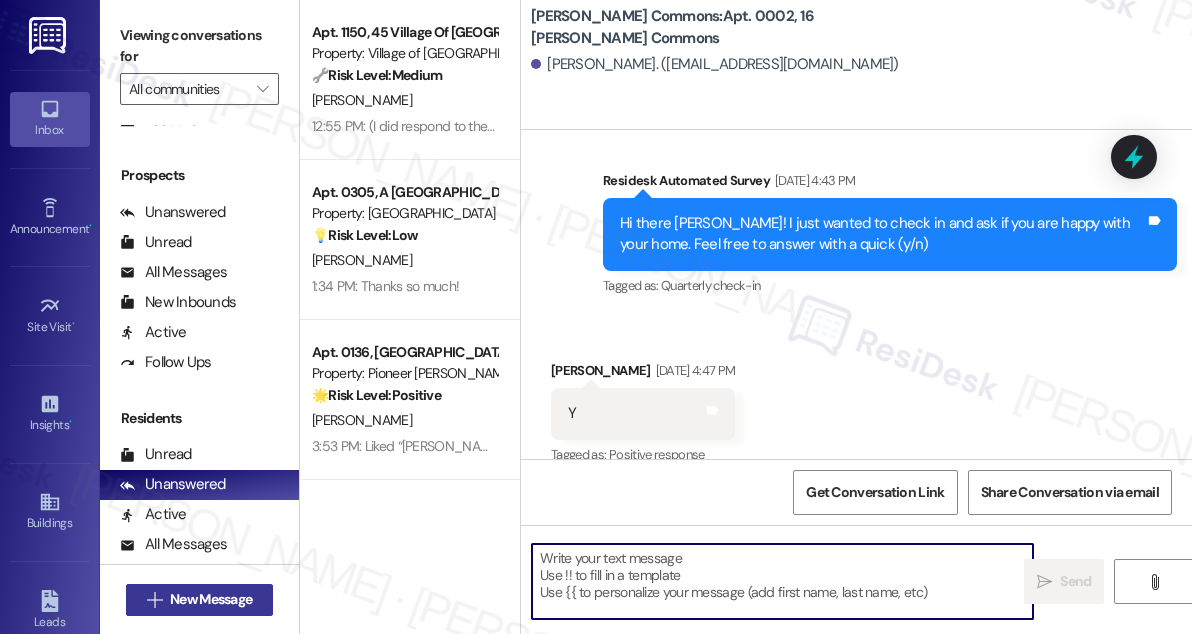 click on "New Message" at bounding box center [211, 599] 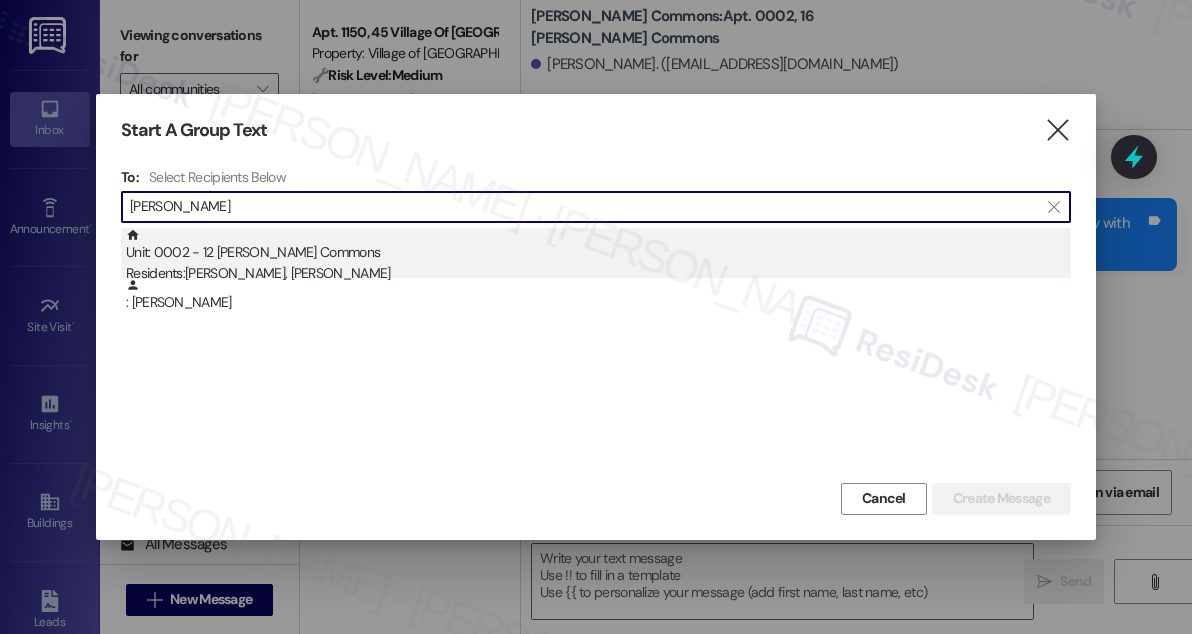 type on "Arthur Trainor" 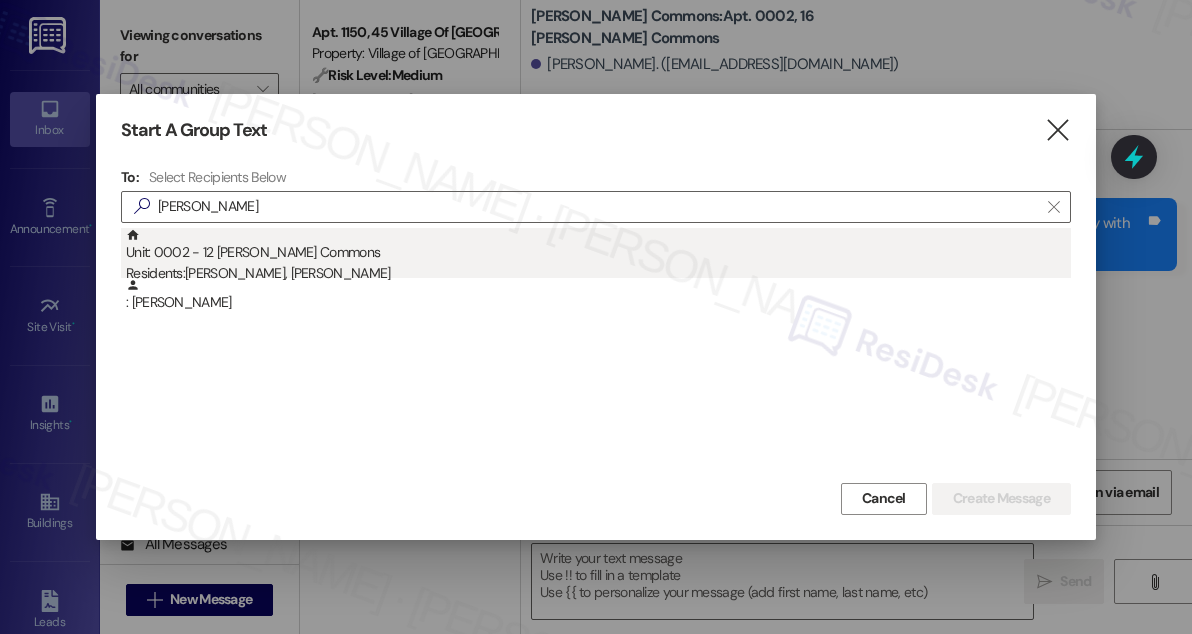 click on "Unit: 0002 - 12 Penn Grant Commons Residents:  Christine Trainor, Arthur Trainor" at bounding box center [598, 256] 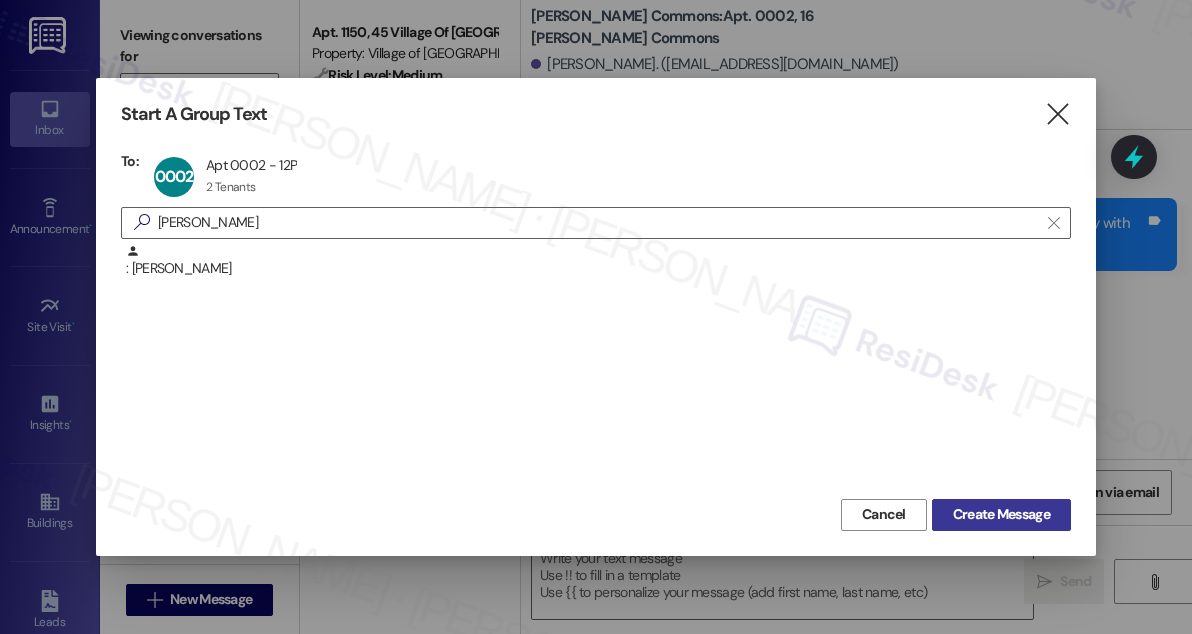 click on "Create Message" at bounding box center (1001, 514) 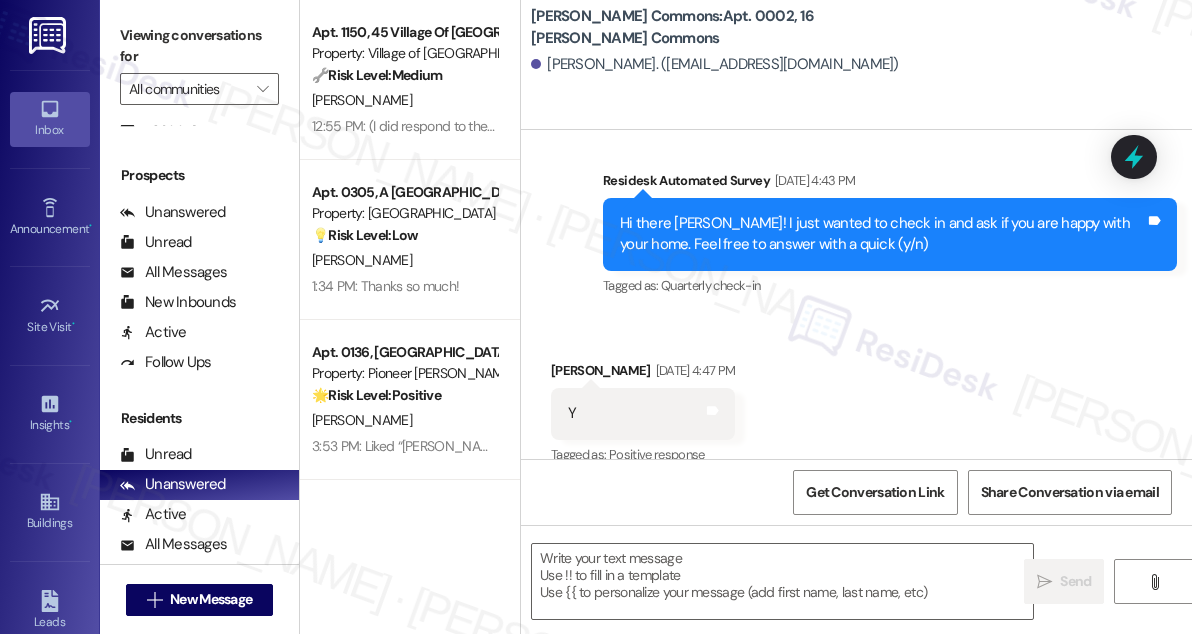 type on "Fetching suggested responses. Please feel free to read through the conversation in the meantime." 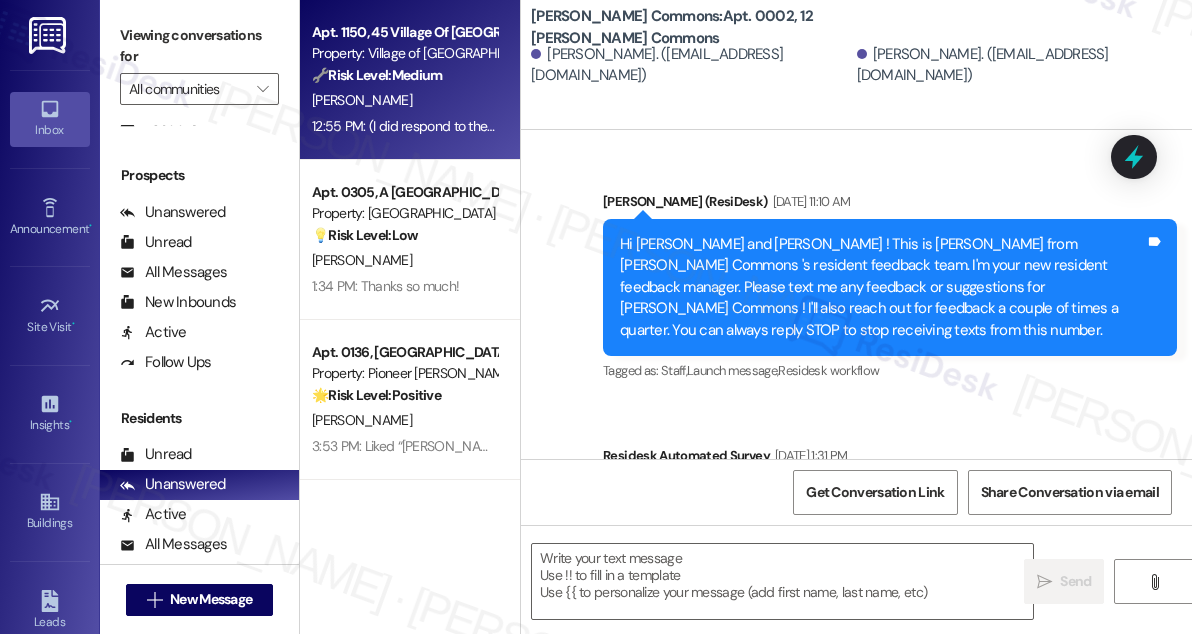 type on "Fetching suggested responses. Please feel free to read through the conversation in the meantime." 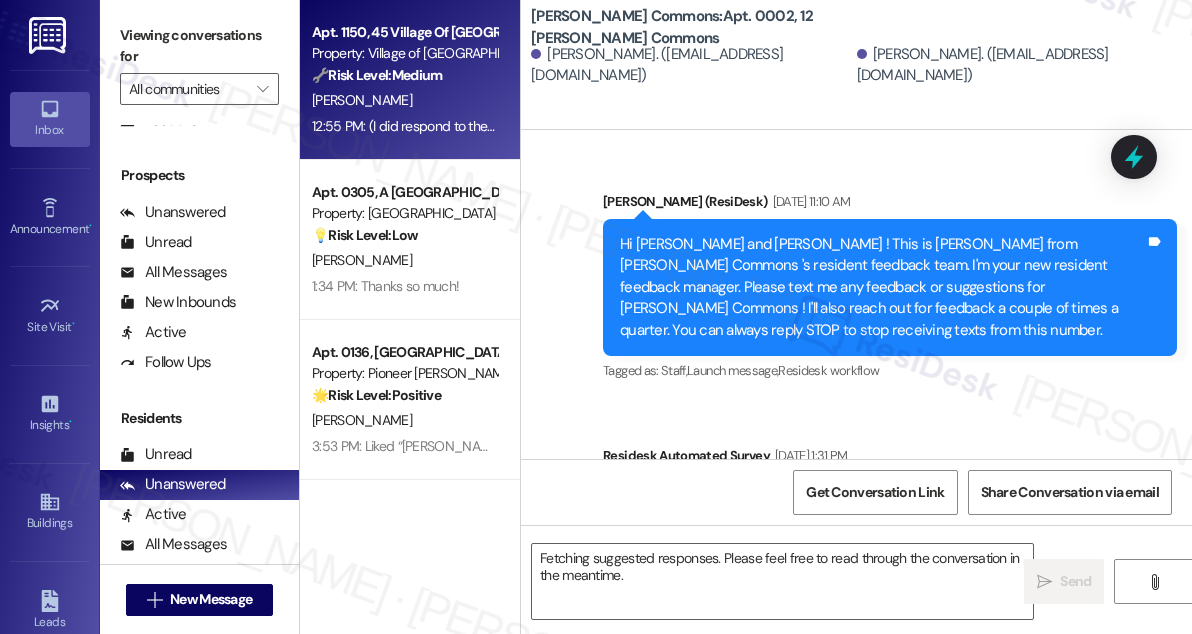 scroll, scrollTop: 25814, scrollLeft: 0, axis: vertical 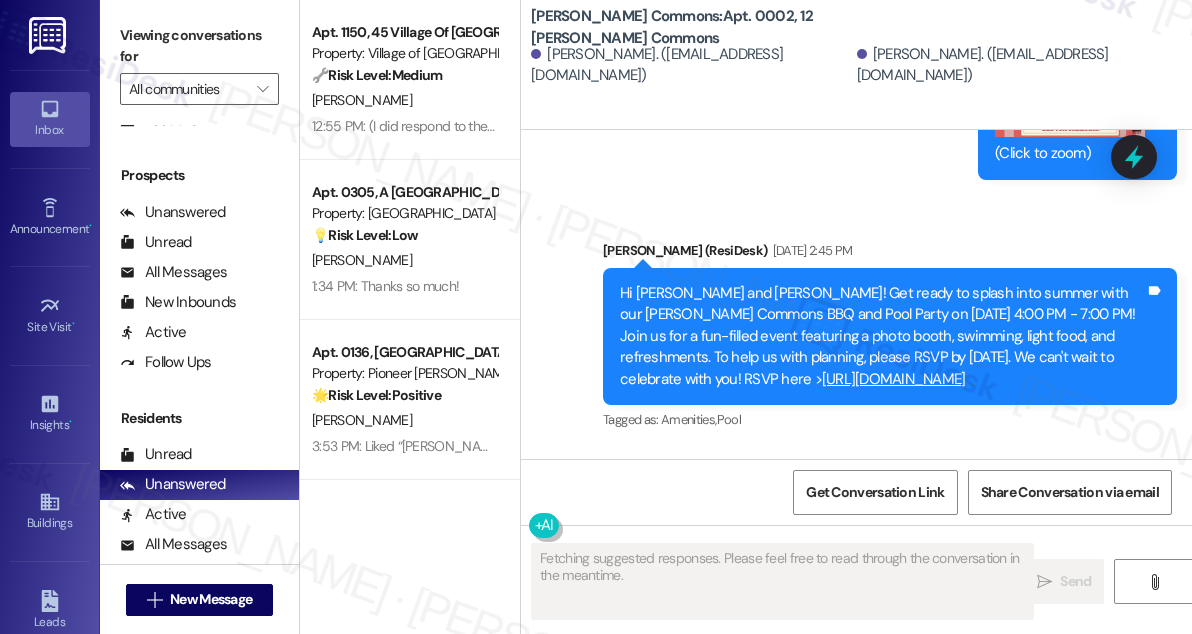 type 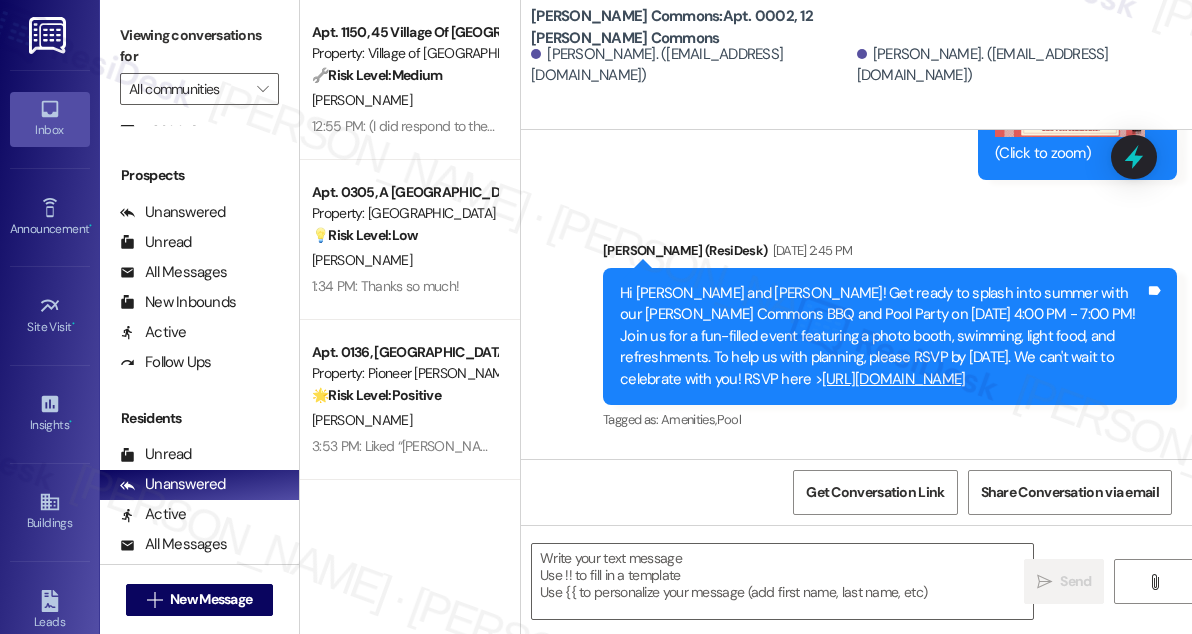 scroll, scrollTop: 24784, scrollLeft: 0, axis: vertical 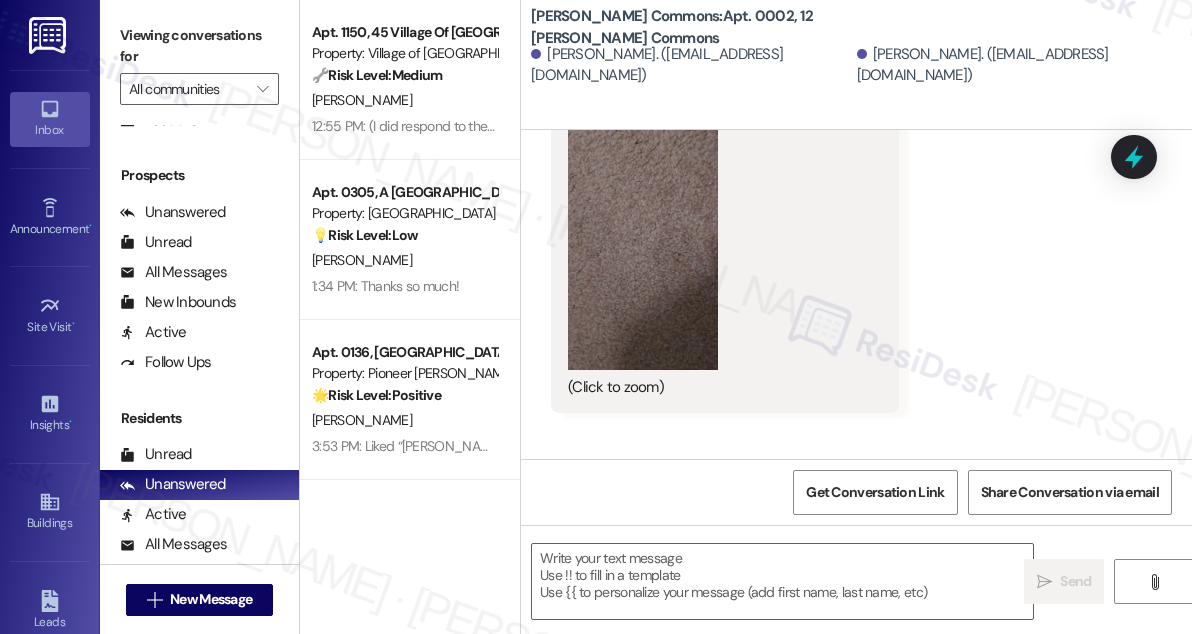 type 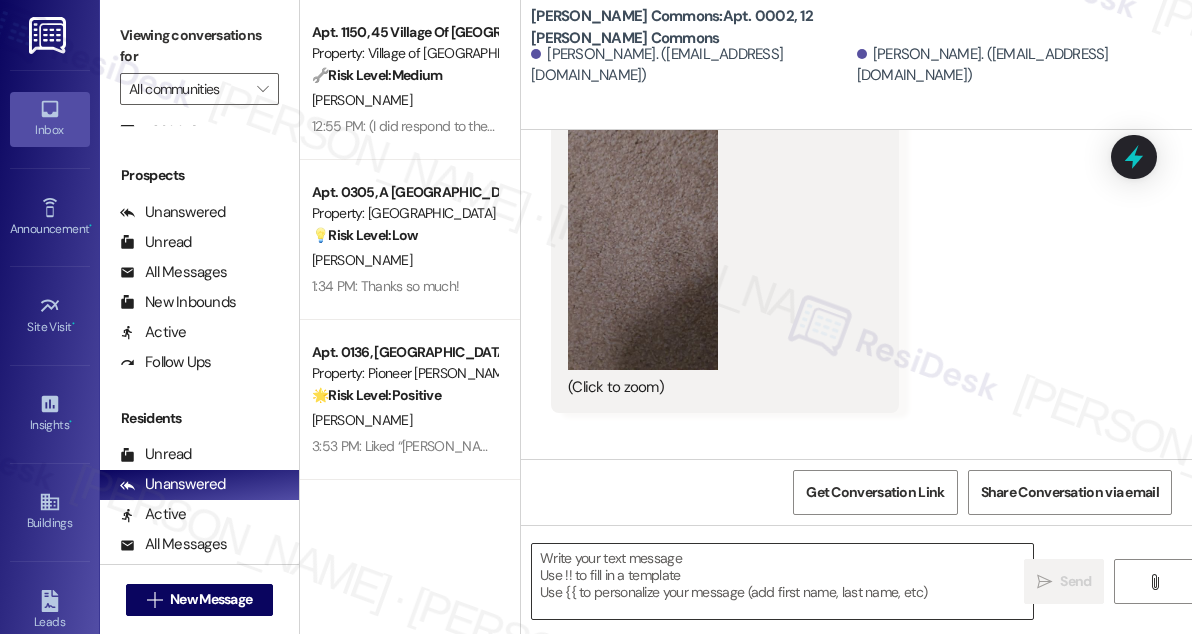 click at bounding box center (782, 581) 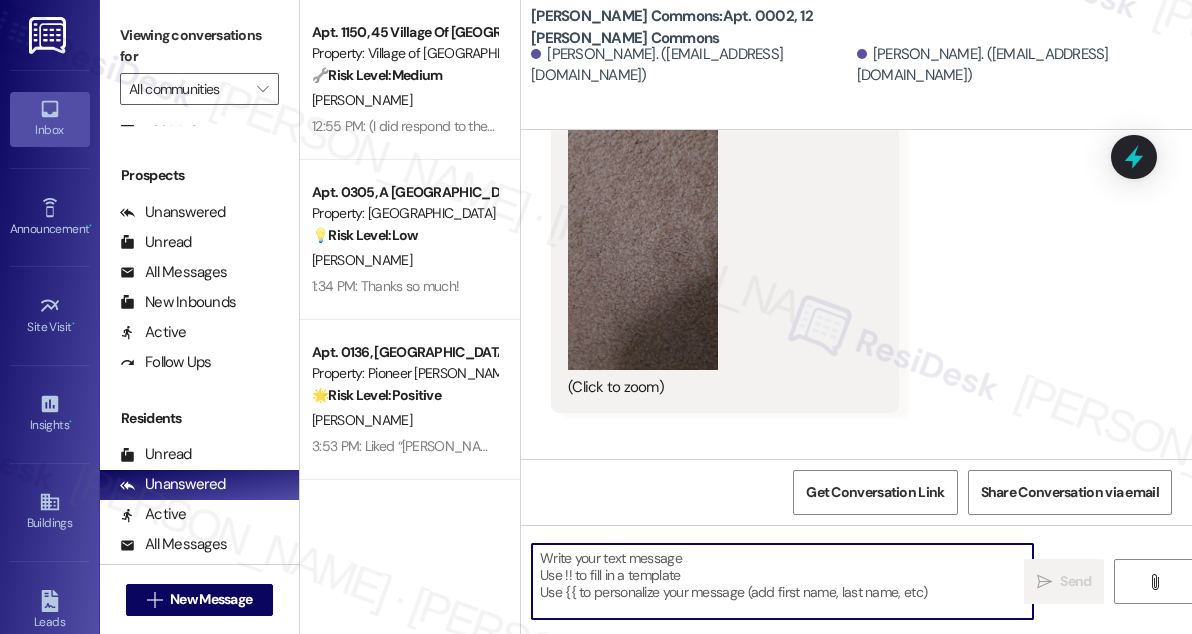 paste on "Arthur Trainor" 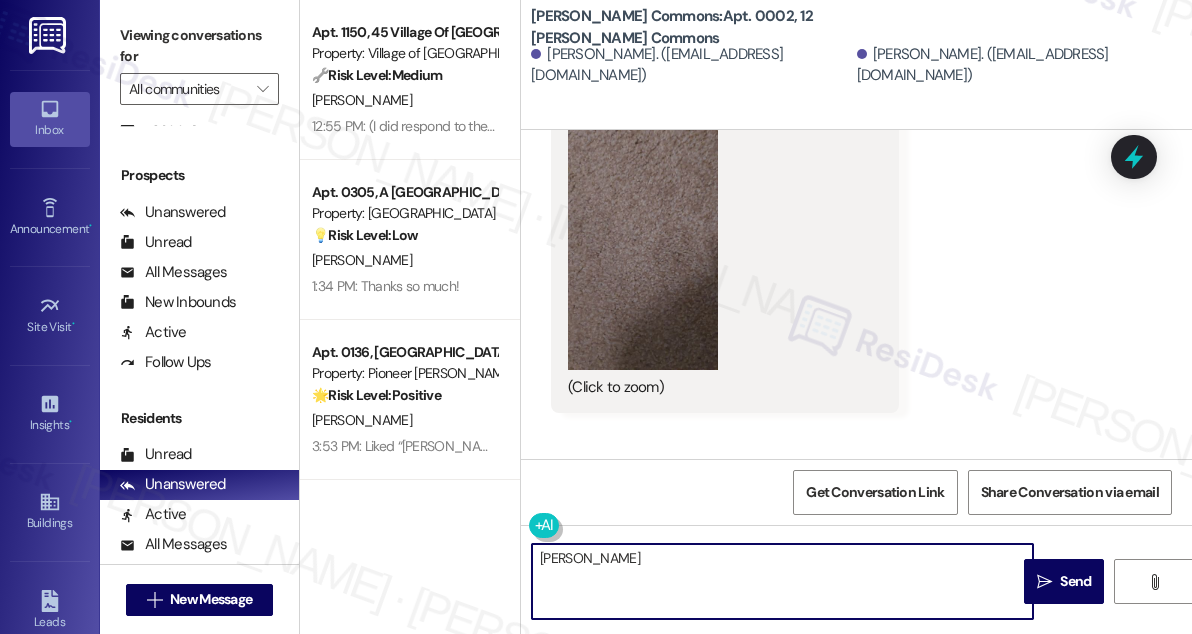 paste 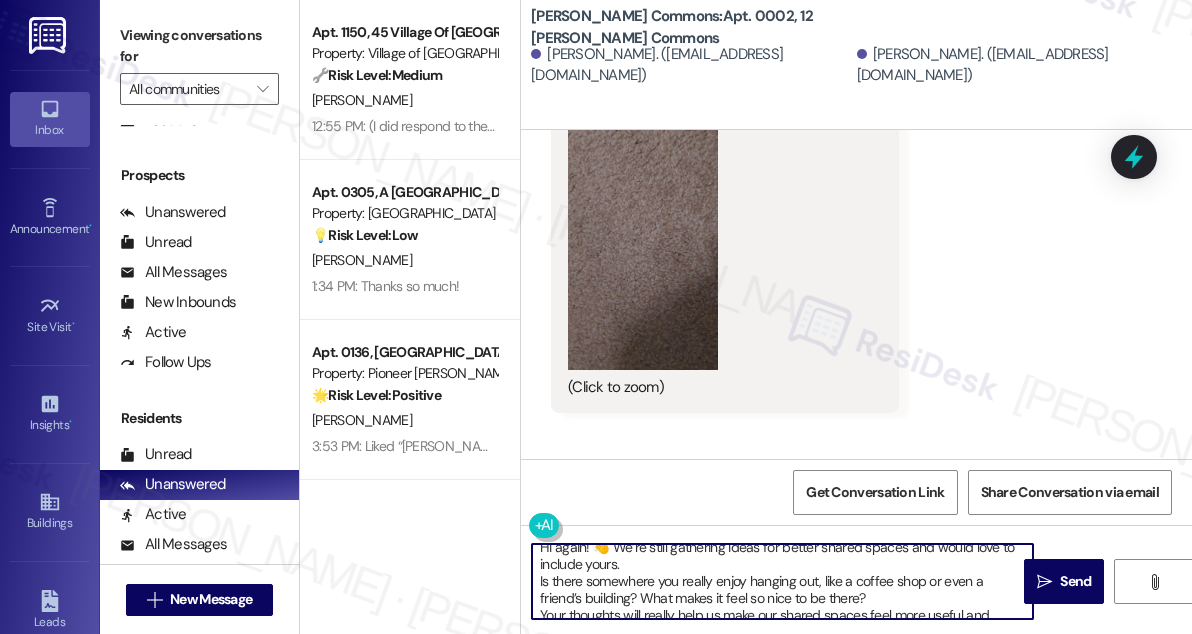 scroll, scrollTop: 0, scrollLeft: 0, axis: both 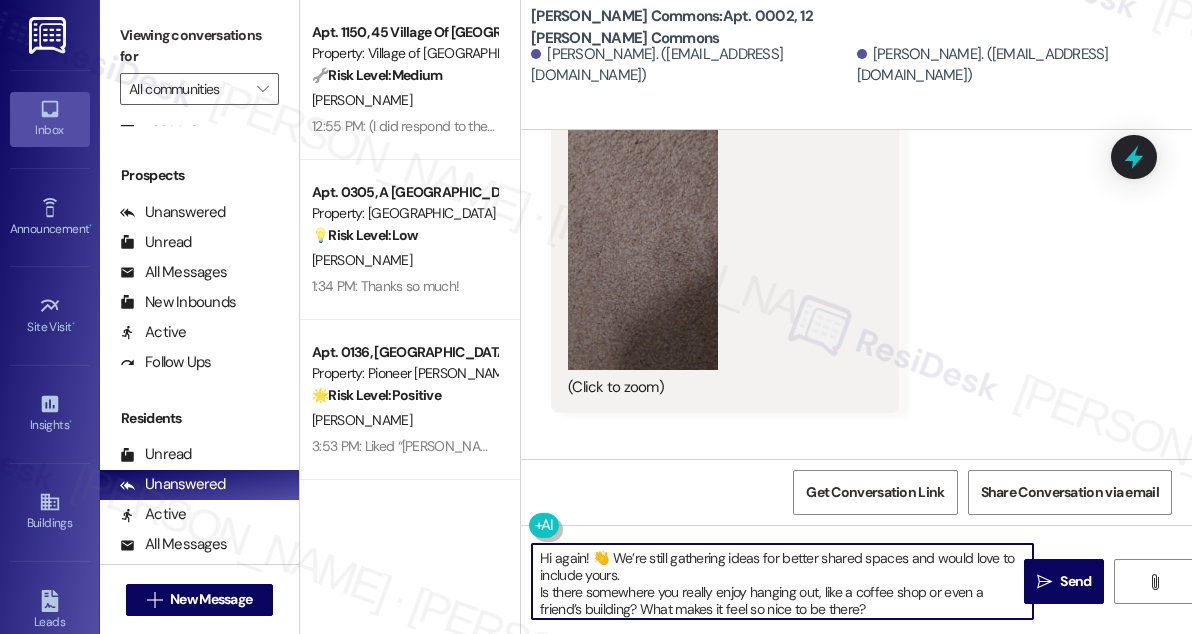 type on "Hi again! 👋 We’re still gathering ideas for better shared spaces and would love to include yours.
Is there somewhere you really enjoy hanging out, like a coffee shop or even a friend’s building? What makes it feel so nice to be there?
Your thoughts will really help us make our shared spaces feel more useful and welcoming. Thanks for sharing if you can!" 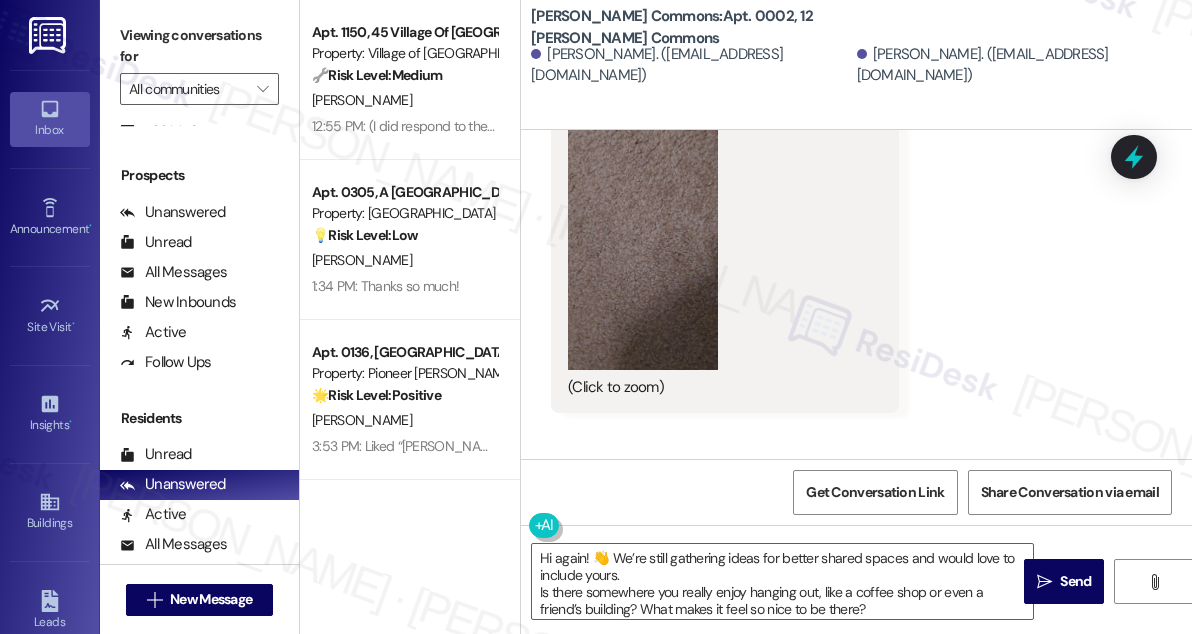 click on "Sent via SMS Sarah   (ResiDesk) Jun 05, 2025 at 12:52 PM Hi Christine, thanks! I got the pictures of the carpet. Just checking in, has this been submitted as a maintenance request through the resident portal yet? Let me know if you need any help with that! Tags and notes Tagged as:   Maintenance ,  Click to highlight conversations about Maintenance Maintenance request Click to highlight conversations about Maintenance request Announcement, sent via SMS Sarah   (ResiDesk) Jun 06, 2025 at 11:57 AM Hi Arthur and Christine!
Mark your calendar! 🎉We're celebrating the First Day of Summer with a BBQ & Pool Party on June 20th from 4:00-7:00 PM. Join us for swimming, a photo booth, and more. To help us plan, please RSVP at  https://tinyurl.com/yryy8fjv . Tags and notes Tagged as:   Amenities ,  Click to highlight conversations about Amenities Pool Click to highlight conversations about Pool Announcement, sent via SMS 11:57 AM Sarah   (ResiDesk) Jun 06, 2025 at 11:57 AM Announcement:
JPG  attachment   Download" at bounding box center [856, 1246] 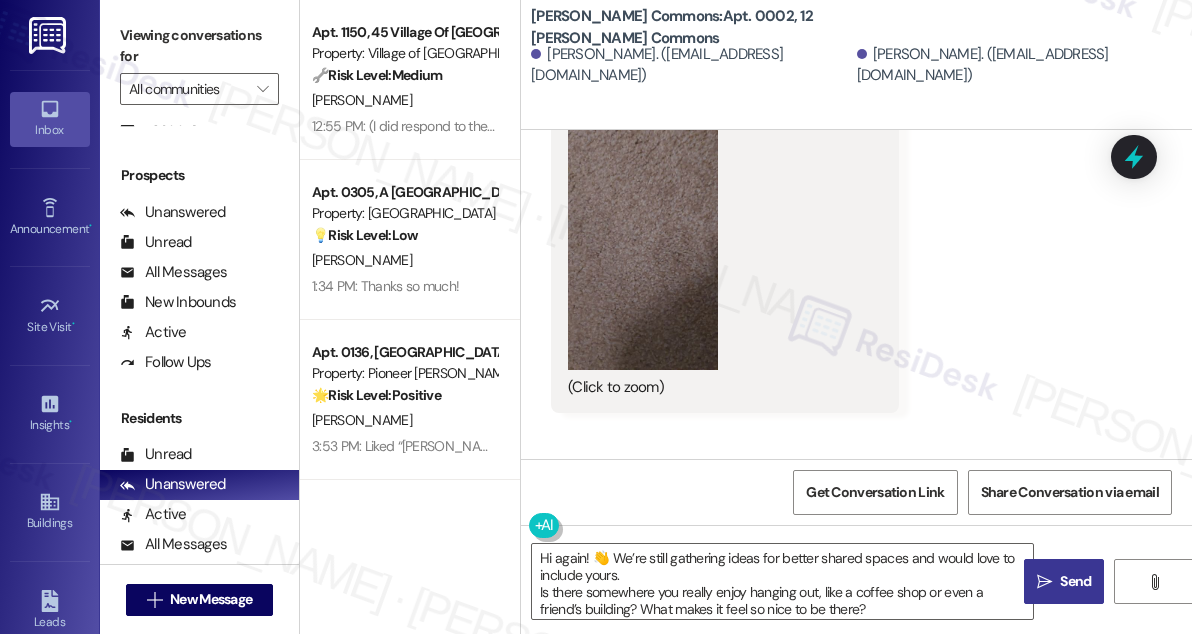 click on " Send" at bounding box center (1064, 581) 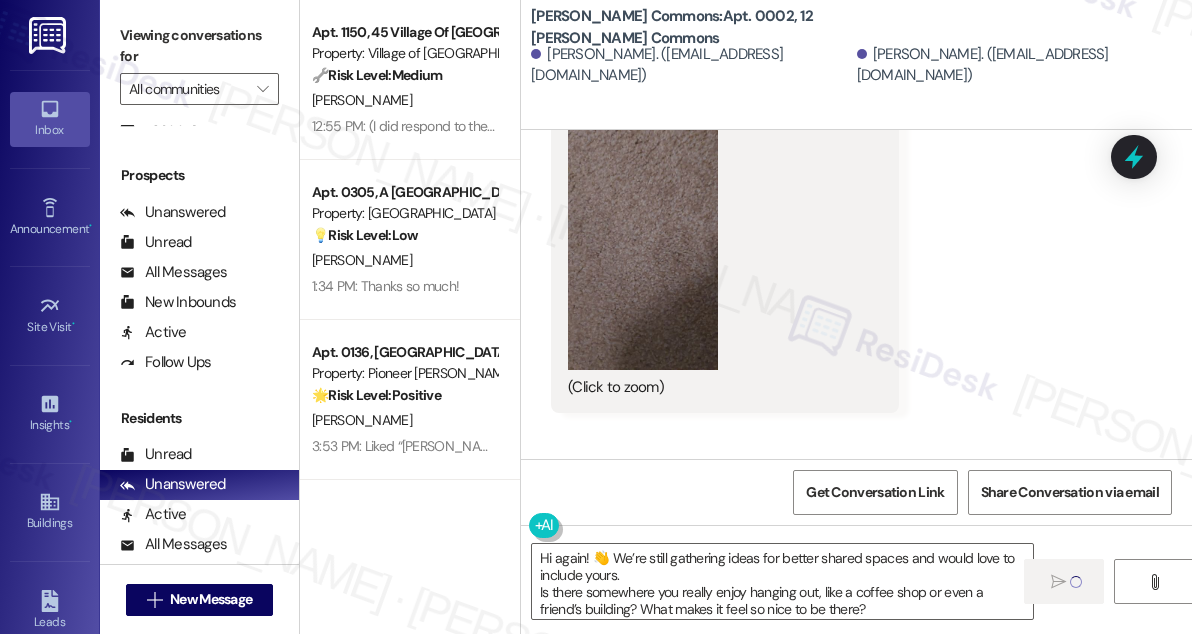 type 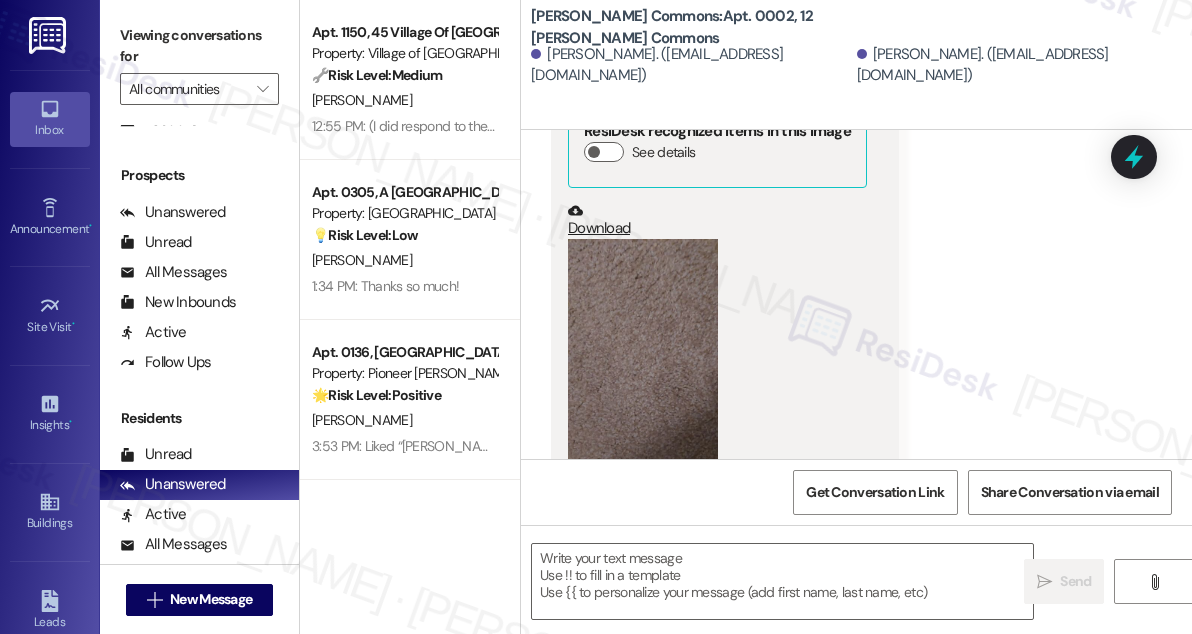 scroll, scrollTop: 24578, scrollLeft: 0, axis: vertical 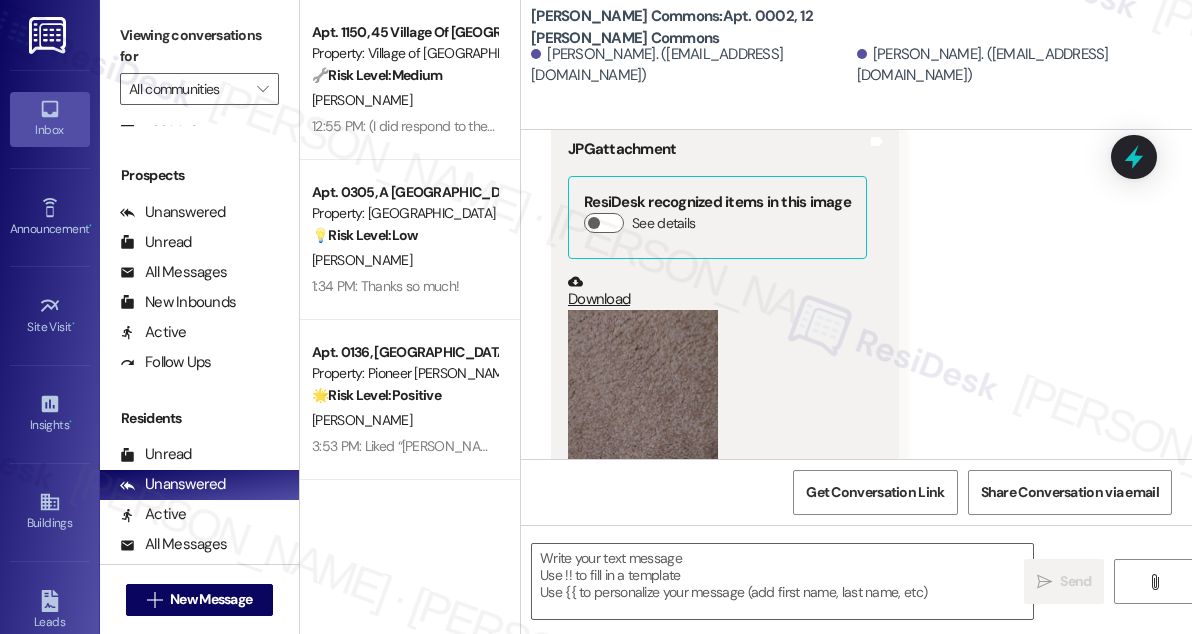 click on "Received via SMS Christine Trainor Jun 01, 2025 at 1:06 PM JPG  attachment ResiDesk recognized items in this image See details     Download   (Click to zoom) Tags and notes Received via SMS 1:06 PM Christine Trainor Jun 01, 2025 at 1:06 PM Thanks Sarah Tags and notes Tagged as:   Praise Click to highlight conversations about Praise Received via SMS 1:08 PM Christine Trainor Jun 01, 2025 at 1:08 PM JPG  attachment ResiDesk recognized items in this image See details     Download   (Click to zoom) Tags and notes" at bounding box center [856, -10] 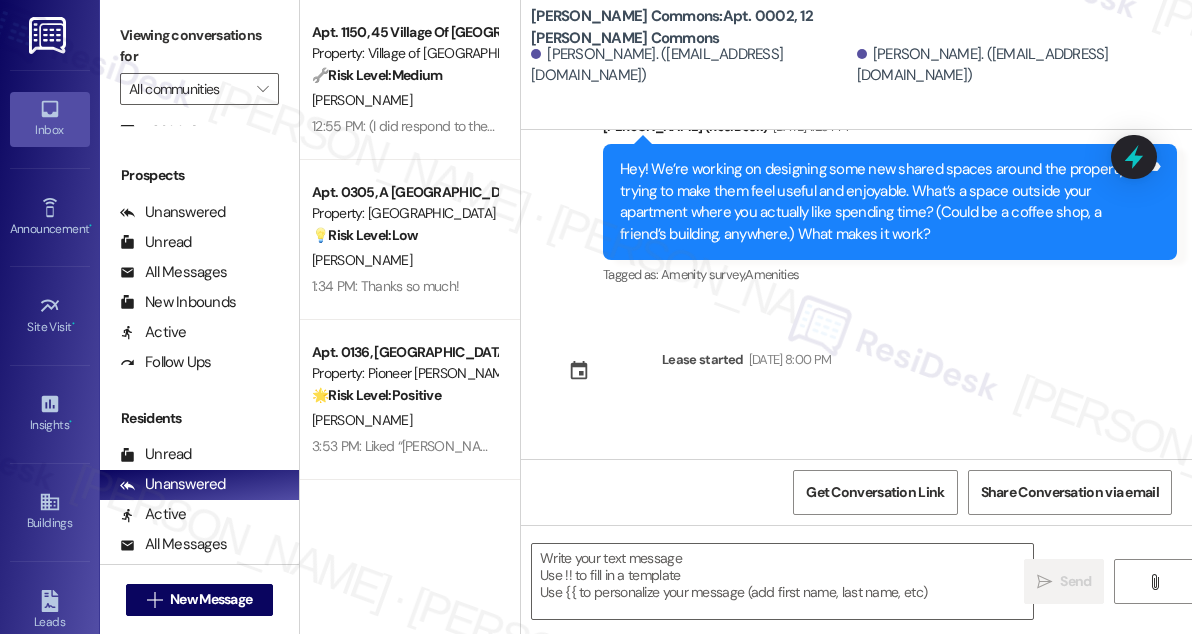 scroll, scrollTop: 26580, scrollLeft: 0, axis: vertical 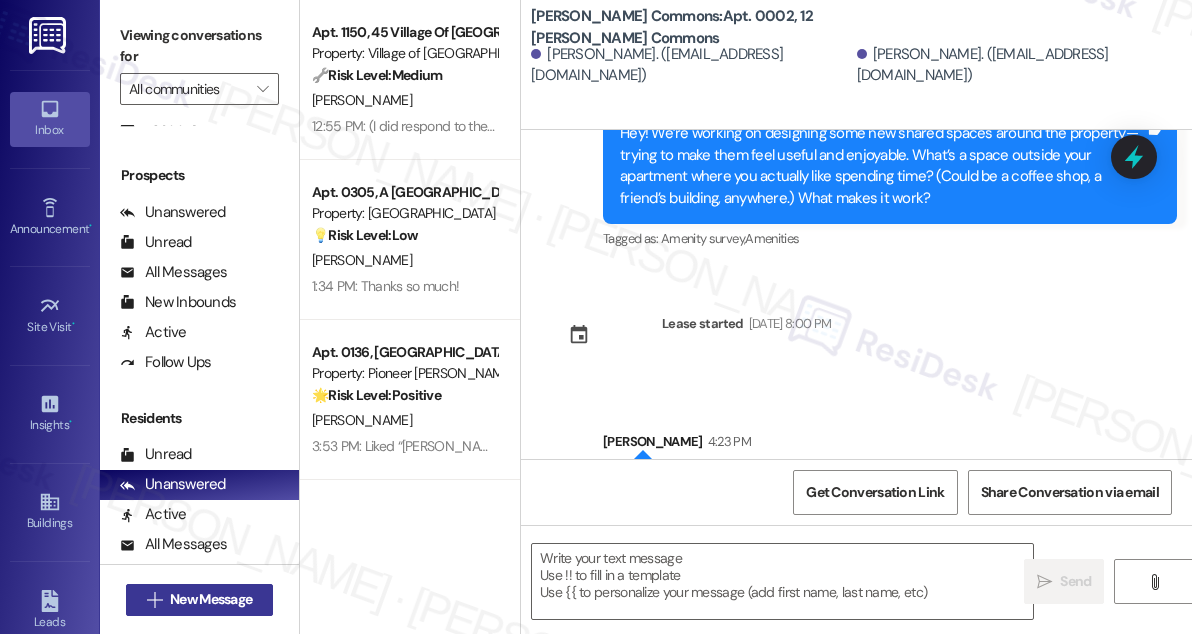 click on "New Message" at bounding box center (211, 599) 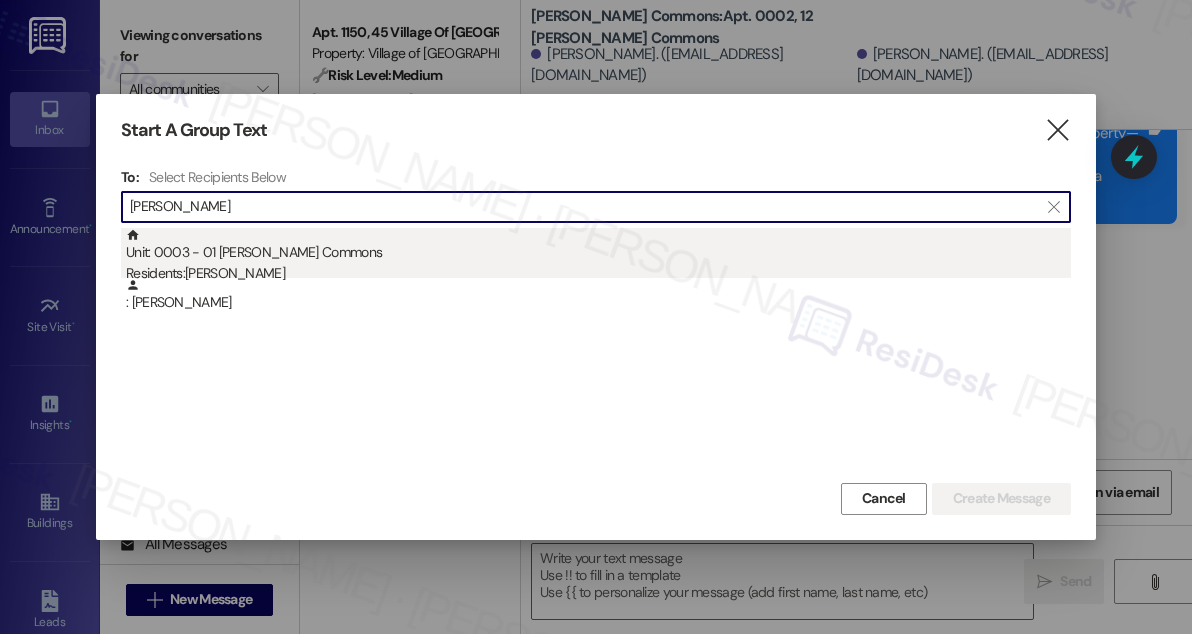 type on "Thomas Lasala" 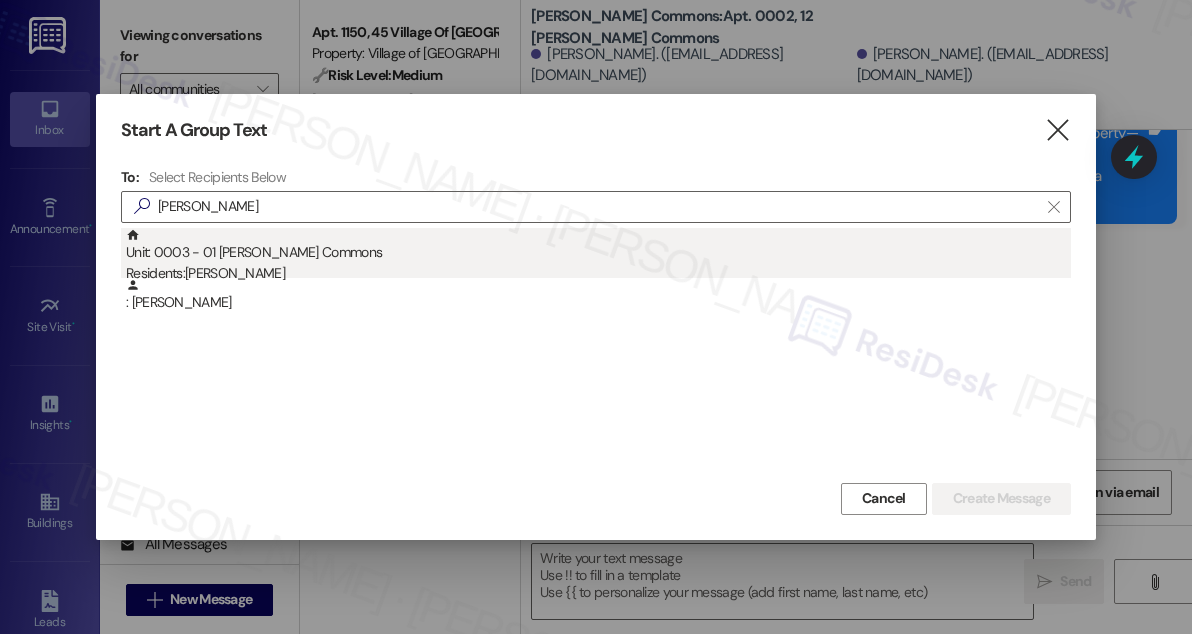 click on "Unit: 0003 - 01 Penn Grant Commons Residents:  Thomas Lasala" at bounding box center [598, 256] 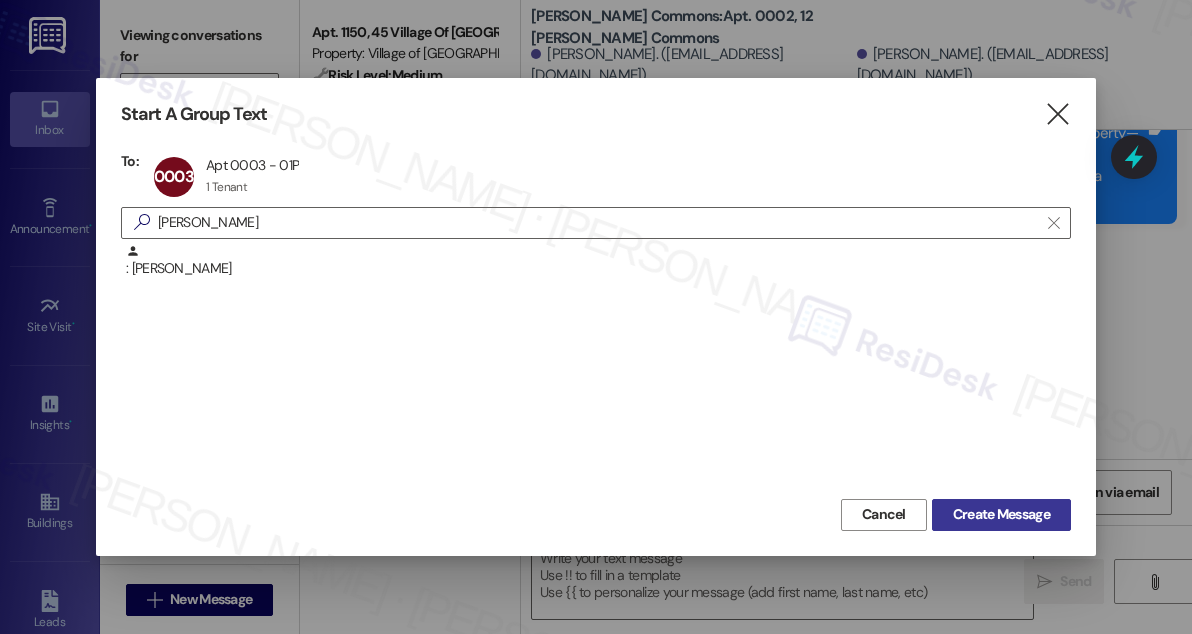 click on "Create Message" at bounding box center (1001, 514) 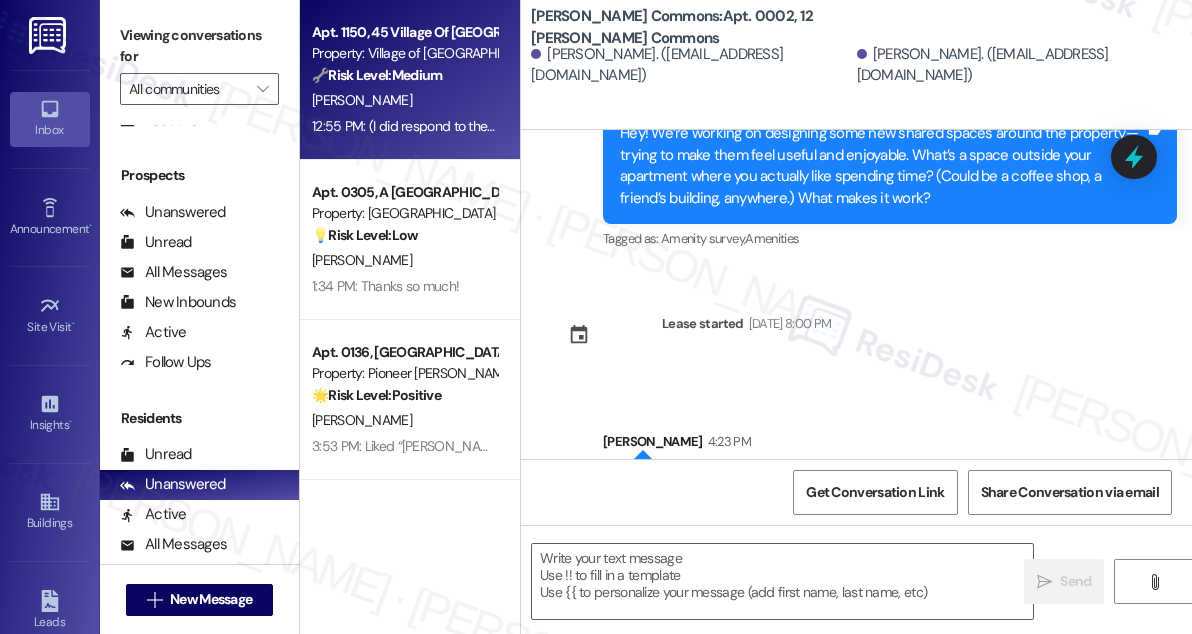 type on "Fetching suggested responses. Please feel free to read through the conversation in the meantime." 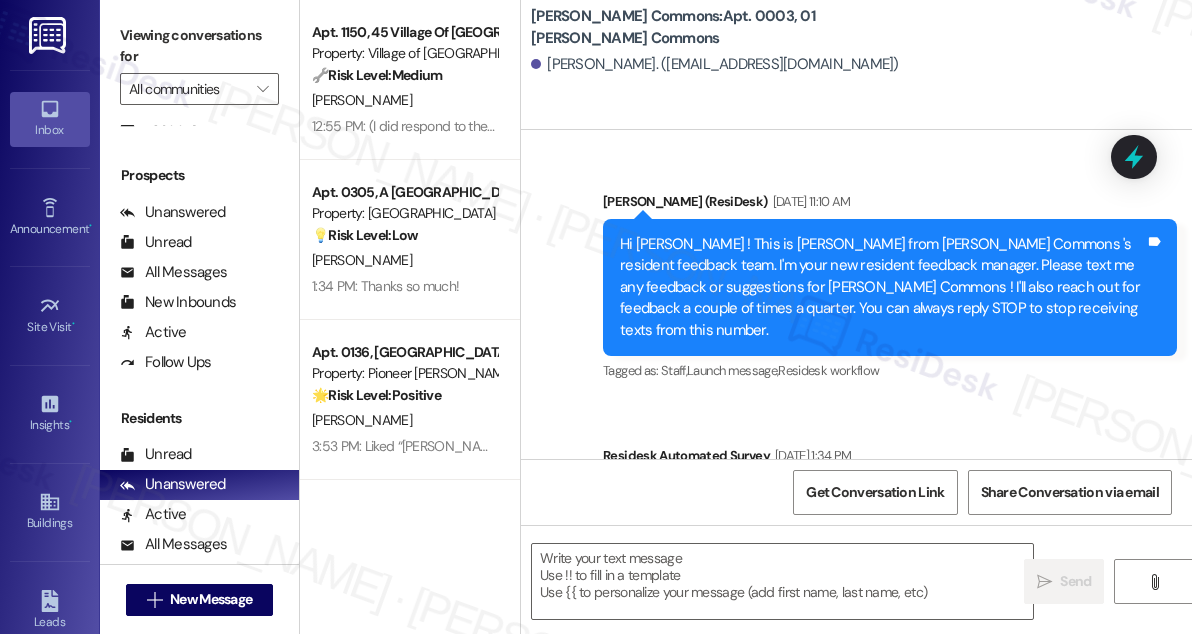 scroll, scrollTop: 14652, scrollLeft: 0, axis: vertical 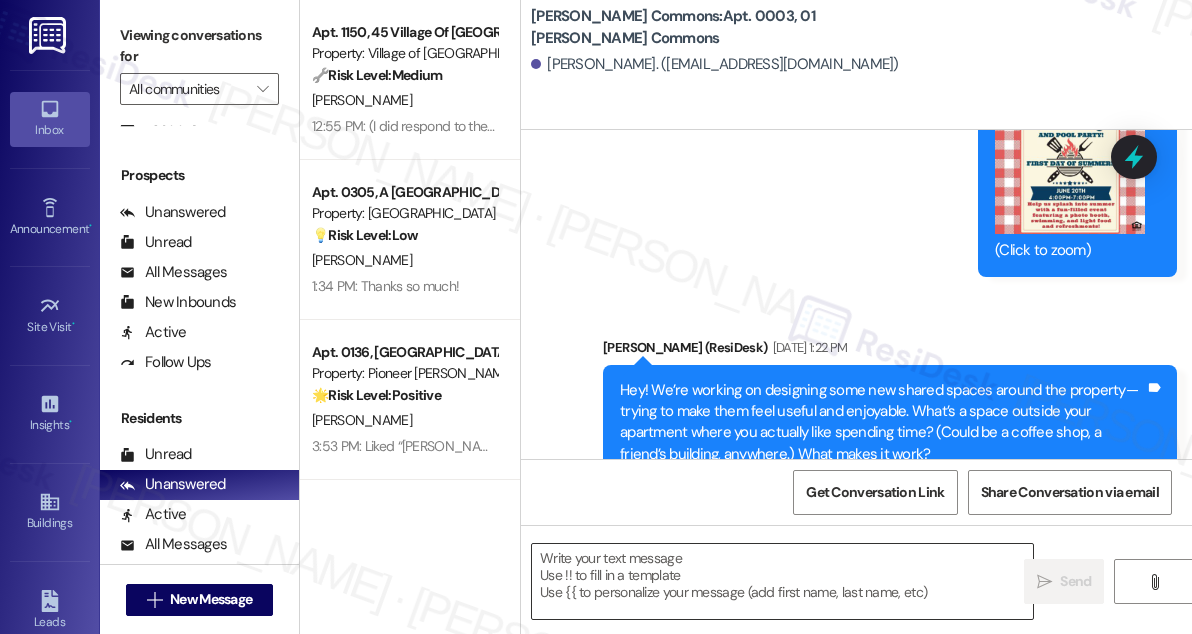 click at bounding box center [782, 581] 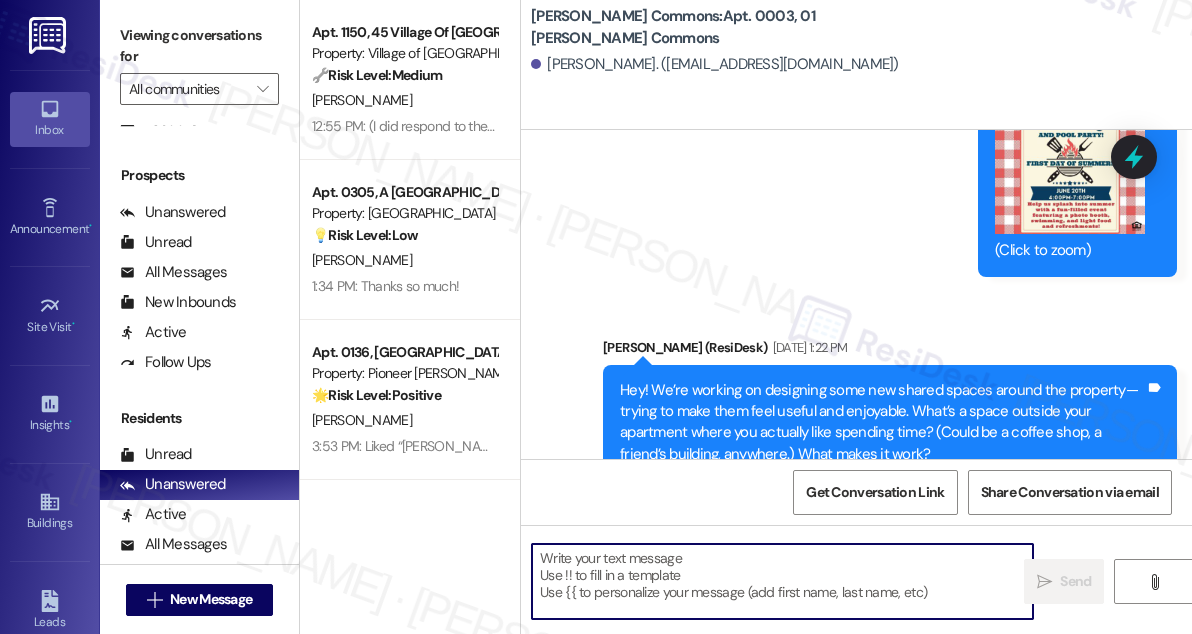 paste on "Hi again! 👋 We’re still gathering ideas for better shared spaces and would love to include yours.
Is there somewhere you really enjoy hanging out, like a coffee shop or even a friend’s building? What makes it feel so nice to be there?
Your thoughts will really help us make our shared spaces feel more useful and welcoming. Thanks for sharing if you can!" 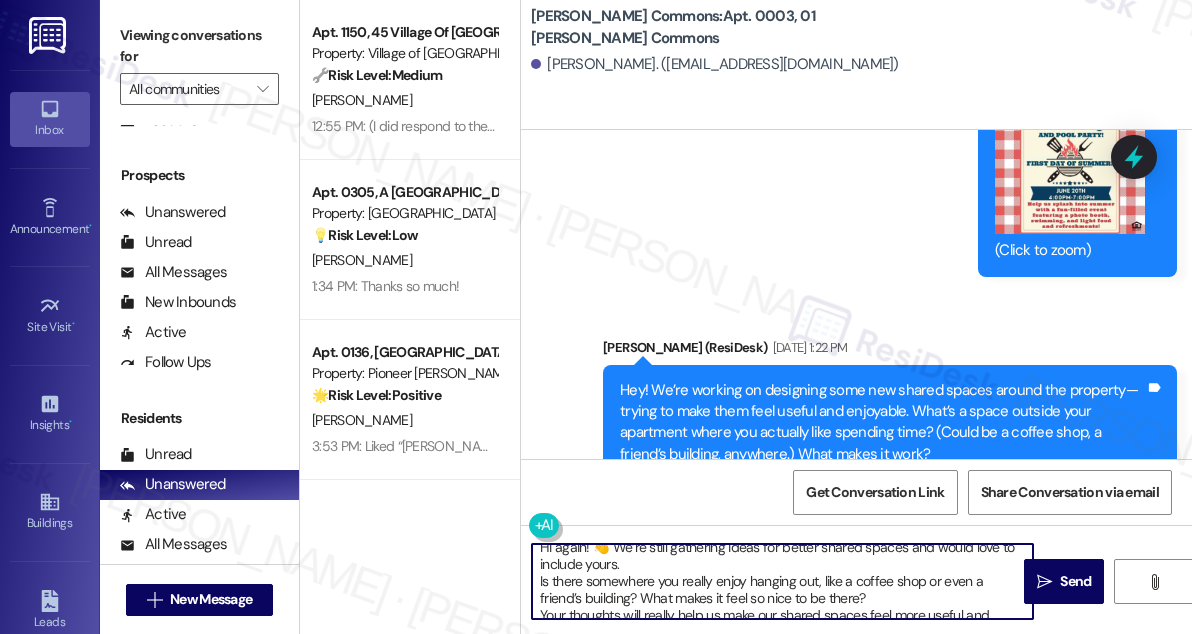 scroll, scrollTop: 0, scrollLeft: 0, axis: both 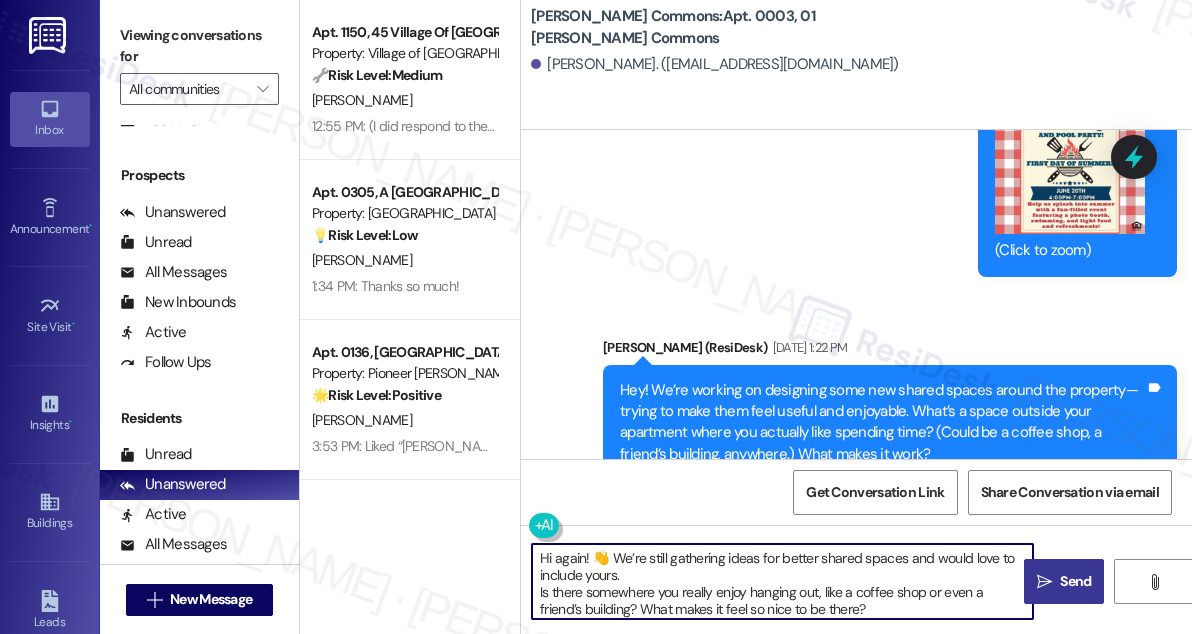 type on "Hi again! 👋 We’re still gathering ideas for better shared spaces and would love to include yours.
Is there somewhere you really enjoy hanging out, like a coffee shop or even a friend’s building? What makes it feel so nice to be there?
Your thoughts will really help us make our shared spaces feel more useful and welcoming. Thanks for sharing if you can!" 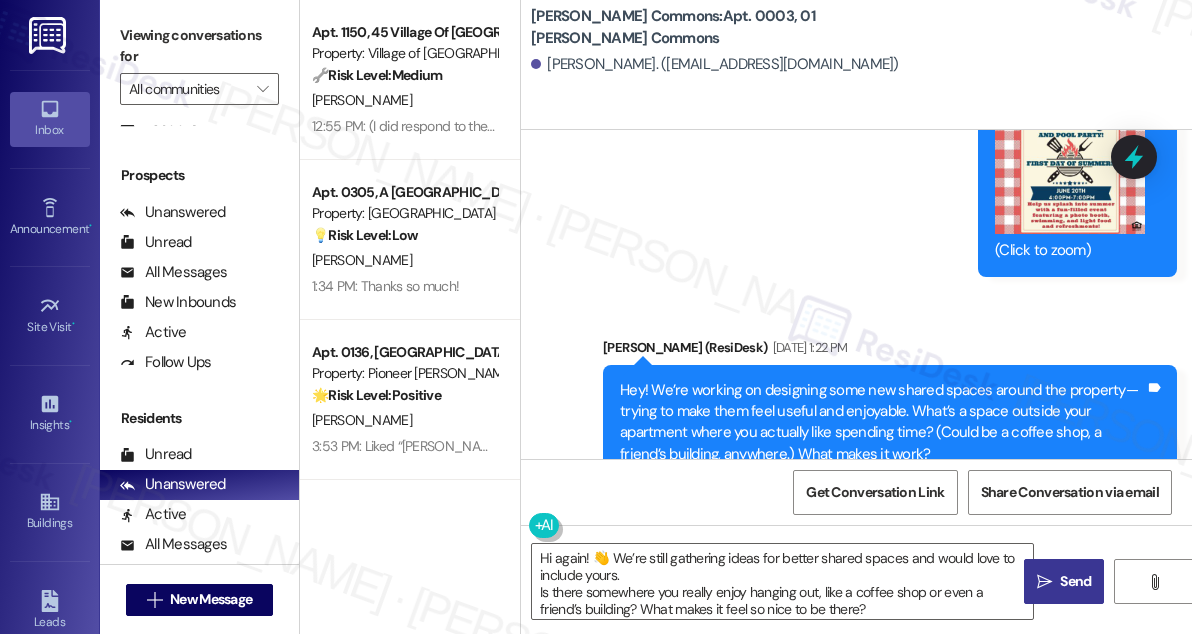 click on "" at bounding box center (1044, 582) 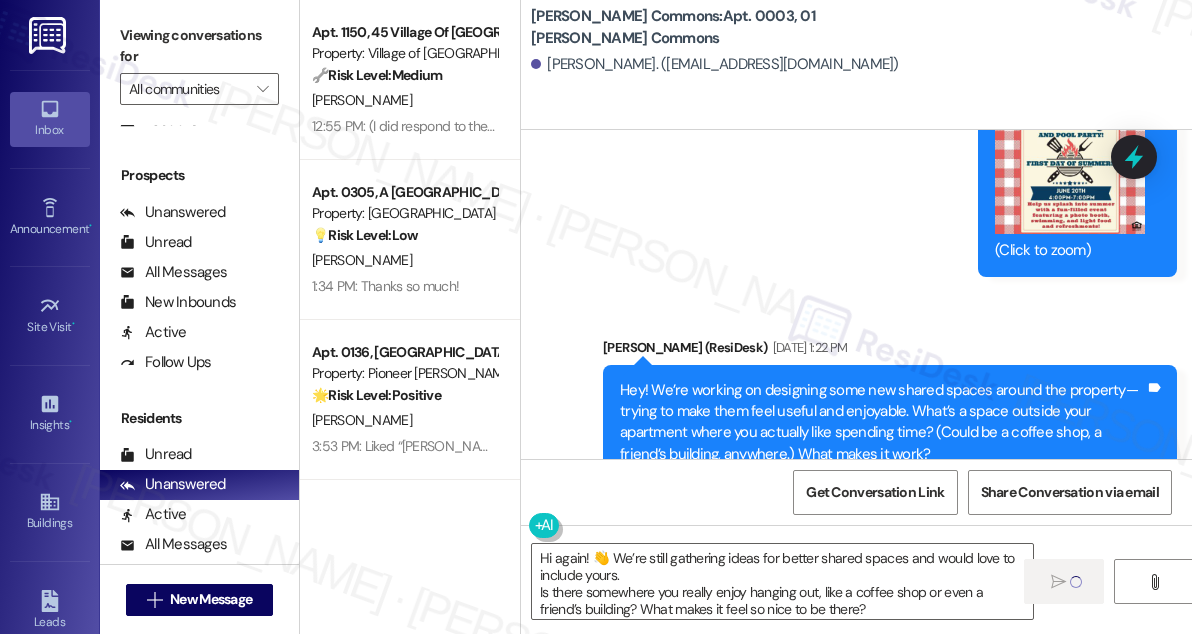 type 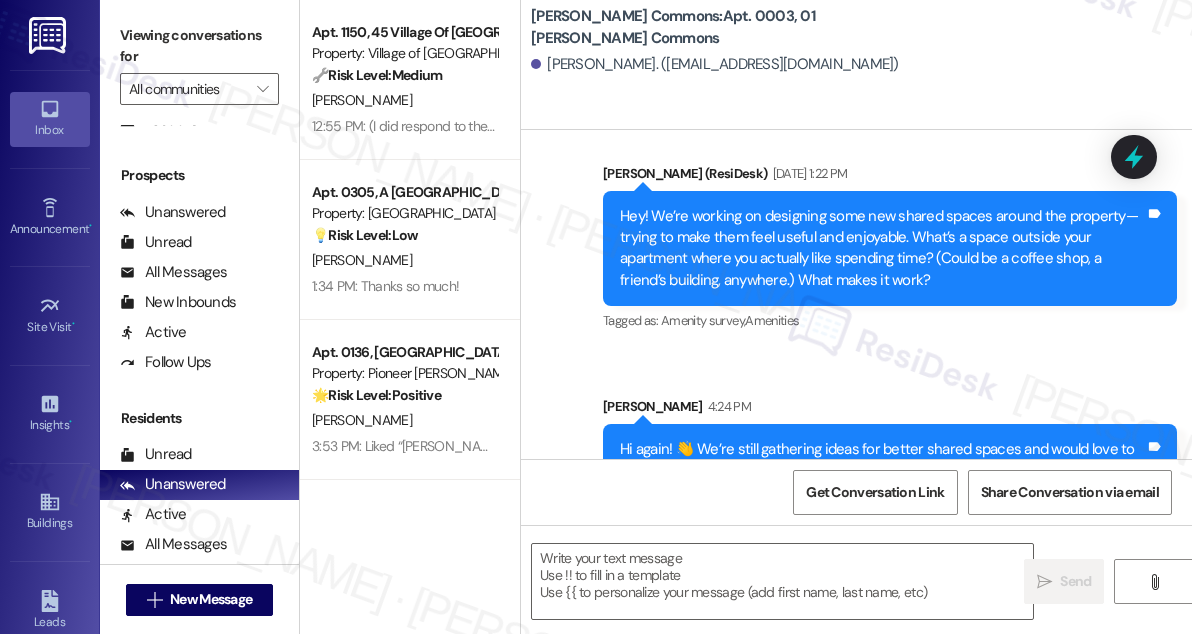 scroll, scrollTop: 14898, scrollLeft: 0, axis: vertical 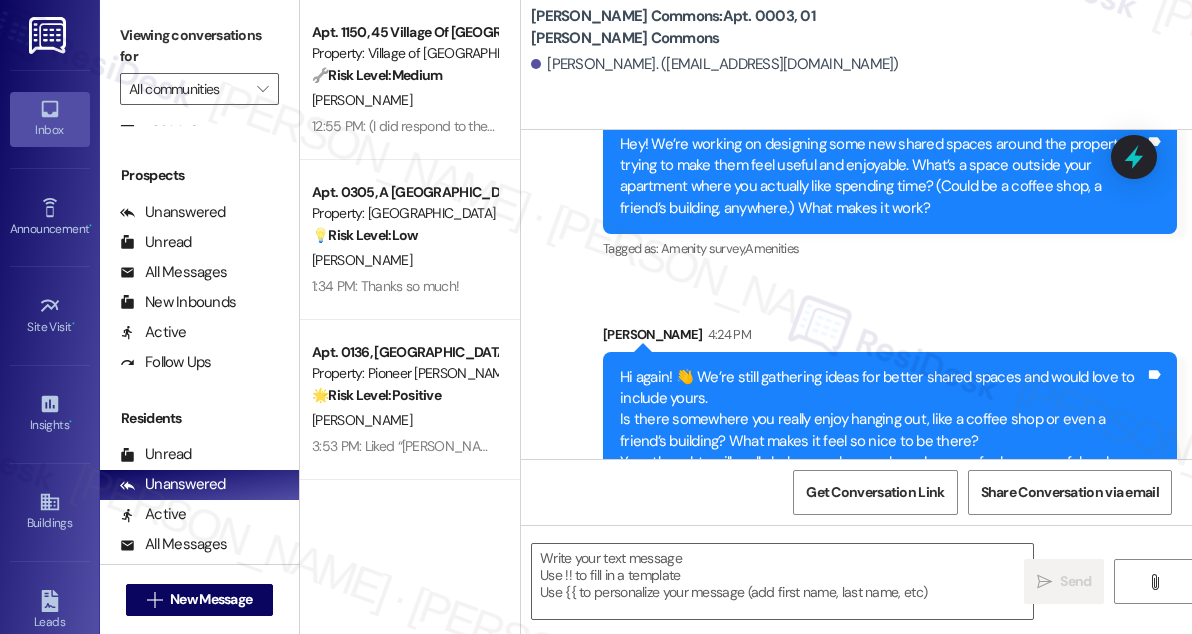 click on "Sent via SMS Sarah 4:24 PM Hi again! 👋 We’re still gathering ideas for better shared spaces and would love to include yours.
Is there somewhere you really enjoy hanging out, like a coffee shop or even a friend’s building? What makes it feel so nice to be there?
Your thoughts will really help us make our shared spaces feel more useful and welcoming. Thanks for sharing if you can! Tags and notes" at bounding box center [890, 417] 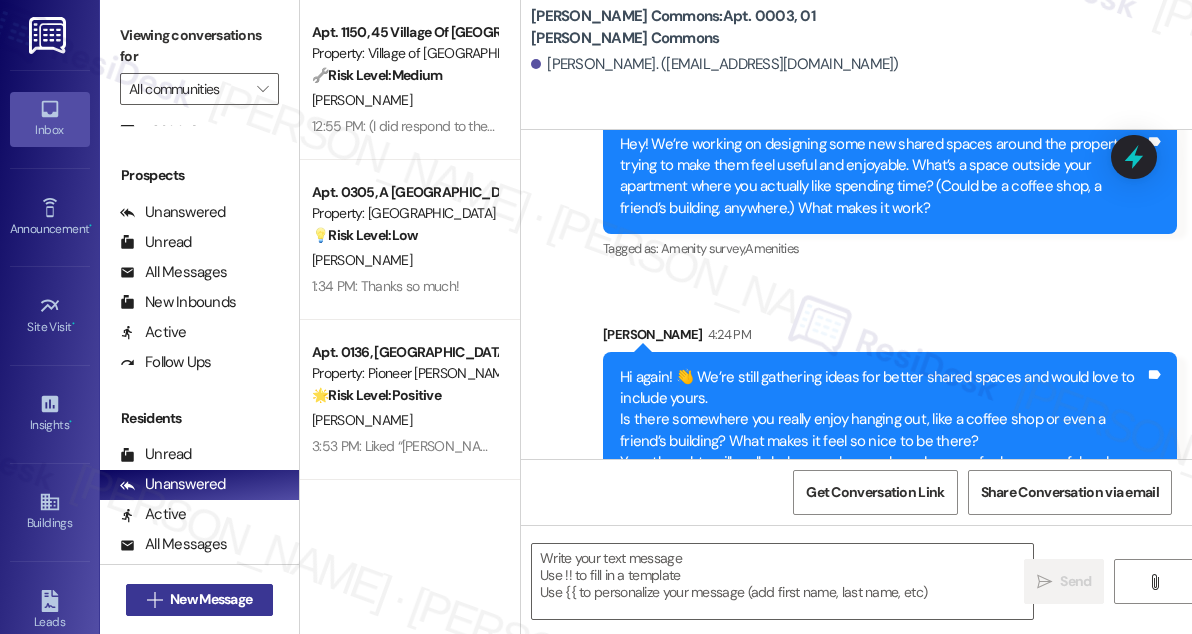 click on "New Message" at bounding box center [211, 599] 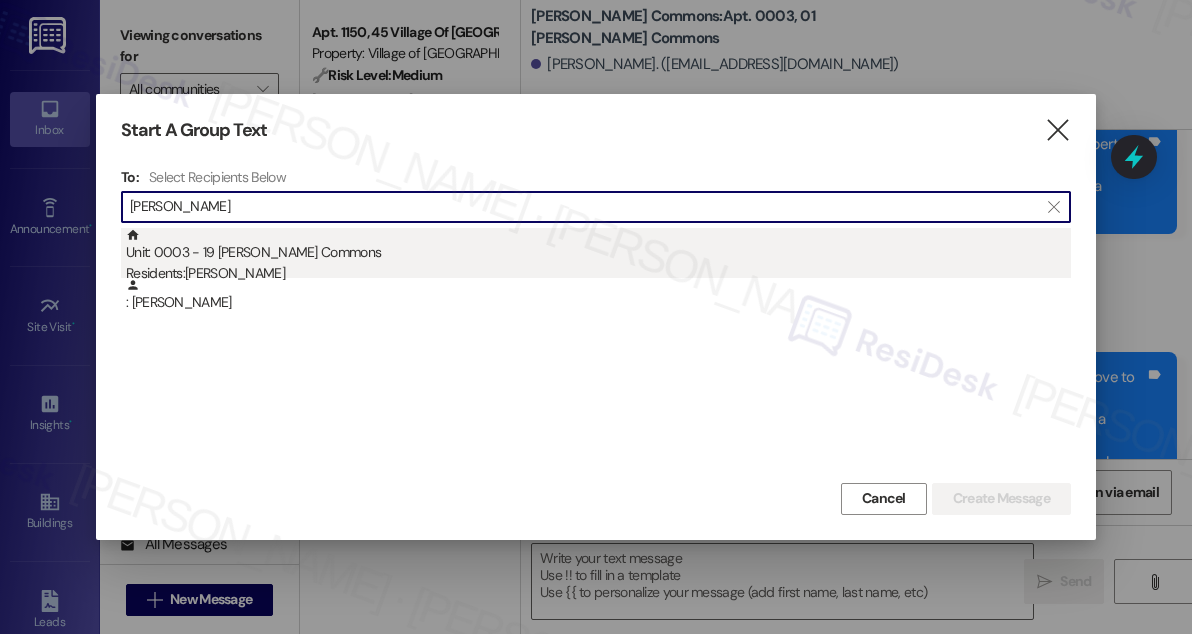 type on "Sue Harris" 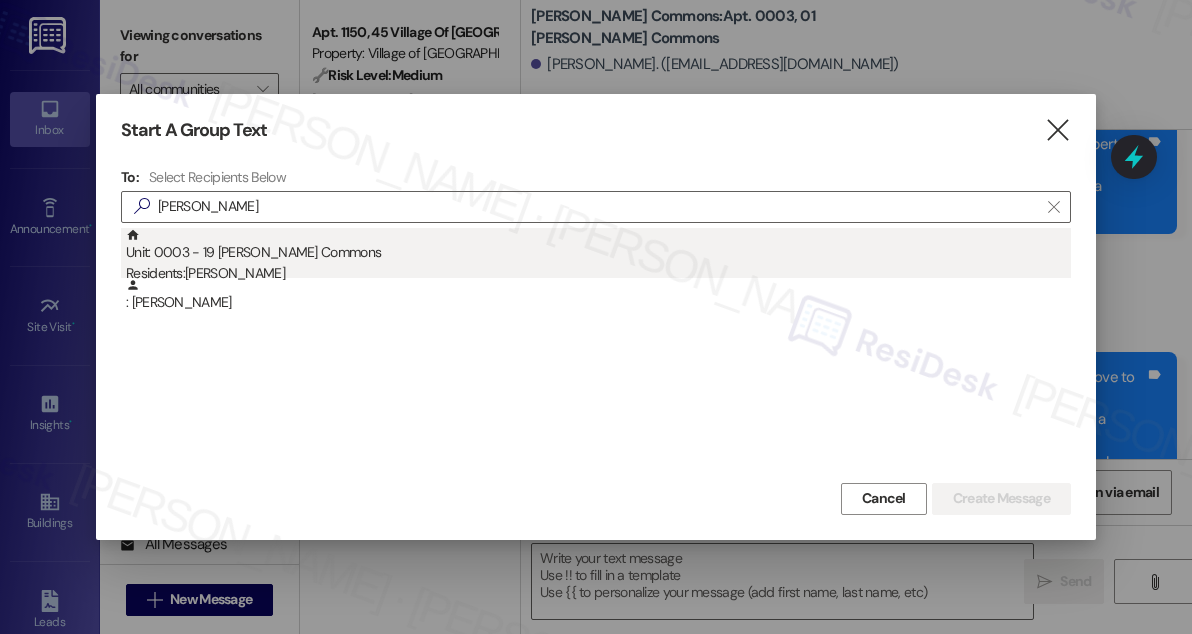click on "Unit: 0003 - 19 Penn Grant Commons Residents:  Sue Harris" at bounding box center [598, 256] 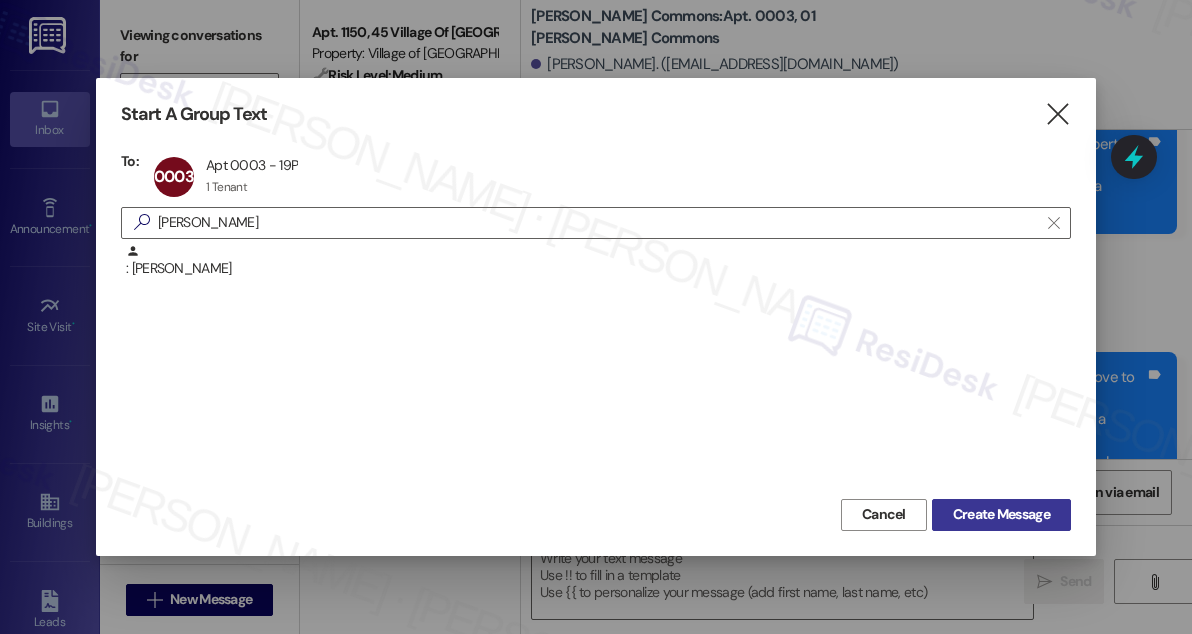 click on "Create Message" at bounding box center [1001, 514] 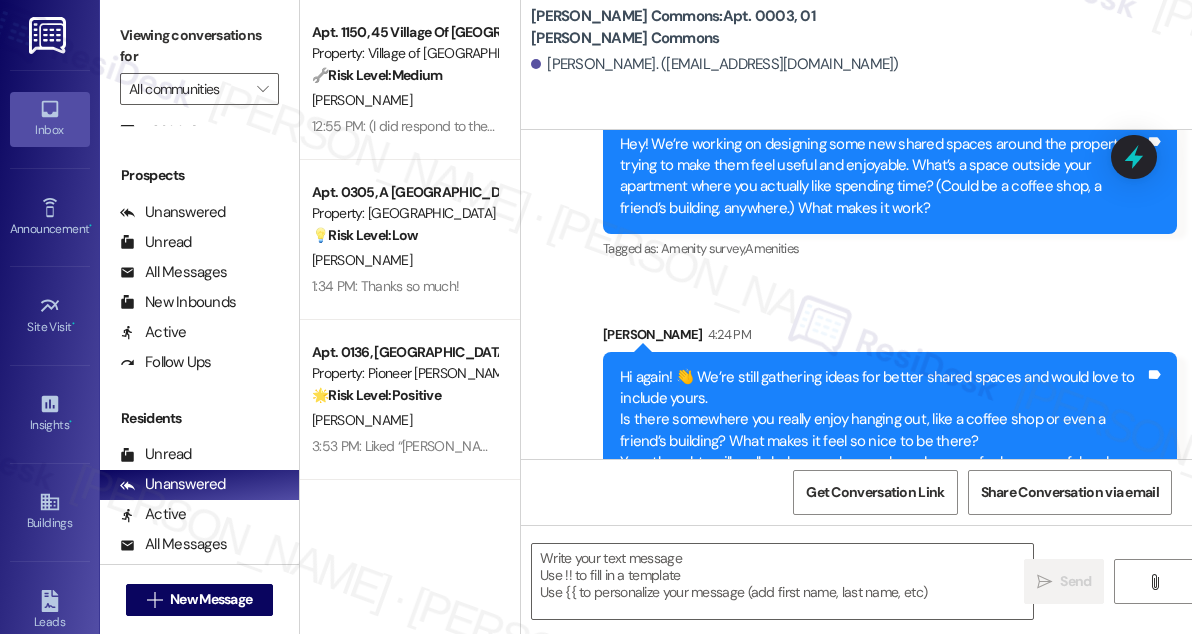 type on "Fetching suggested responses. Please feel free to read through the conversation in the meantime." 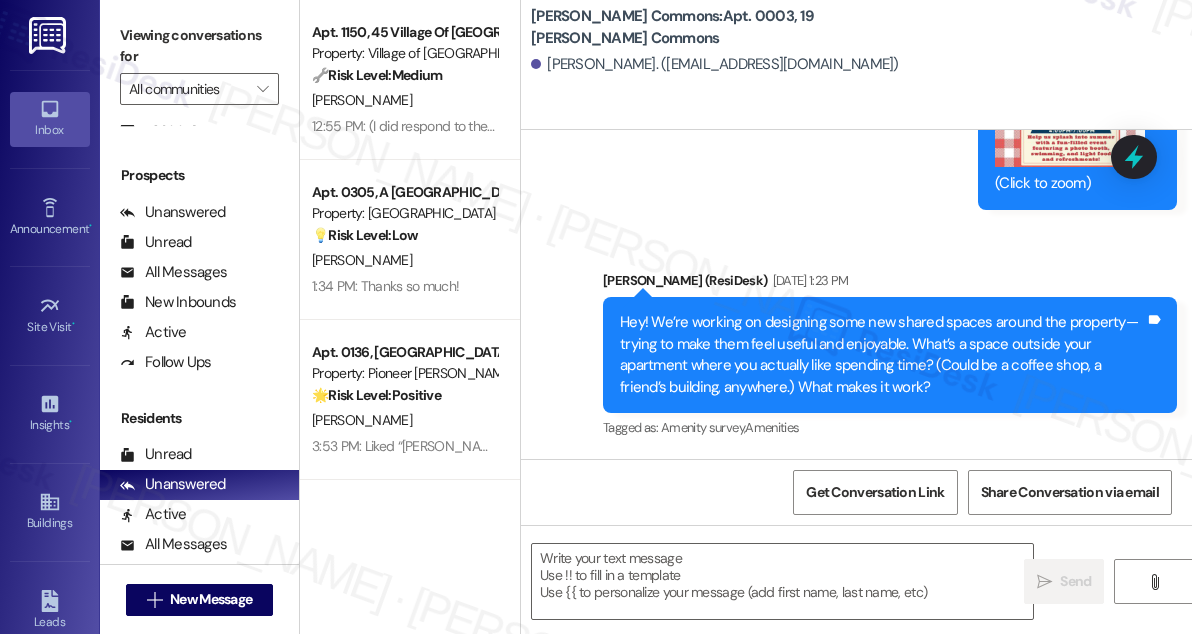 scroll, scrollTop: 8828, scrollLeft: 0, axis: vertical 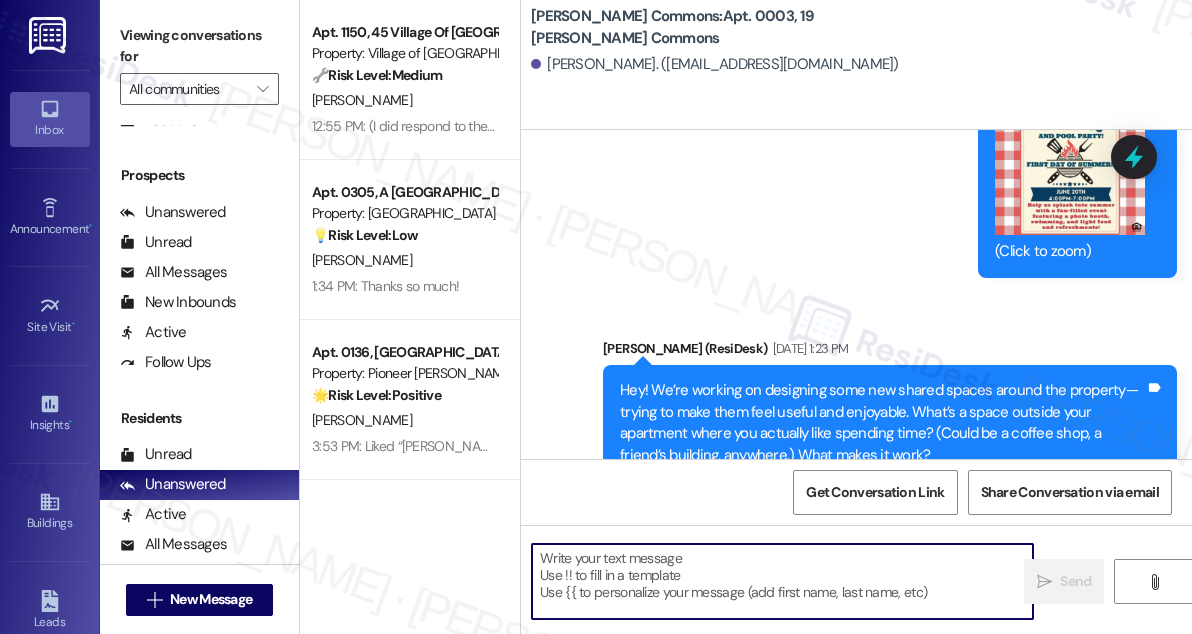 click at bounding box center (782, 581) 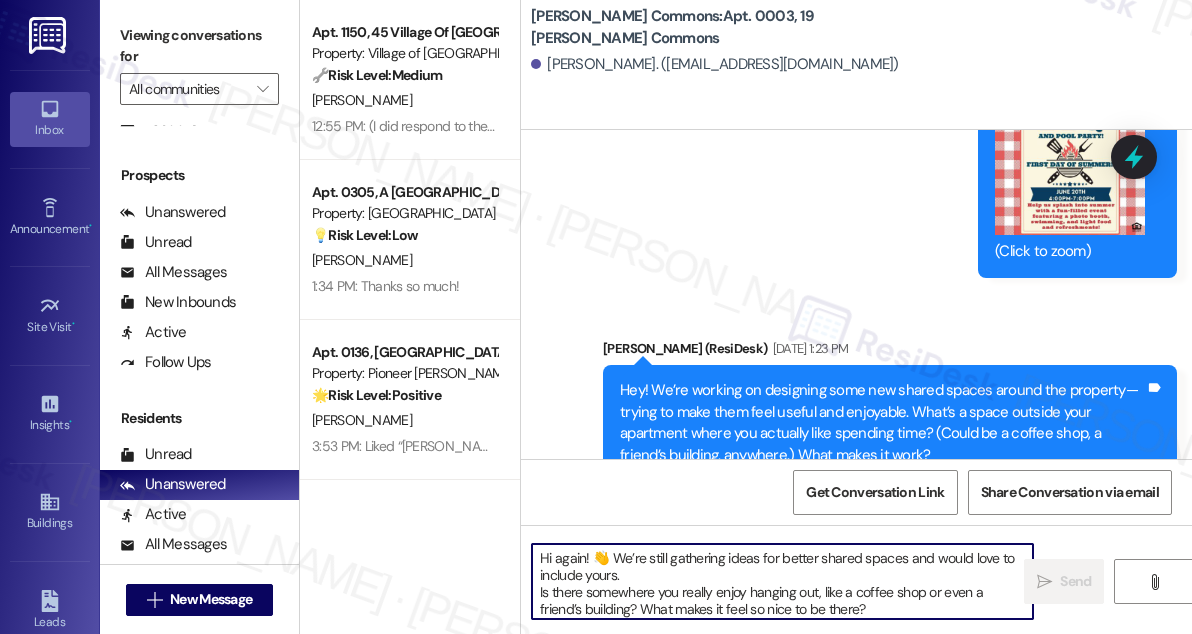 scroll, scrollTop: 34, scrollLeft: 0, axis: vertical 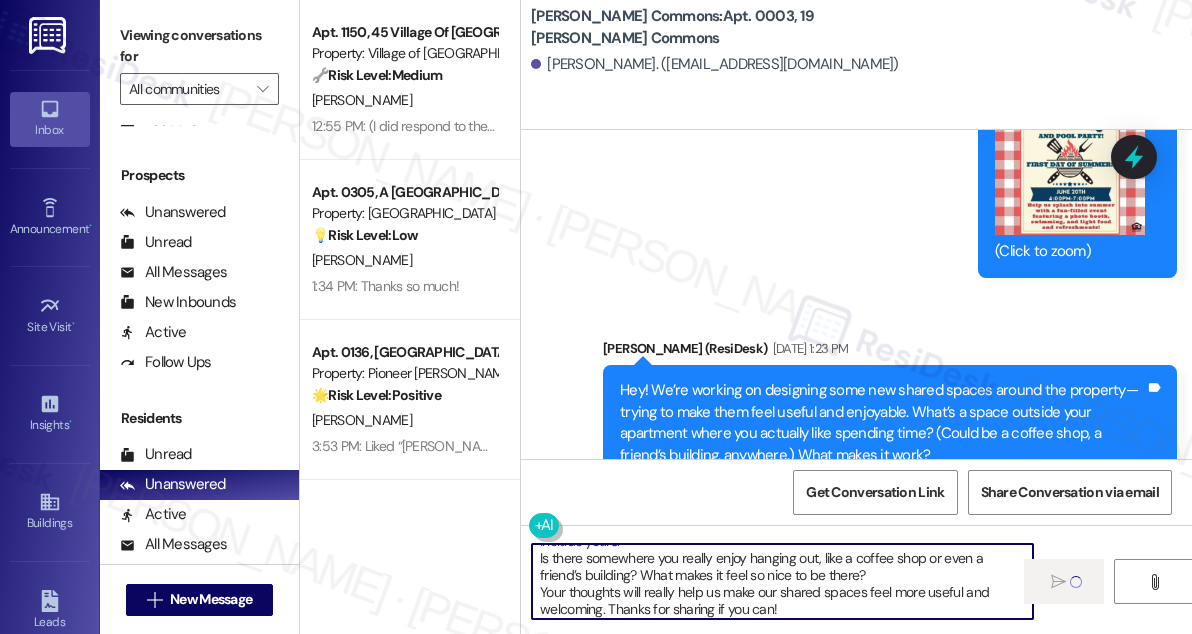 type 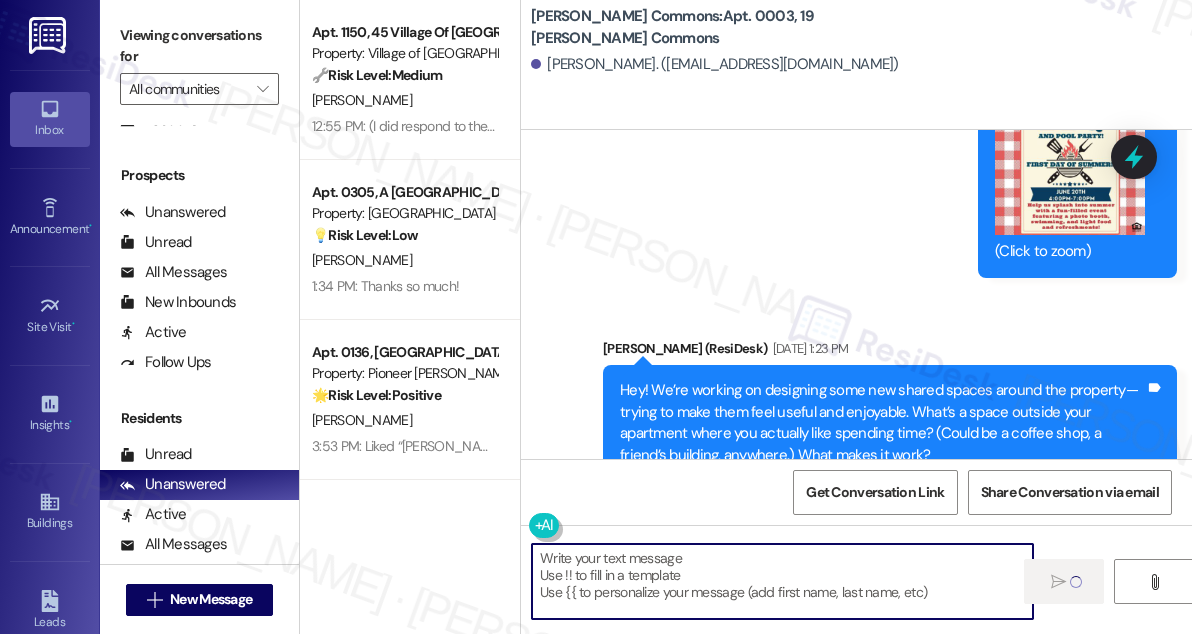 scroll, scrollTop: 0, scrollLeft: 0, axis: both 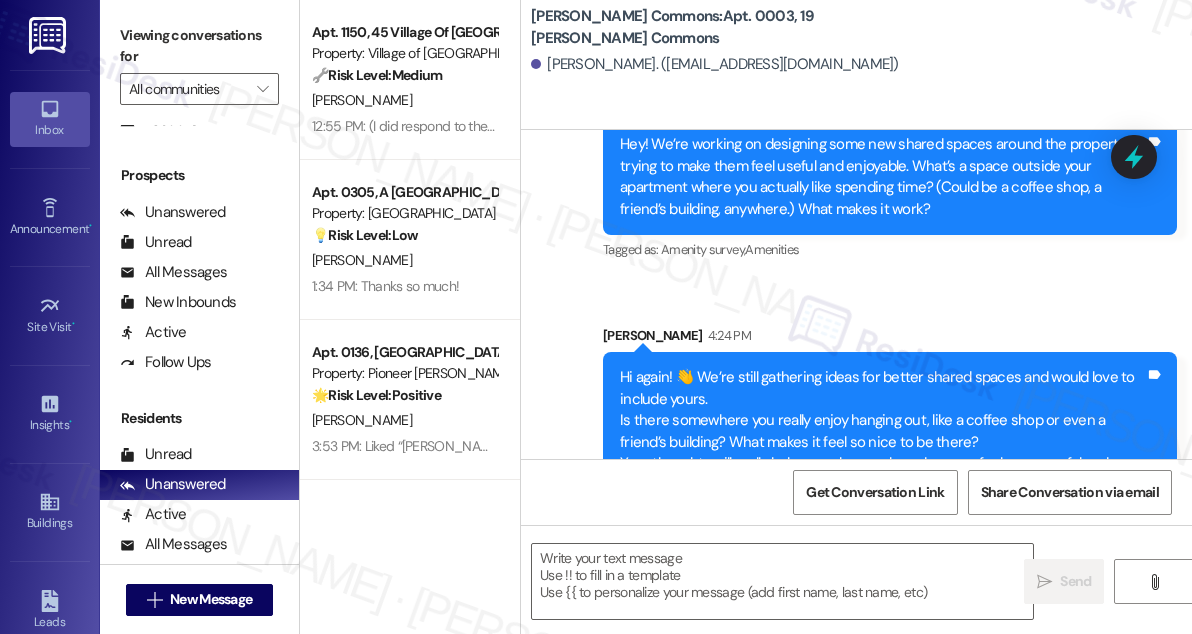 drag, startPoint x: 784, startPoint y: 208, endPoint x: 751, endPoint y: 203, distance: 33.37664 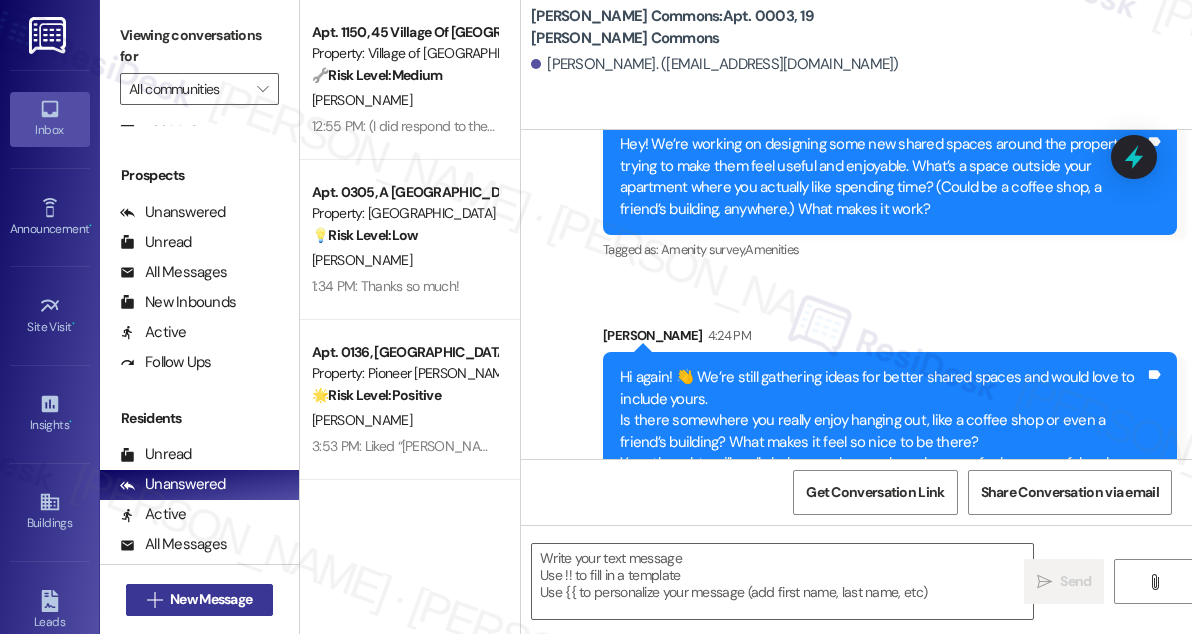 click on "New Message" at bounding box center [211, 599] 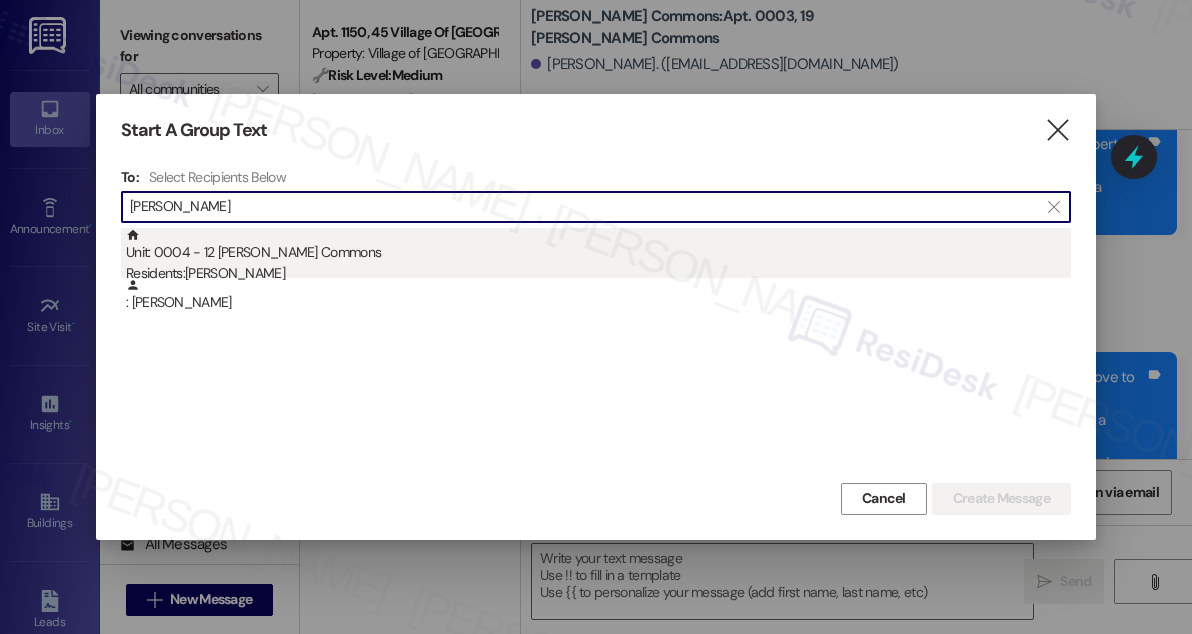 type on "Timothy Hassler" 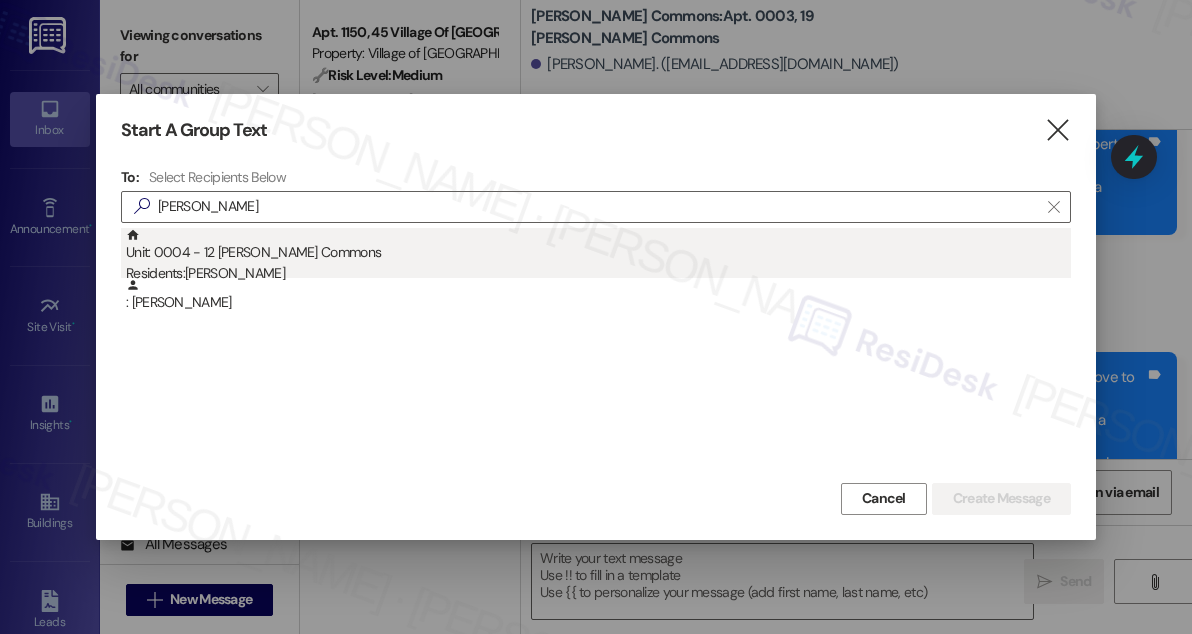 click on "Unit: 0004 - 12 Penn Grant Commons Residents:  Timothy Hassler" at bounding box center (598, 256) 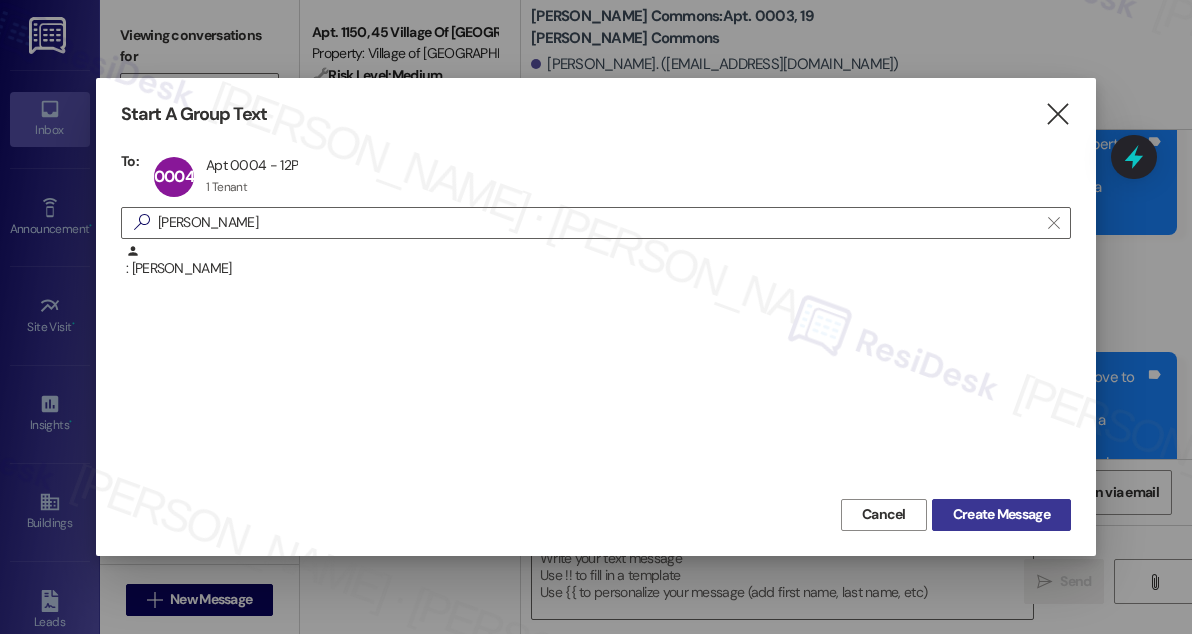 click on "Create Message" at bounding box center [1001, 514] 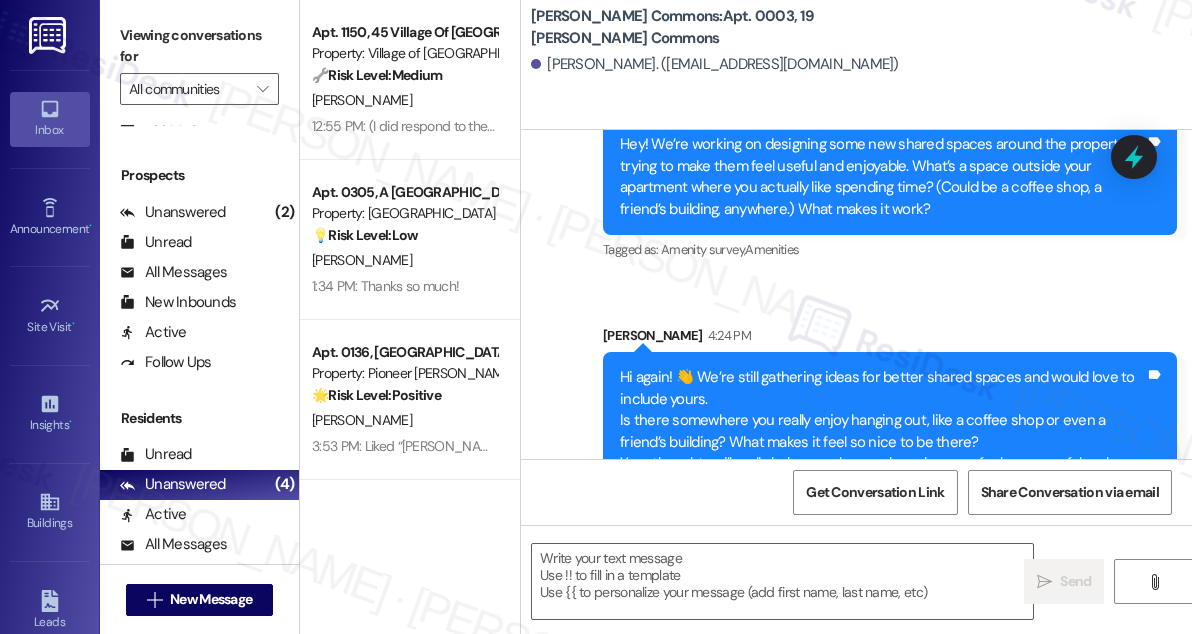 type on "Fetching suggested responses. Please feel free to read through the conversation in the meantime." 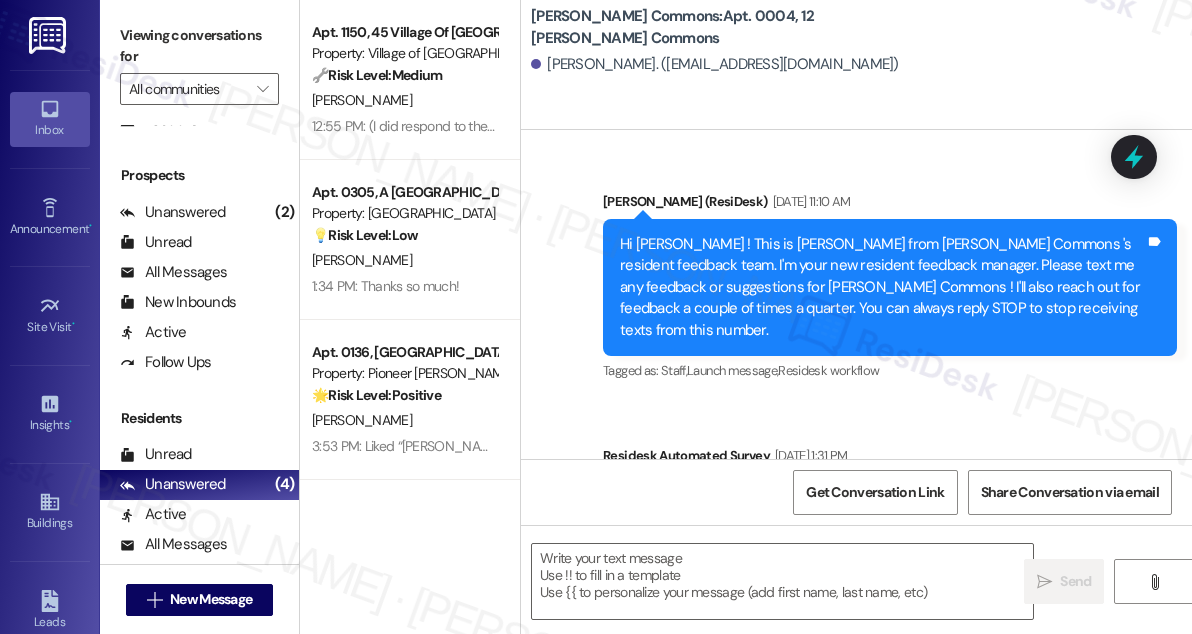 scroll, scrollTop: 17027, scrollLeft: 0, axis: vertical 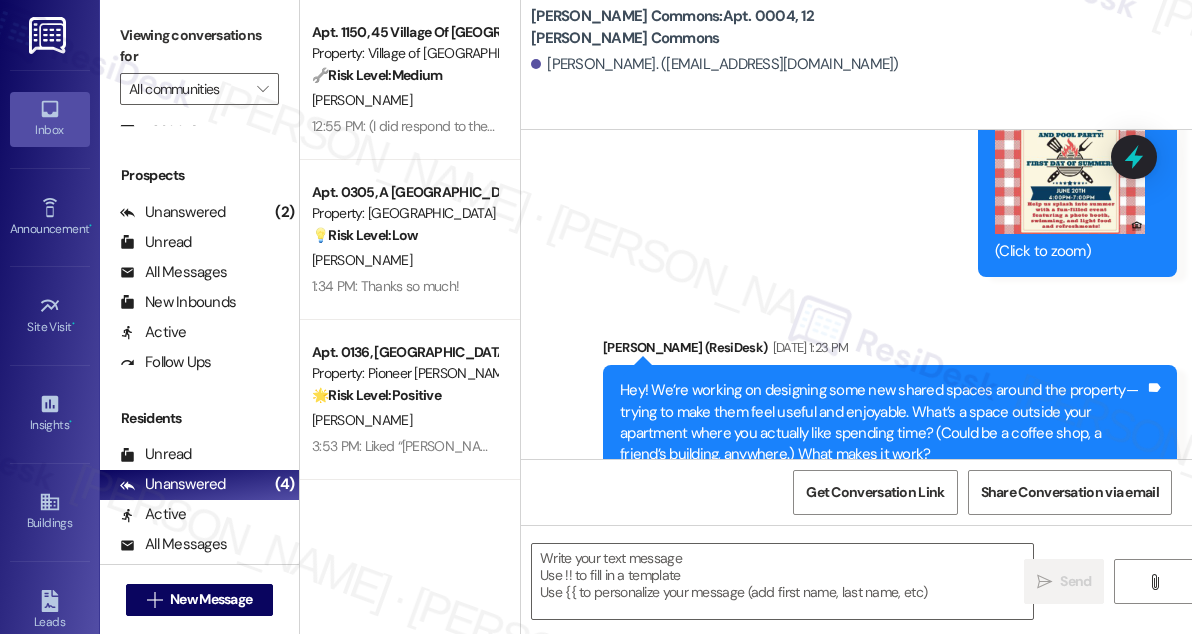 type on "Fetching suggested responses. Please feel free to read through the conversation in the meantime." 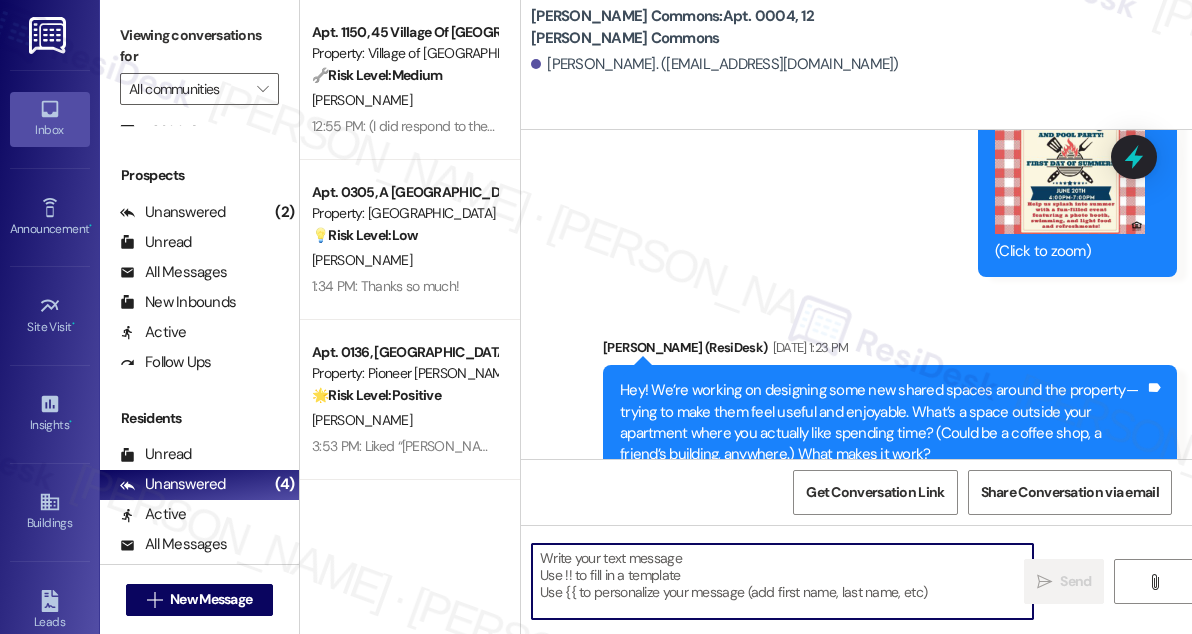 click at bounding box center (782, 581) 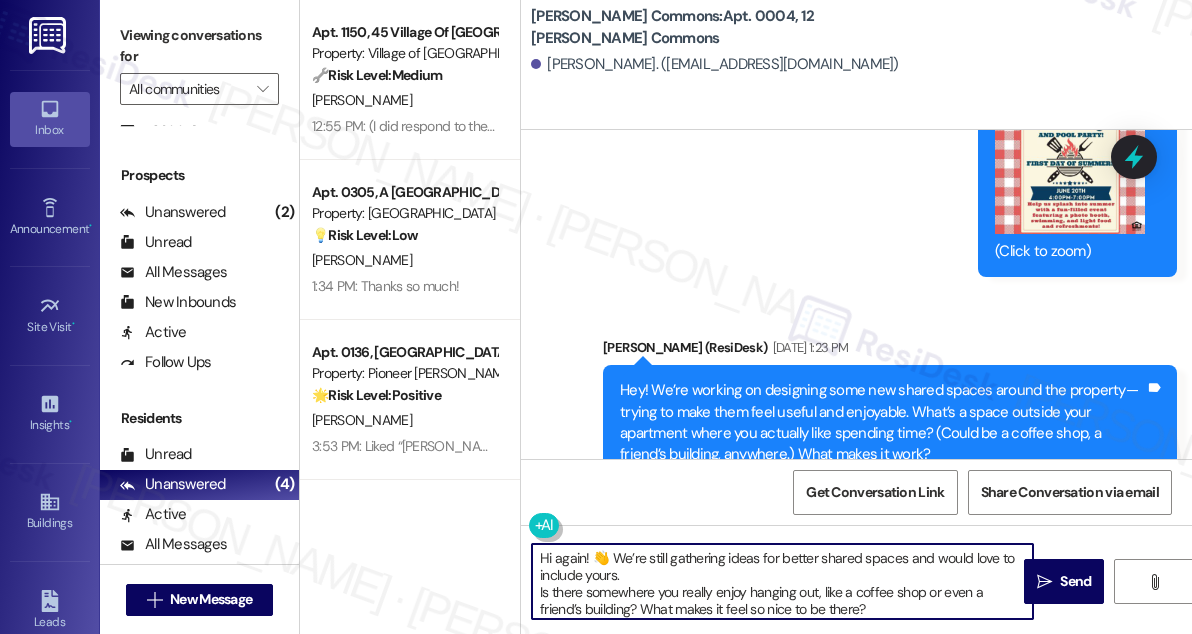 scroll, scrollTop: 34, scrollLeft: 0, axis: vertical 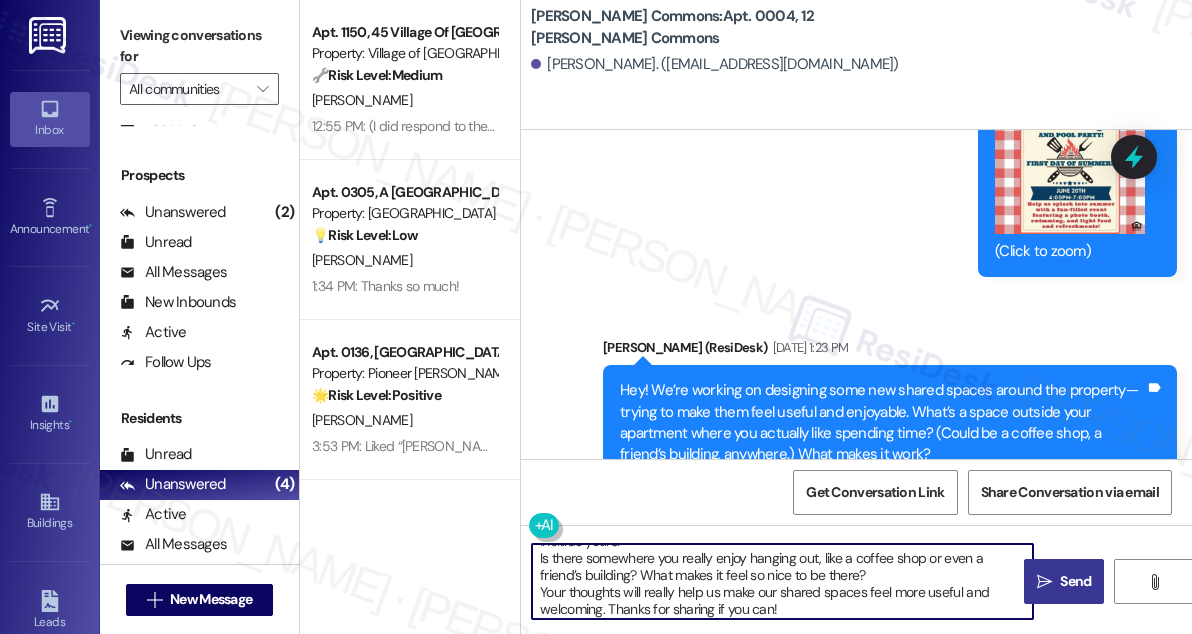 type on "Hi again! 👋 We’re still gathering ideas for better shared spaces and would love to include yours.
Is there somewhere you really enjoy hanging out, like a coffee shop or even a friend’s building? What makes it feel so nice to be there?
Your thoughts will really help us make our shared spaces feel more useful and welcoming. Thanks for sharing if you can!" 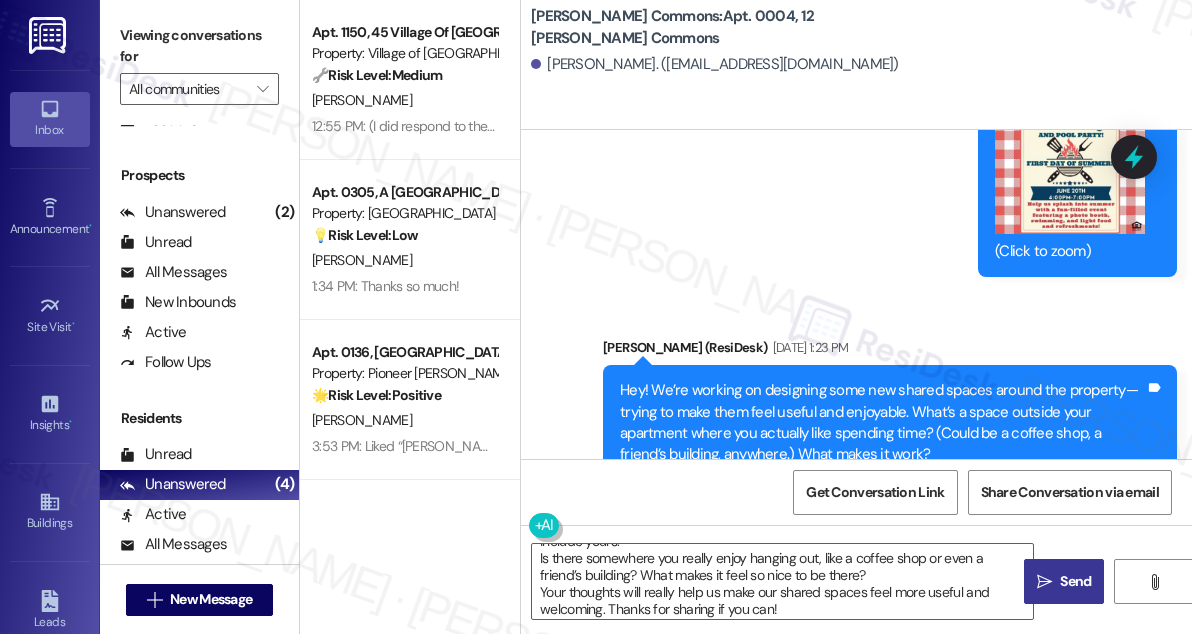 click on " Send" at bounding box center (1064, 581) 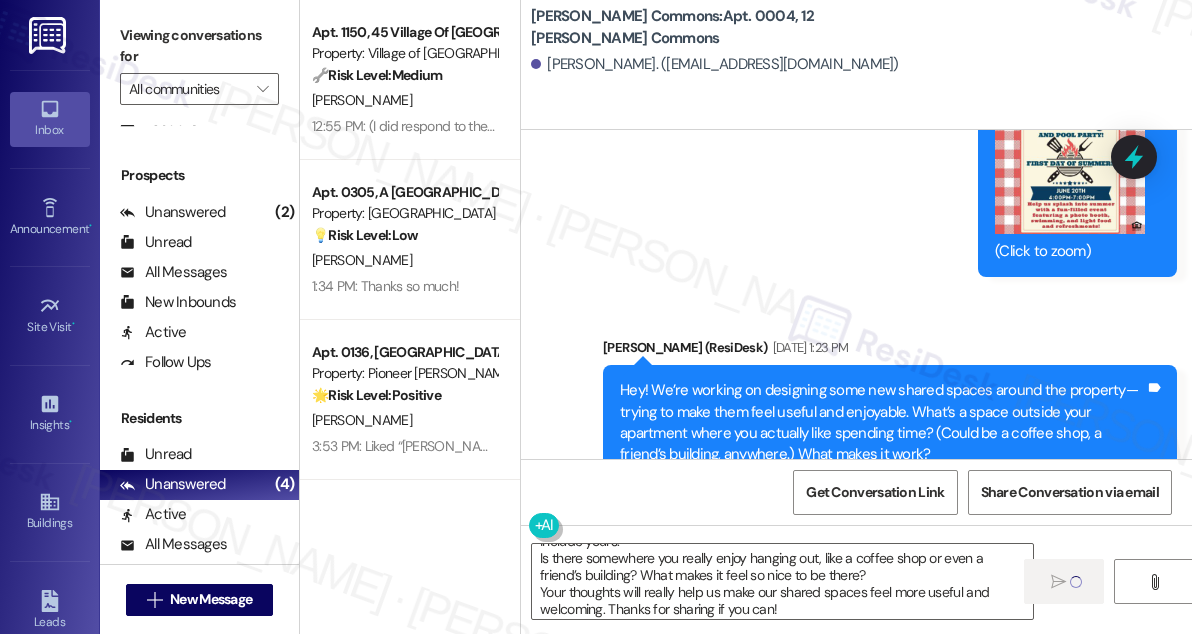type 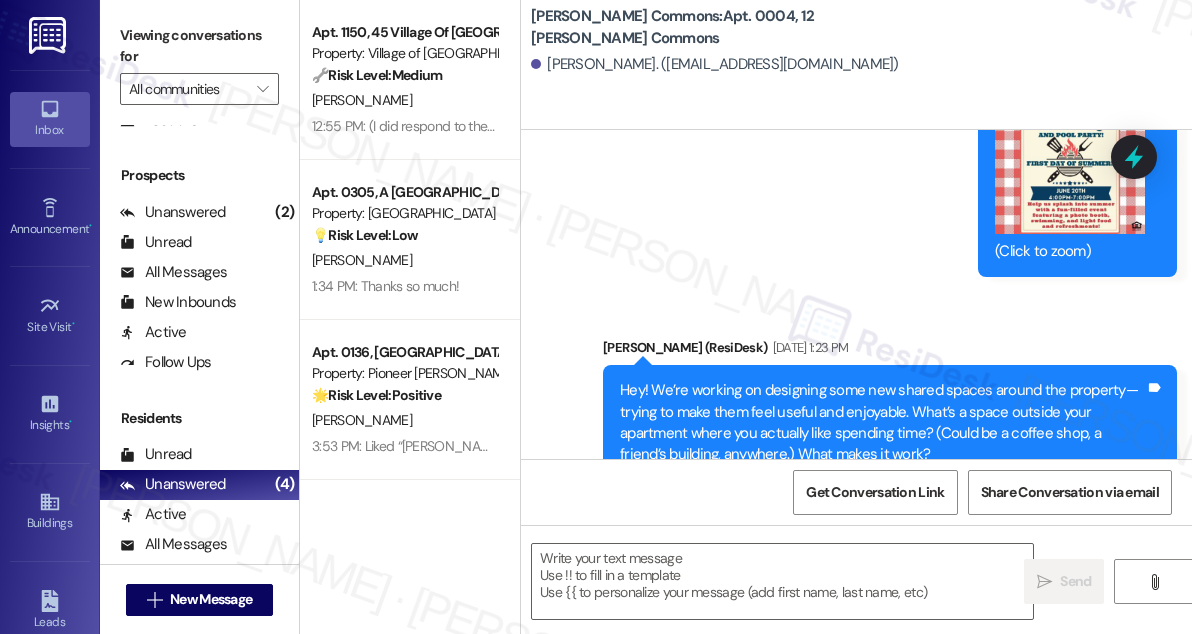 scroll, scrollTop: 0, scrollLeft: 0, axis: both 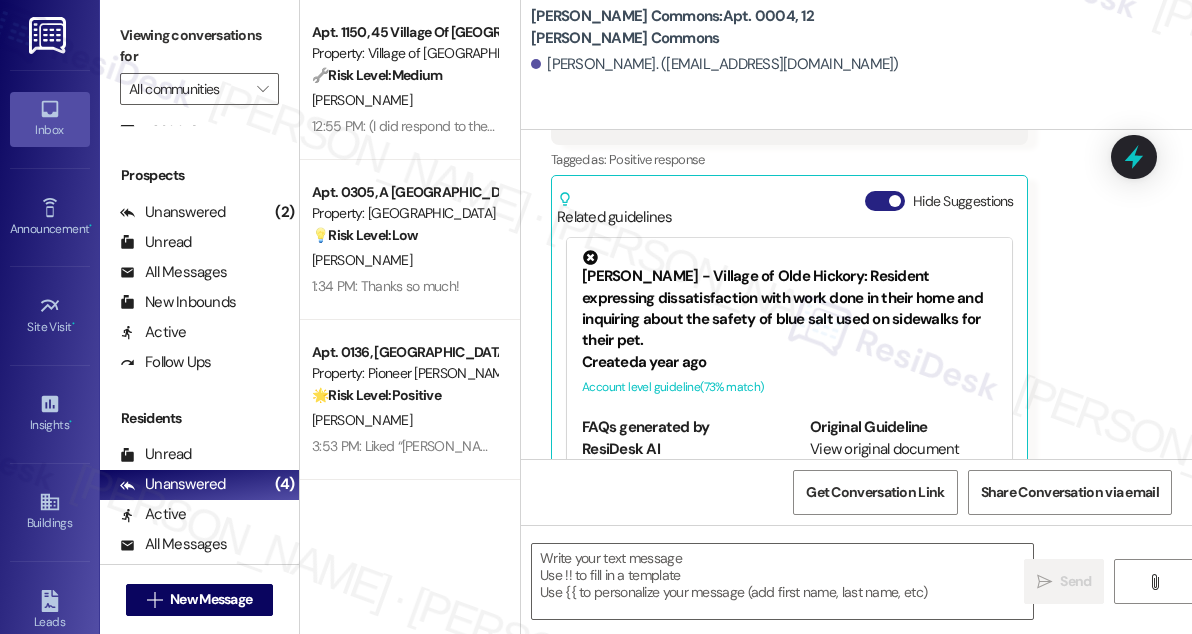 click on "Hide Suggestions" at bounding box center [885, 201] 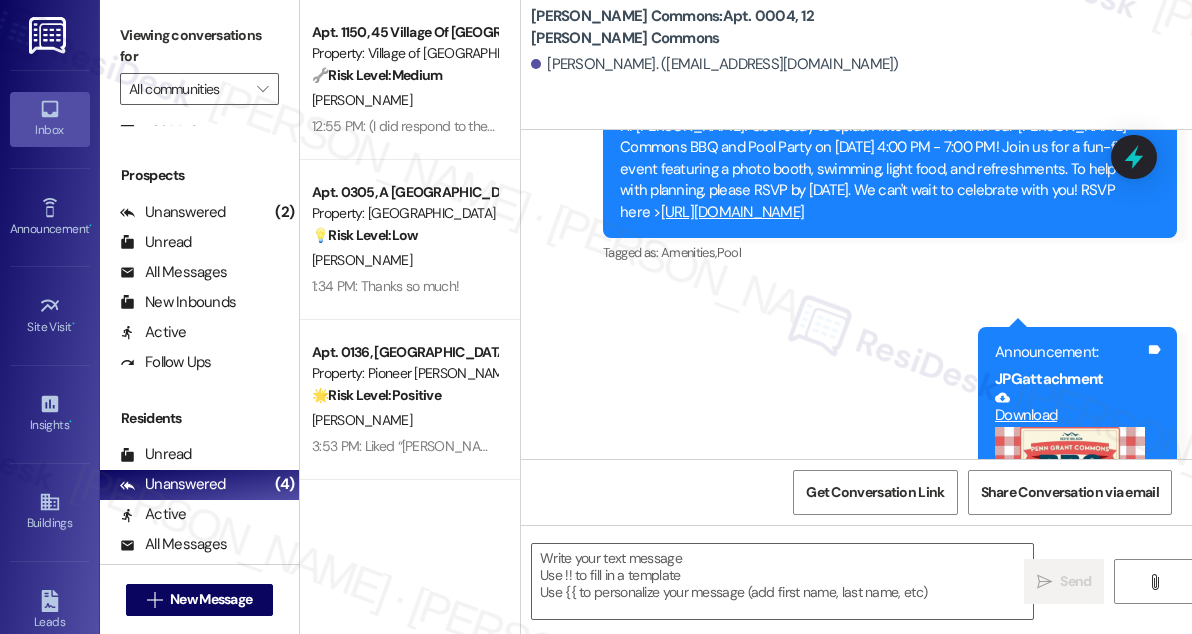 scroll, scrollTop: 17021, scrollLeft: 0, axis: vertical 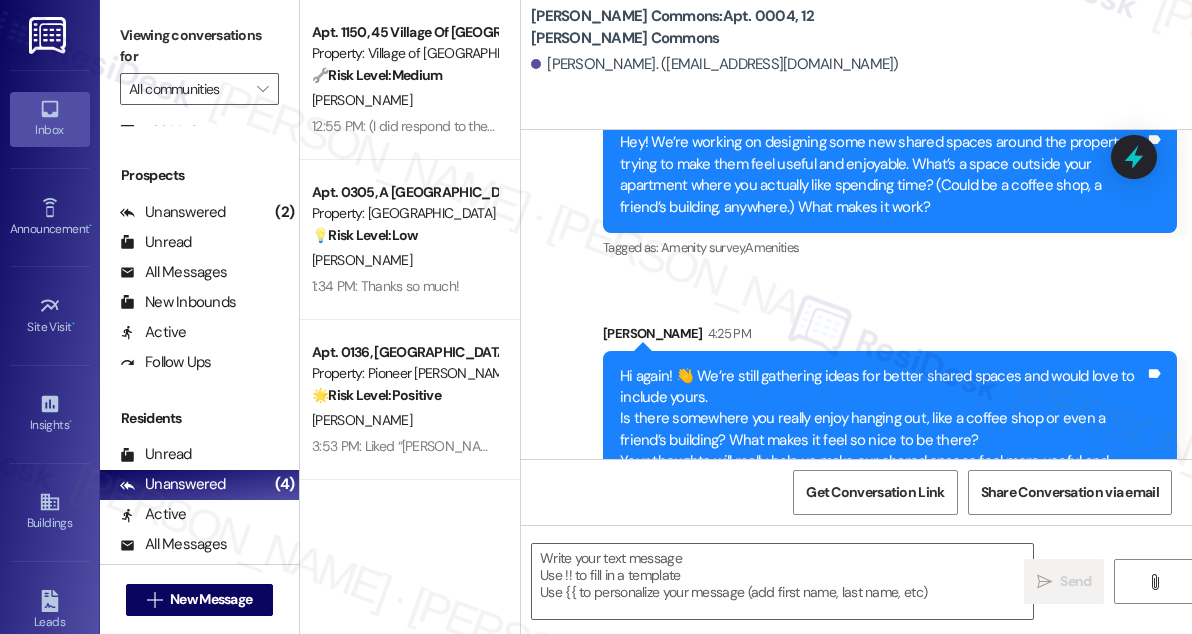 click on "Tagged as:   Amenity survey ,  Click to highlight conversations about Amenity survey Amenities Click to highlight conversations about Amenities" at bounding box center (890, 247) 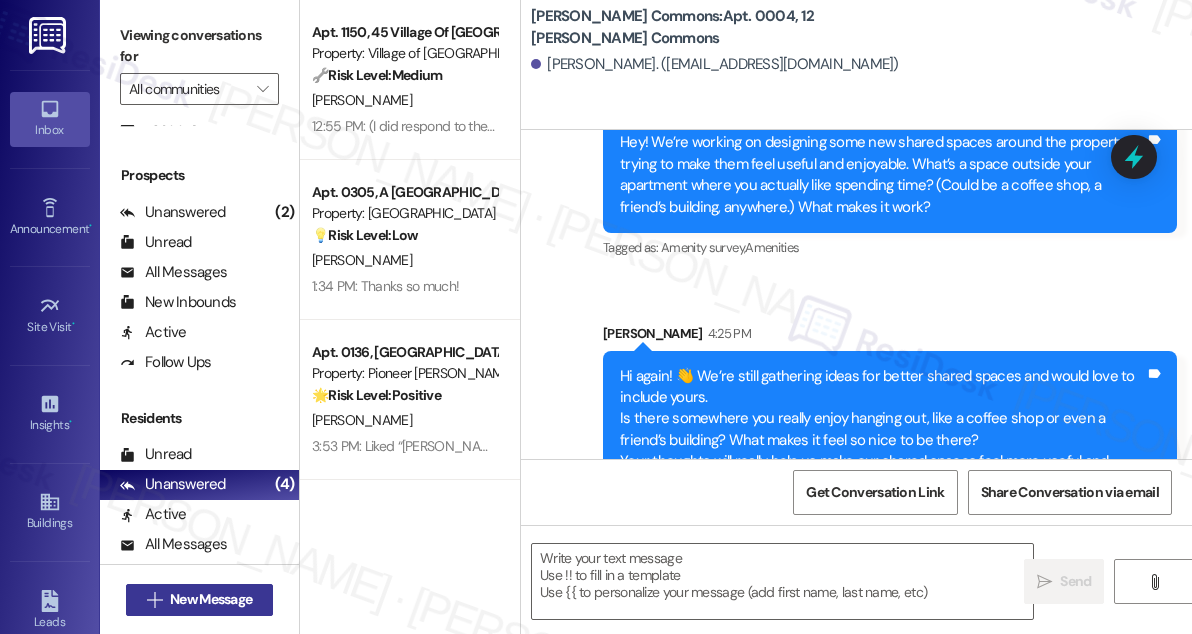 click on "New Message" at bounding box center [211, 599] 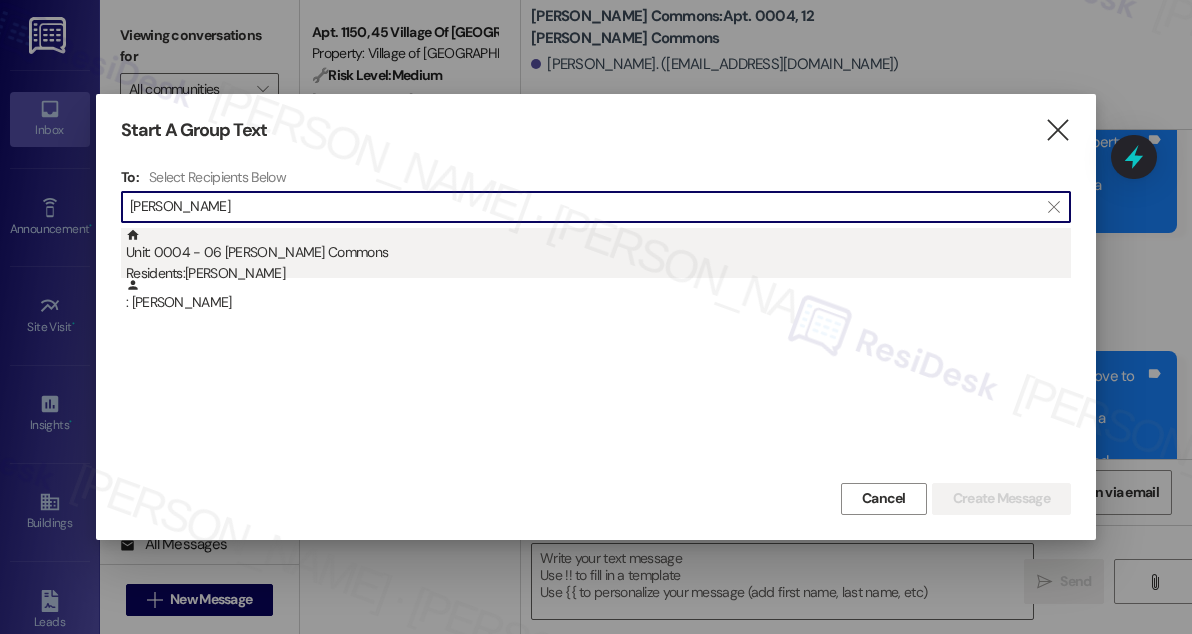 type on "Katie Overly" 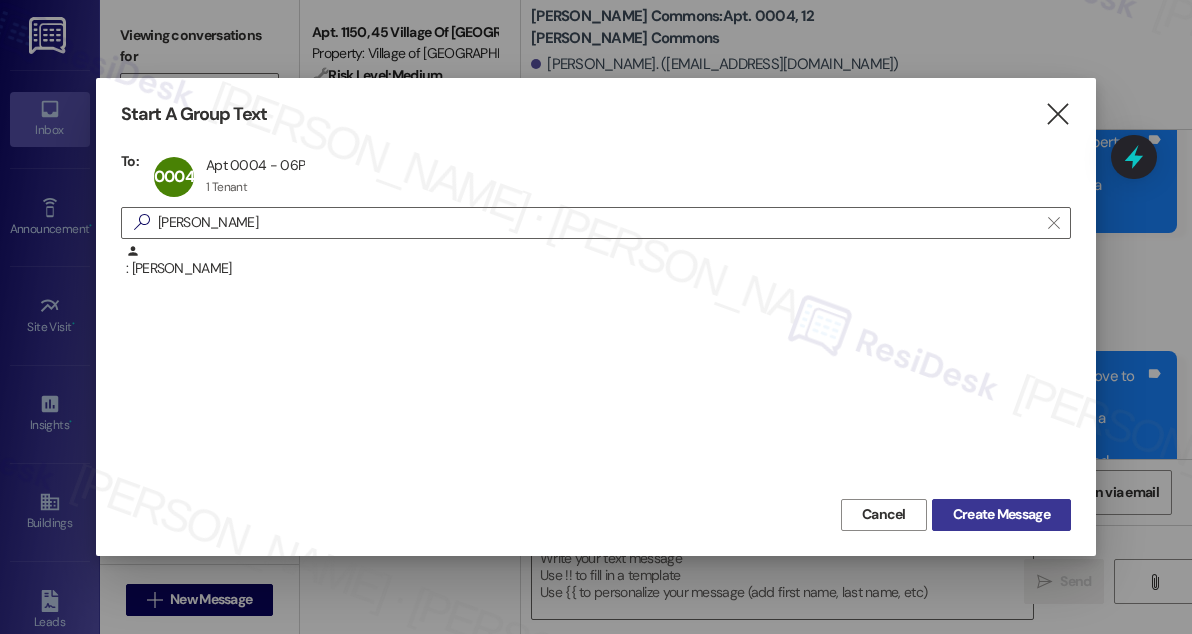 click on "Create Message" at bounding box center (1001, 514) 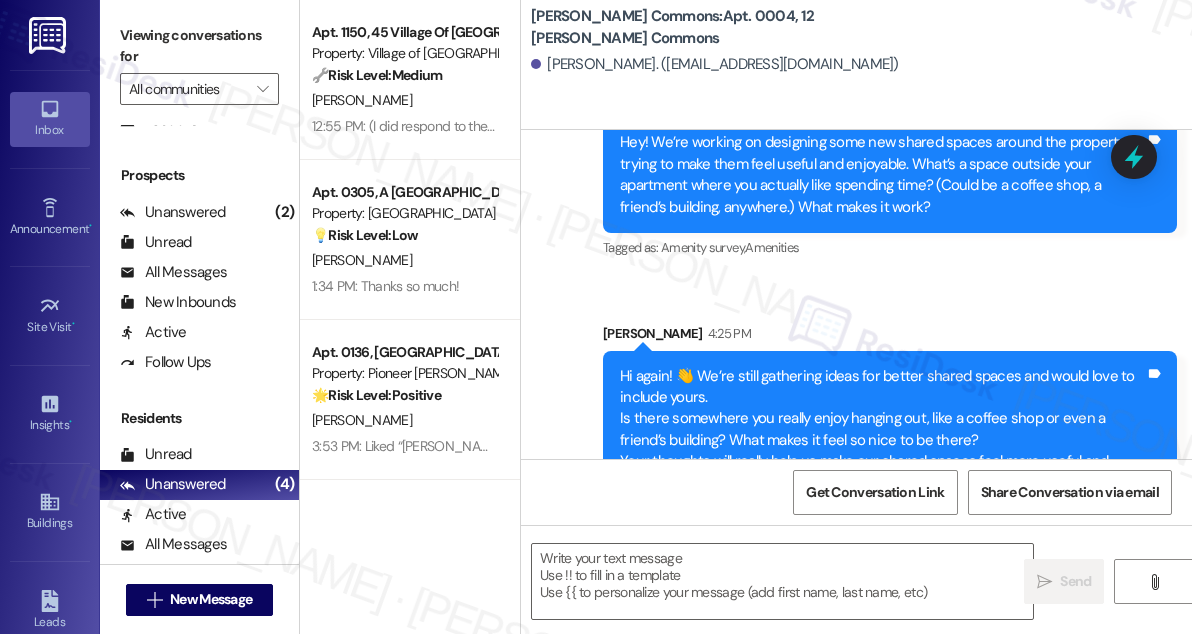 type on "Fetching suggested responses. Please feel free to read through the conversation in the meantime." 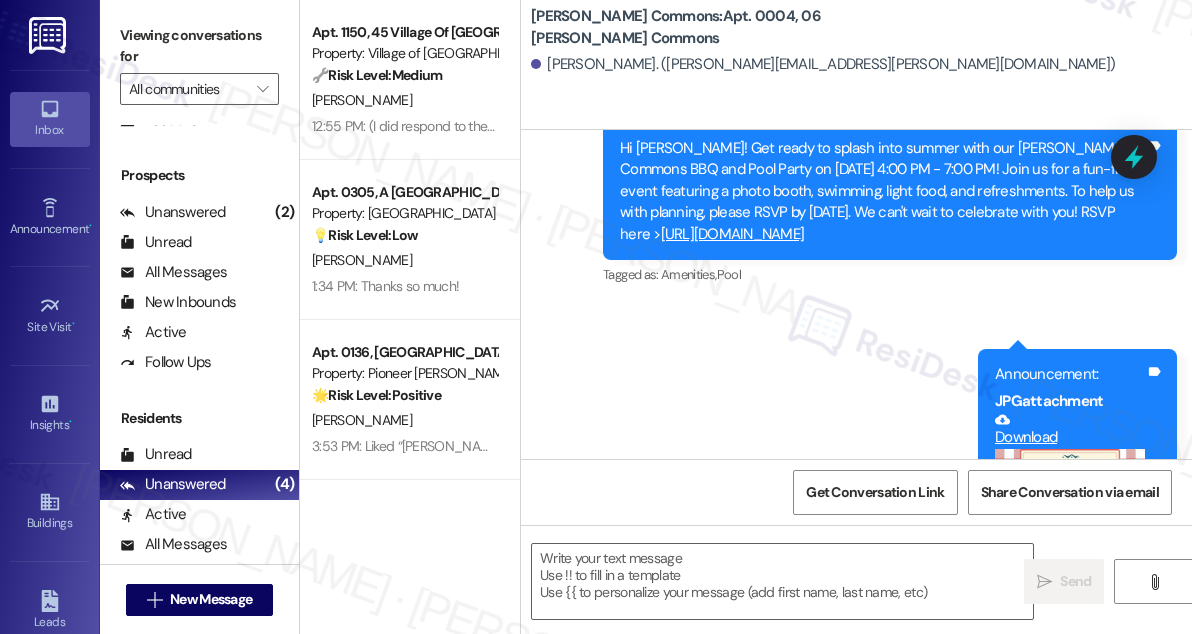 type on "Fetching suggested responses. Please feel free to read through the conversation in the meantime." 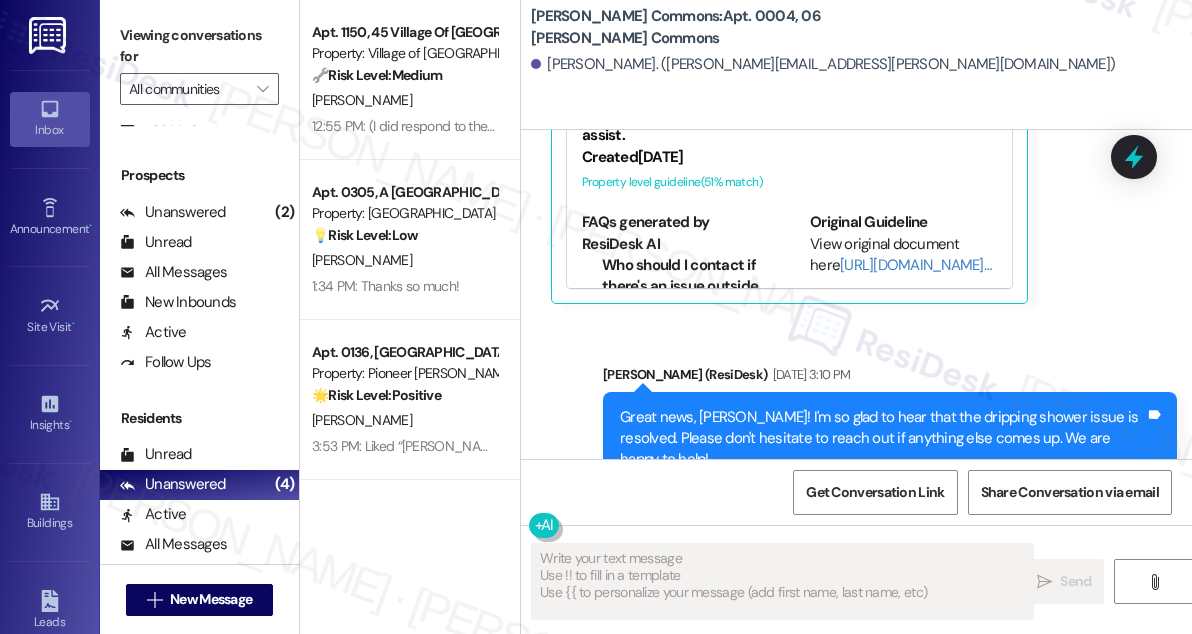 scroll, scrollTop: 14839, scrollLeft: 0, axis: vertical 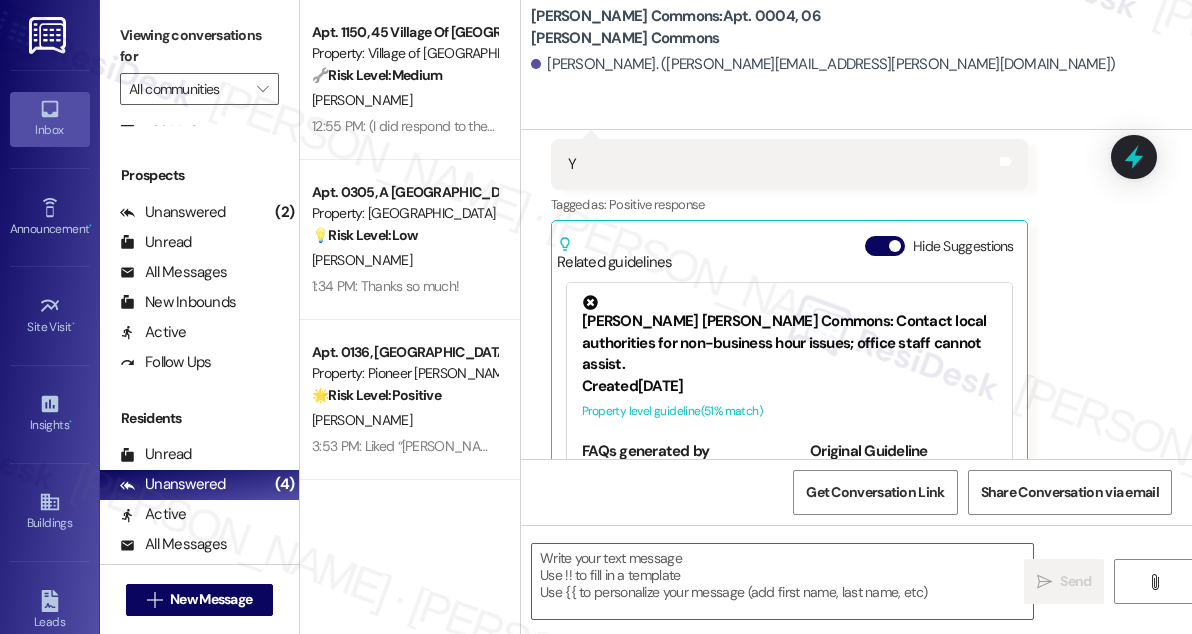 click on "Penn Grant Commons:  Apt. 0004, 06 Penn Grant Commons       Katie Overly. (katie.o.rhoades@gmail.com)" at bounding box center [856, 65] 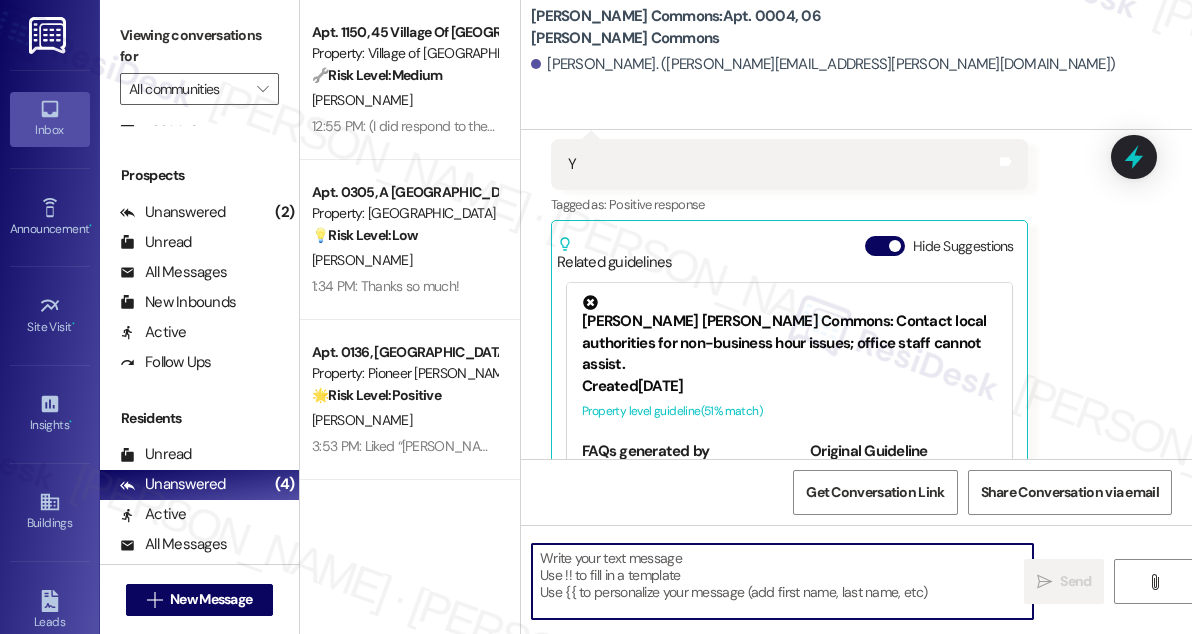 click at bounding box center [782, 581] 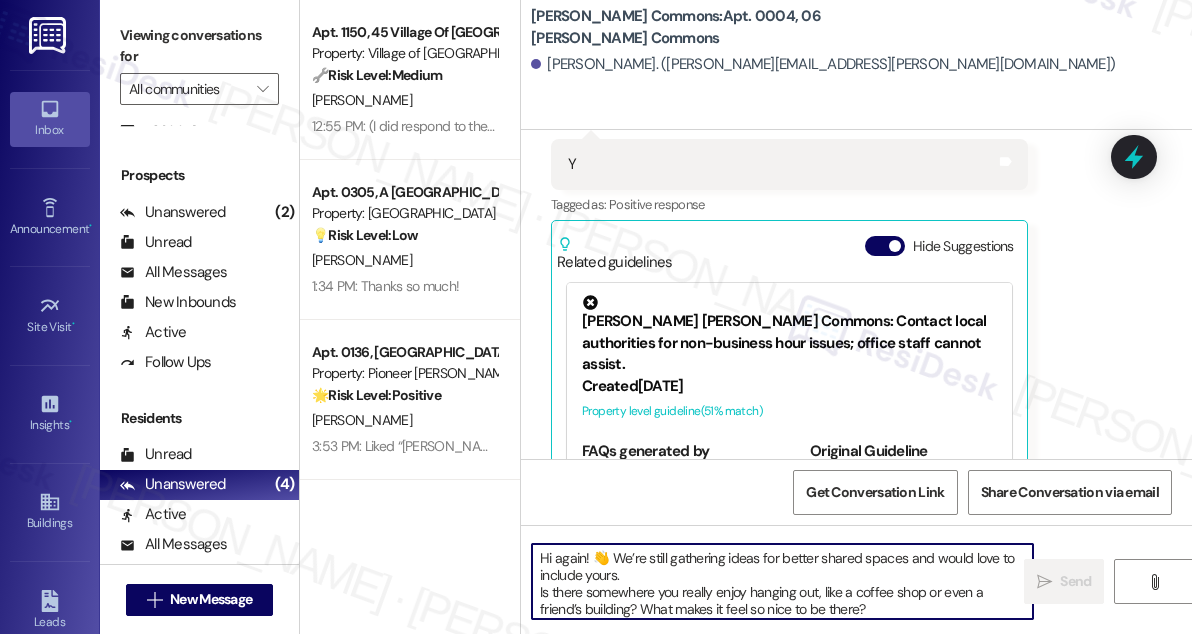 scroll, scrollTop: 34, scrollLeft: 0, axis: vertical 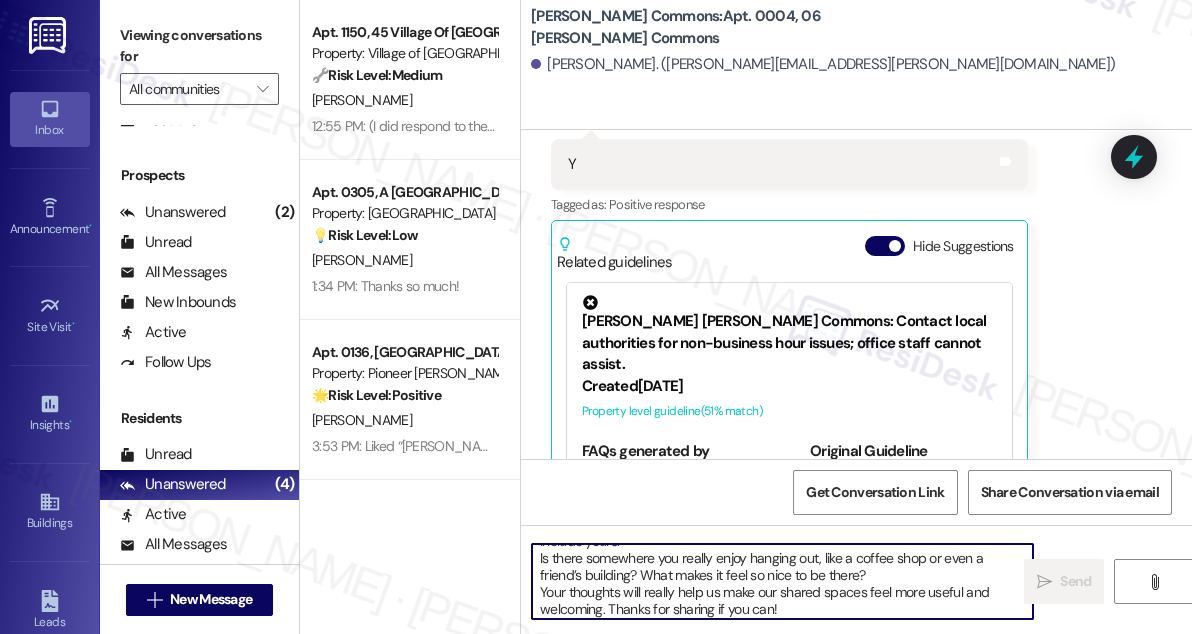 type 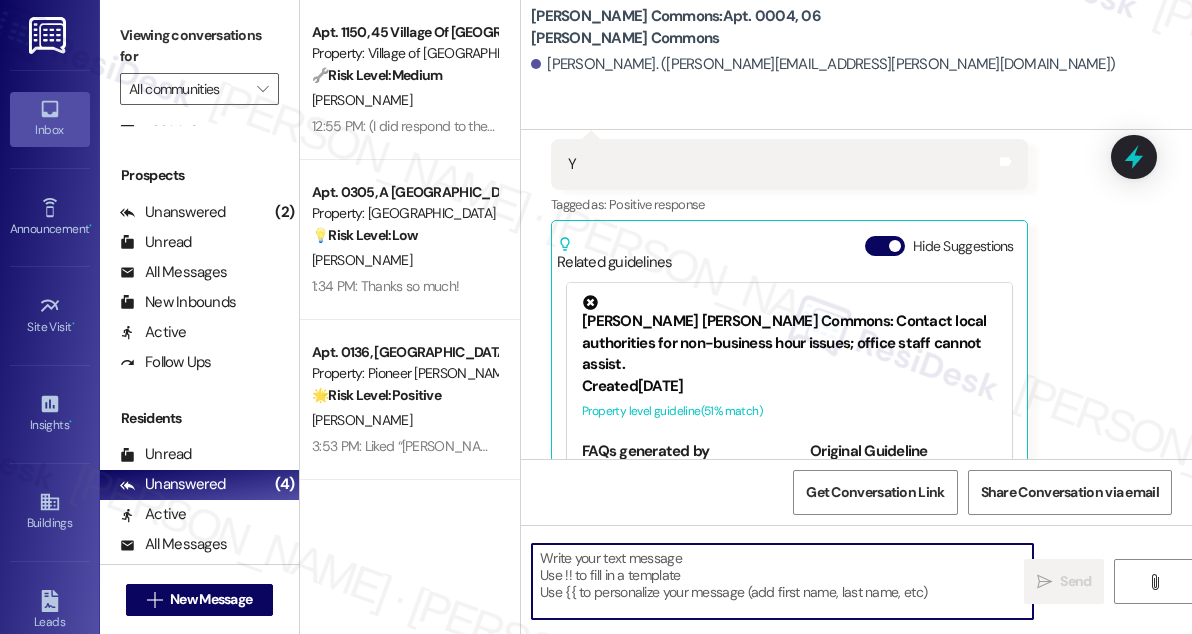 scroll, scrollTop: 0, scrollLeft: 0, axis: both 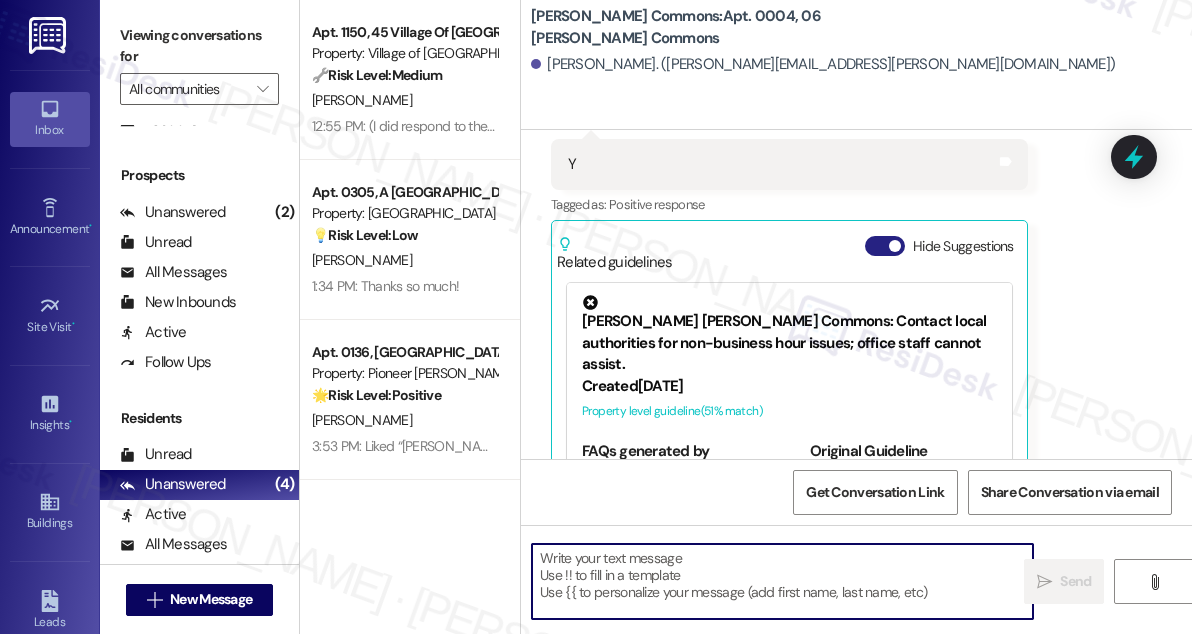 click on "Hide Suggestions" at bounding box center [885, 246] 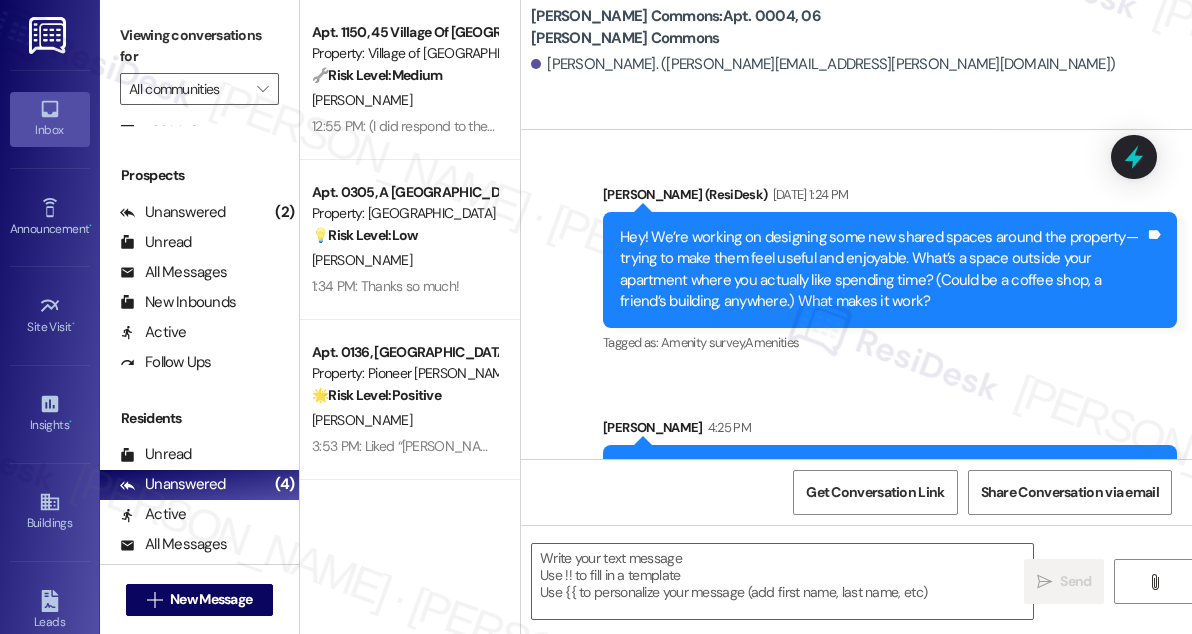 scroll, scrollTop: 17157, scrollLeft: 0, axis: vertical 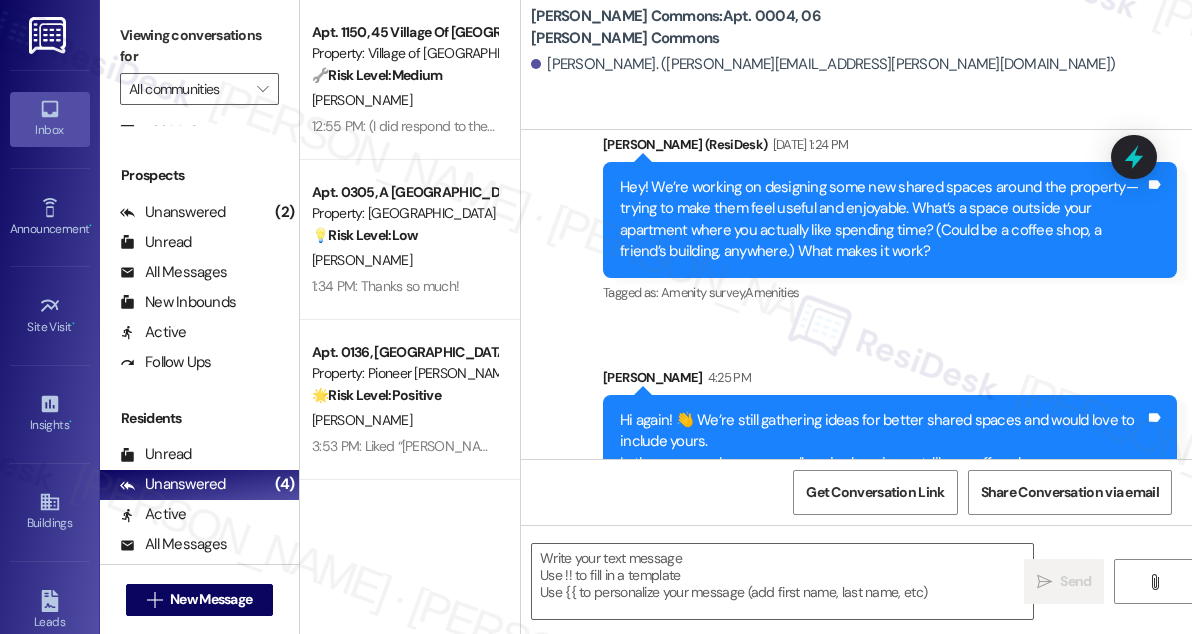 drag, startPoint x: 716, startPoint y: 223, endPoint x: 705, endPoint y: 226, distance: 11.401754 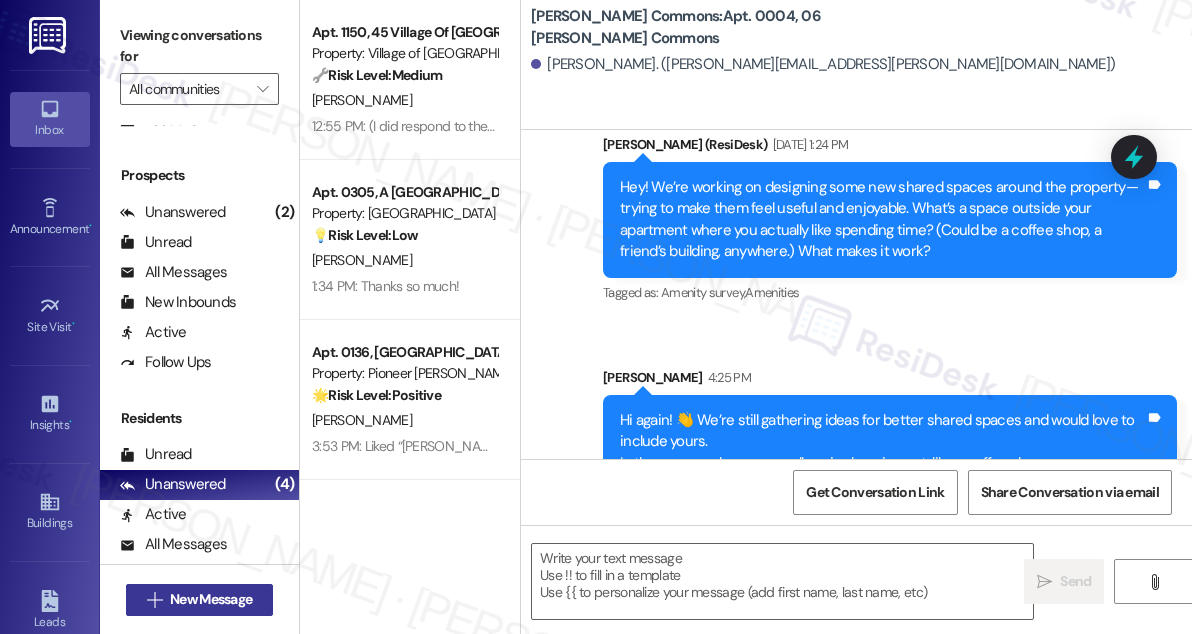 click on "New Message" at bounding box center (211, 599) 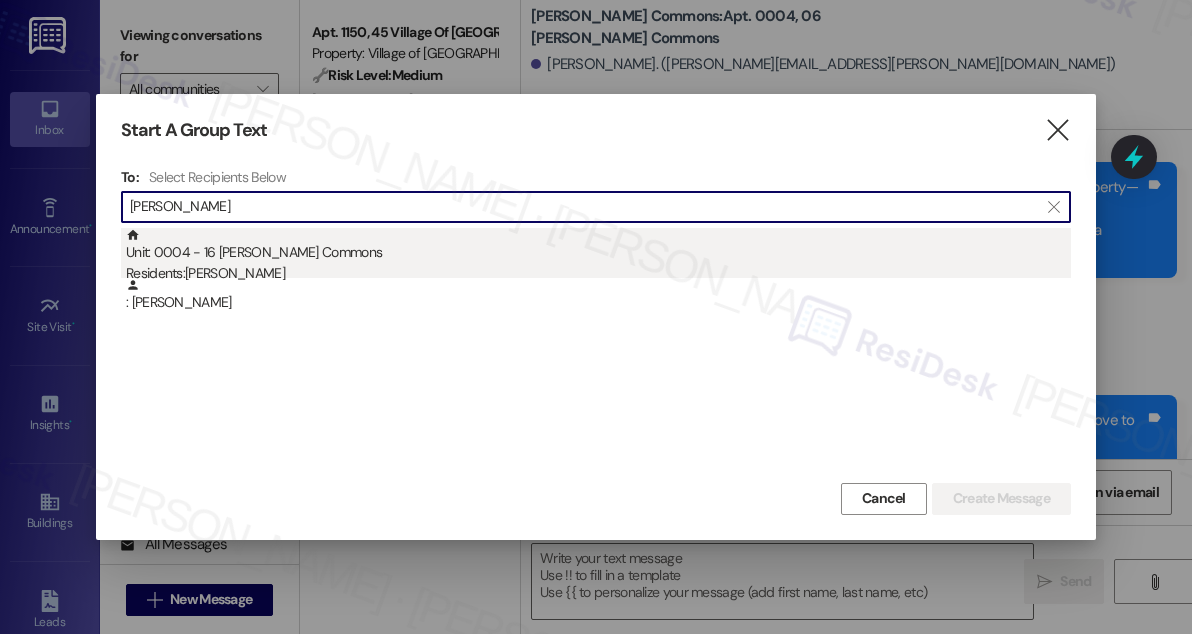 type on "Jarl Ferko" 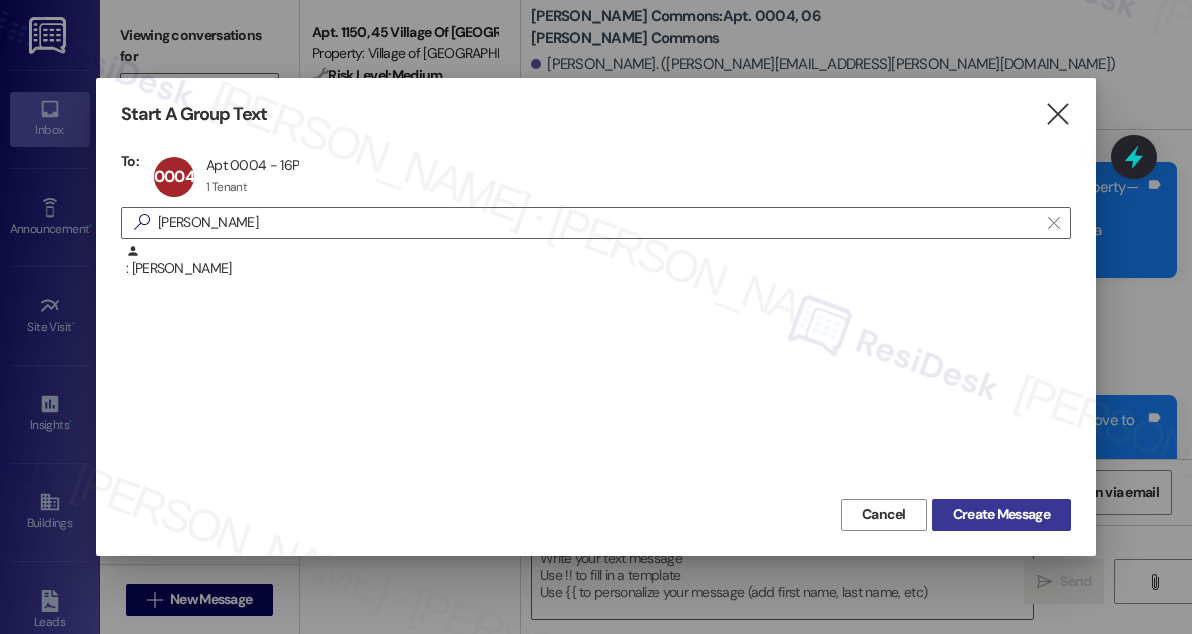 click on "Create Message" at bounding box center (1001, 514) 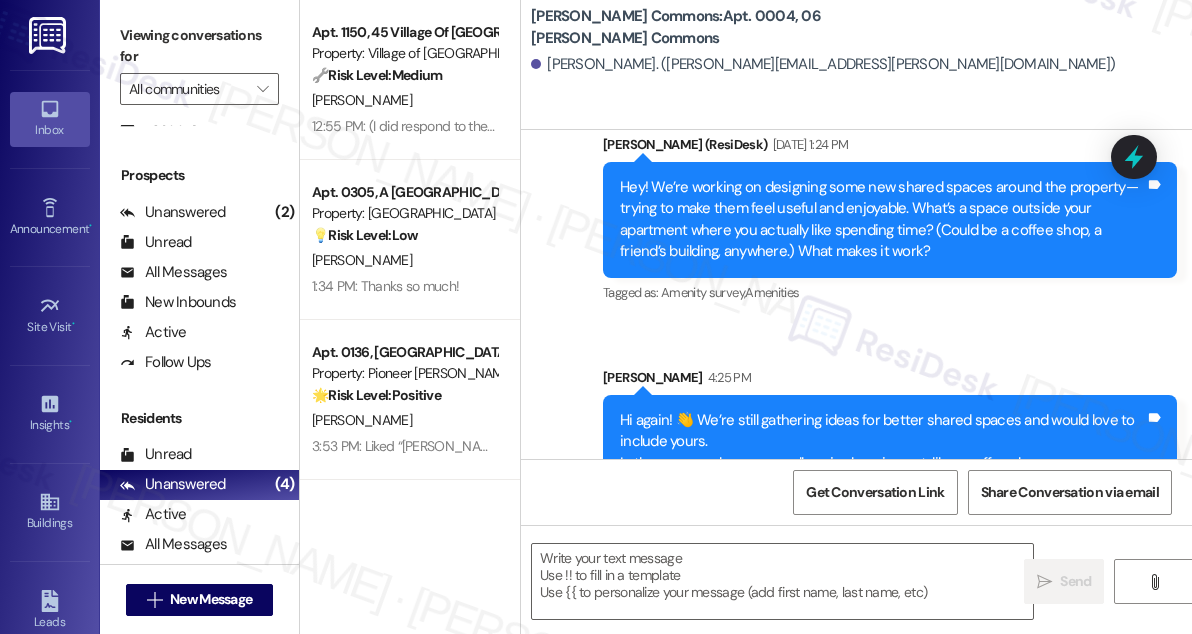 type on "Fetching suggested responses. Please feel free to read through the conversation in the meantime." 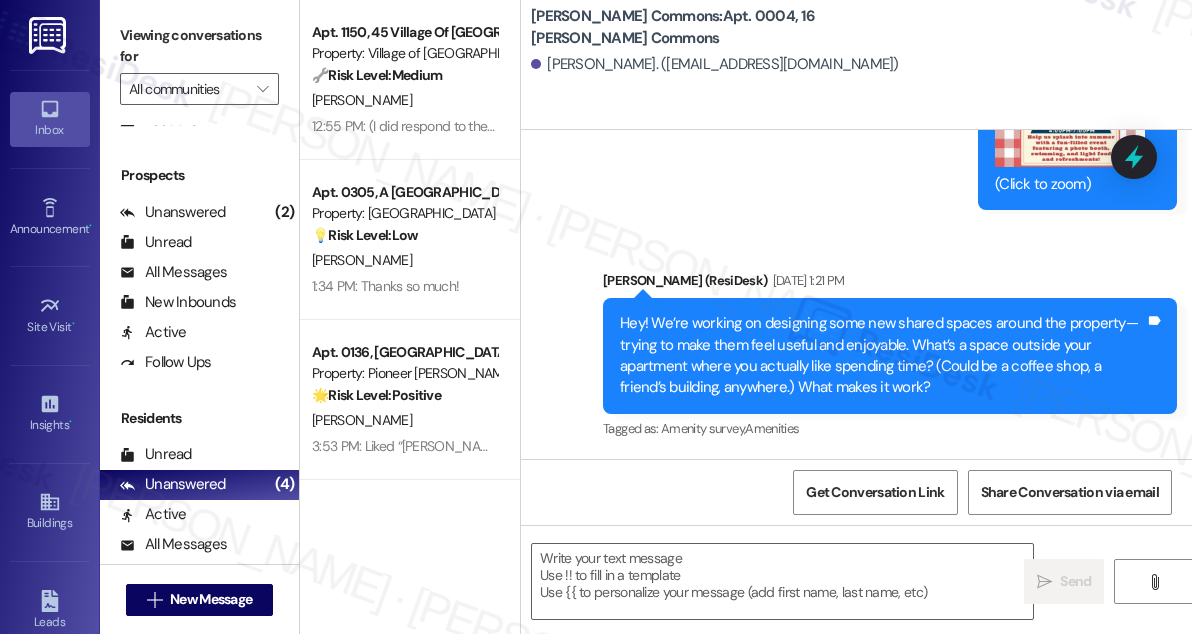 scroll, scrollTop: 16261, scrollLeft: 0, axis: vertical 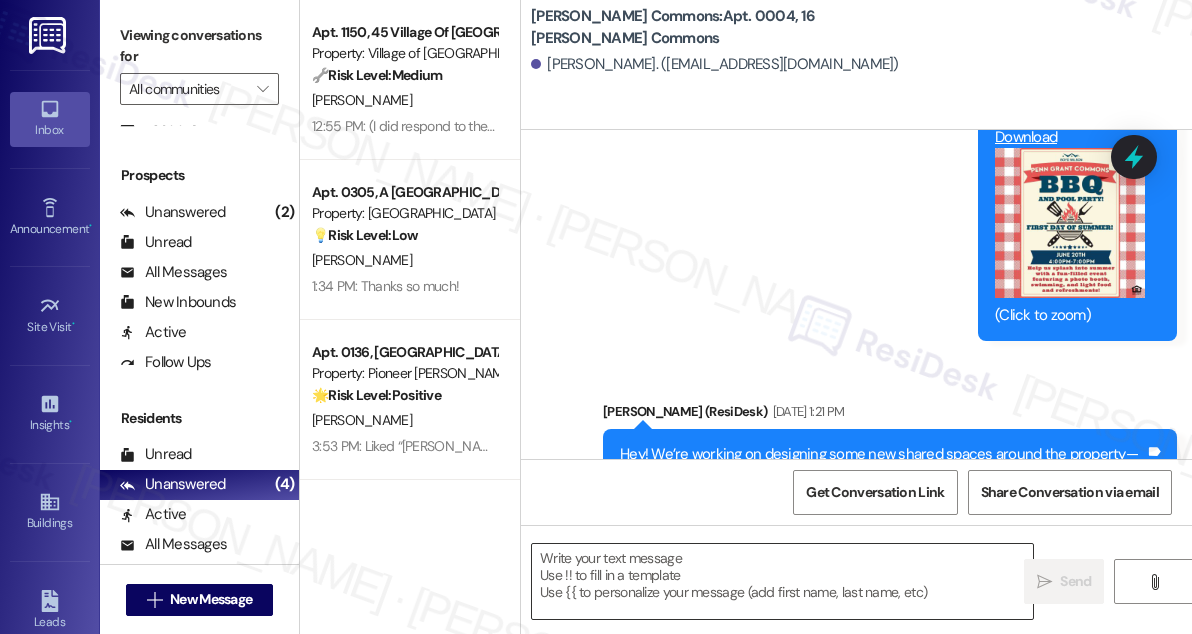 click at bounding box center (782, 581) 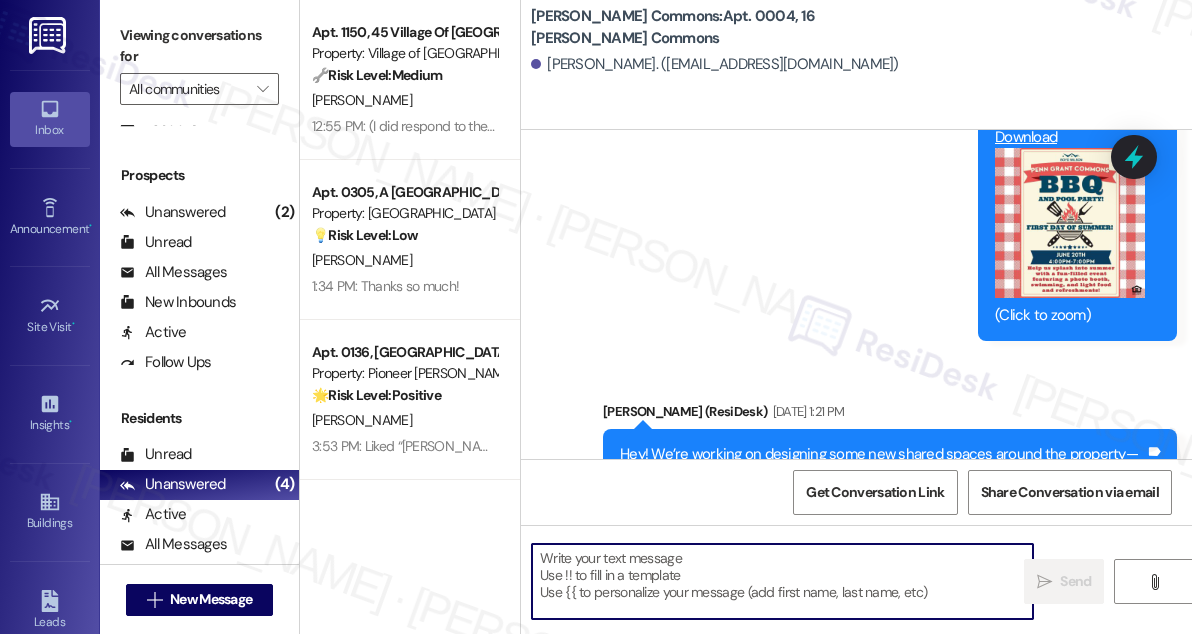 paste on "Hi again! 👋 We’re still gathering ideas for better shared spaces and would love to include yours.
Is there somewhere you really enjoy hanging out, like a coffee shop or even a friend’s building? What makes it feel so nice to be there?
Your thoughts will really help us make our shared spaces feel more useful and welcoming. Thanks for sharing if you can!" 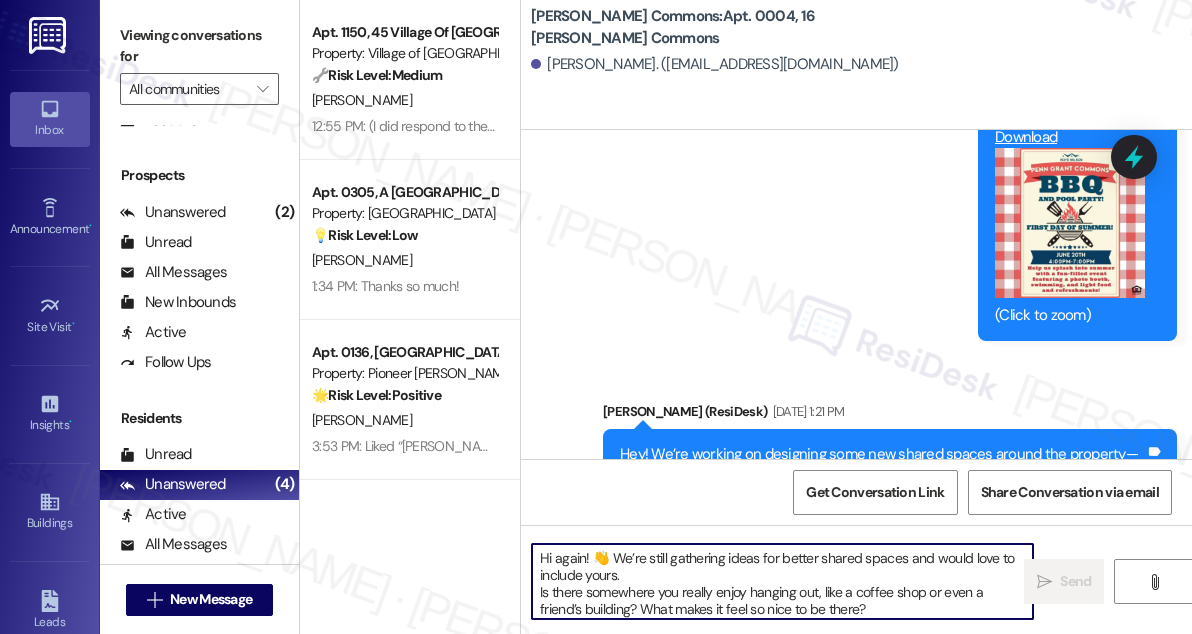 scroll, scrollTop: 34, scrollLeft: 0, axis: vertical 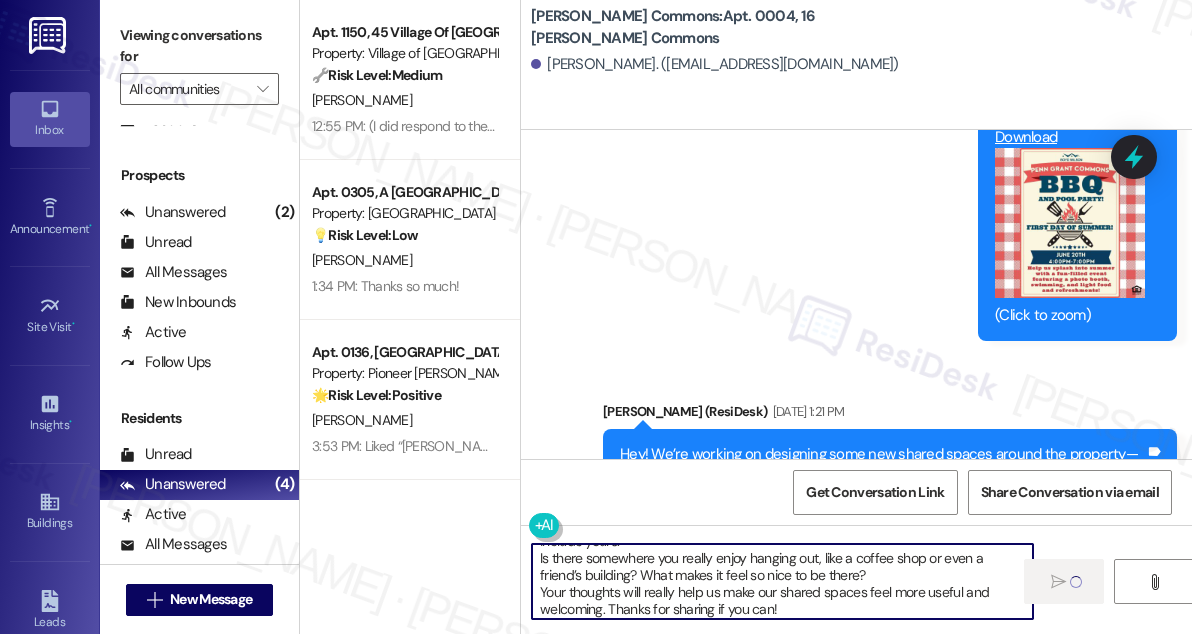 type 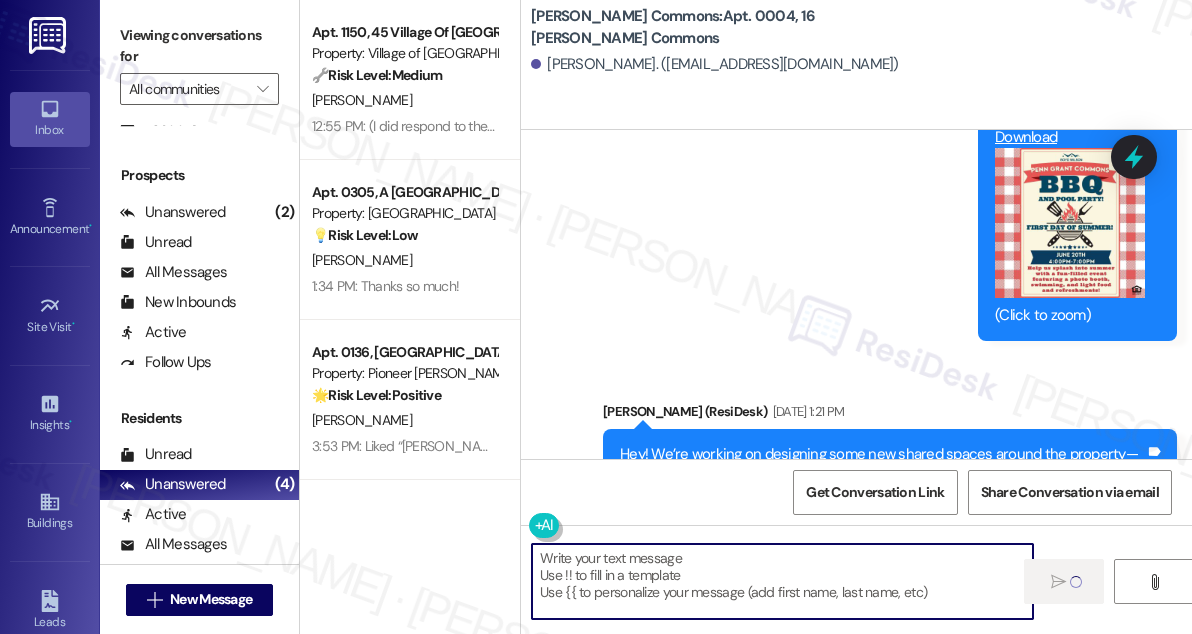 scroll, scrollTop: 0, scrollLeft: 0, axis: both 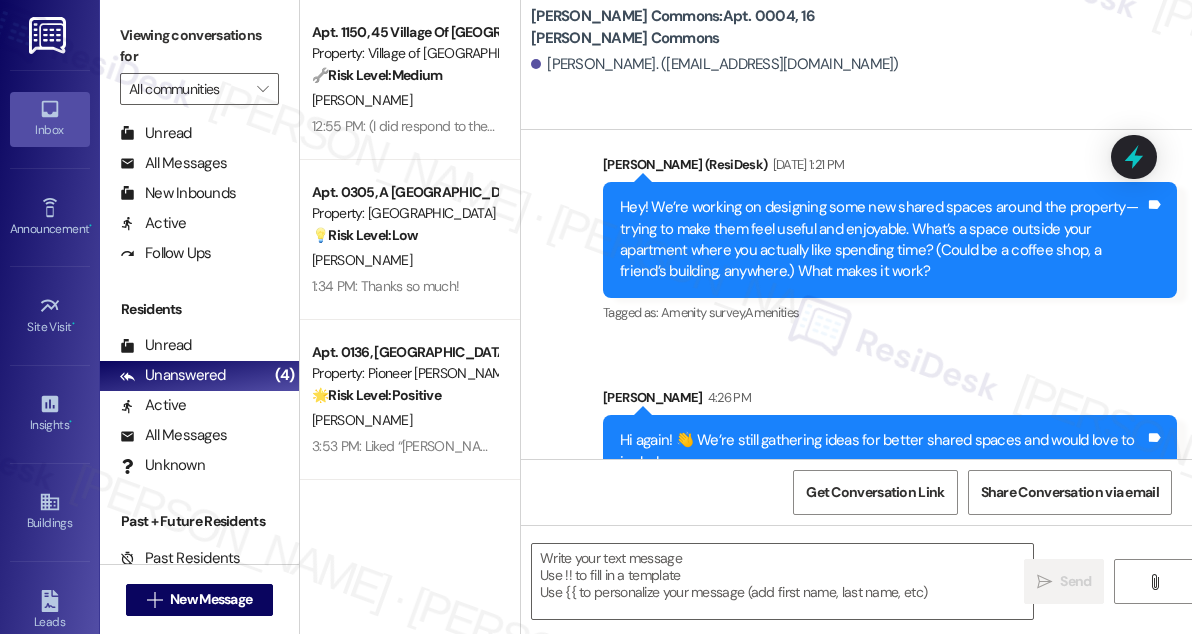 click on "Sarah 4:26 PM" at bounding box center (890, 401) 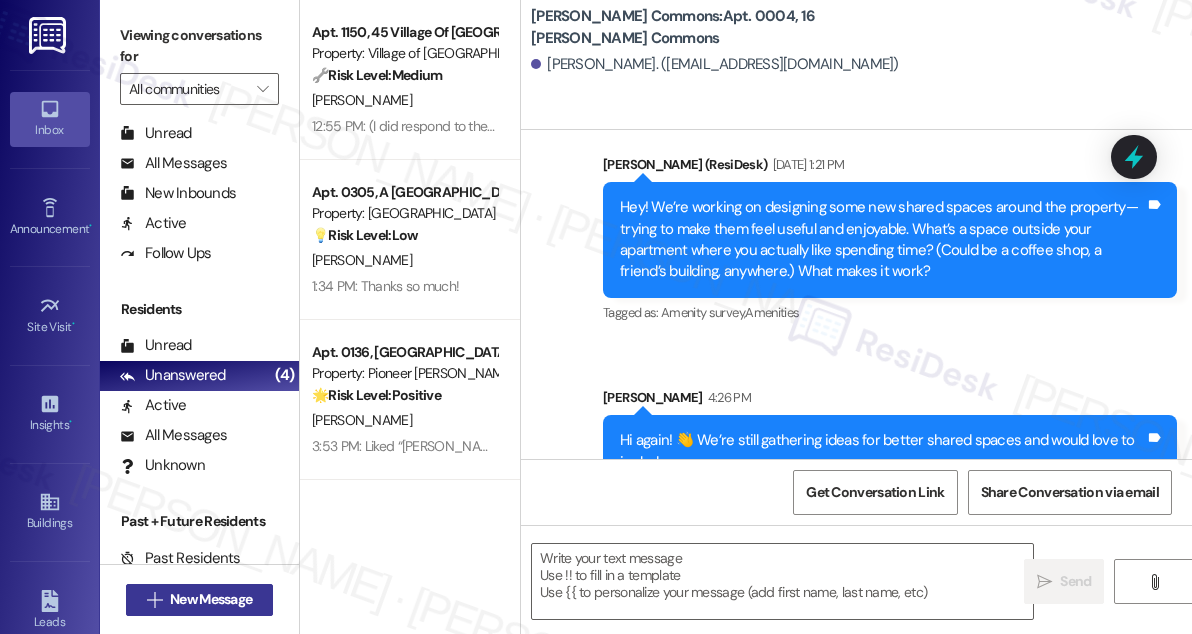 click on "New Message" at bounding box center [211, 599] 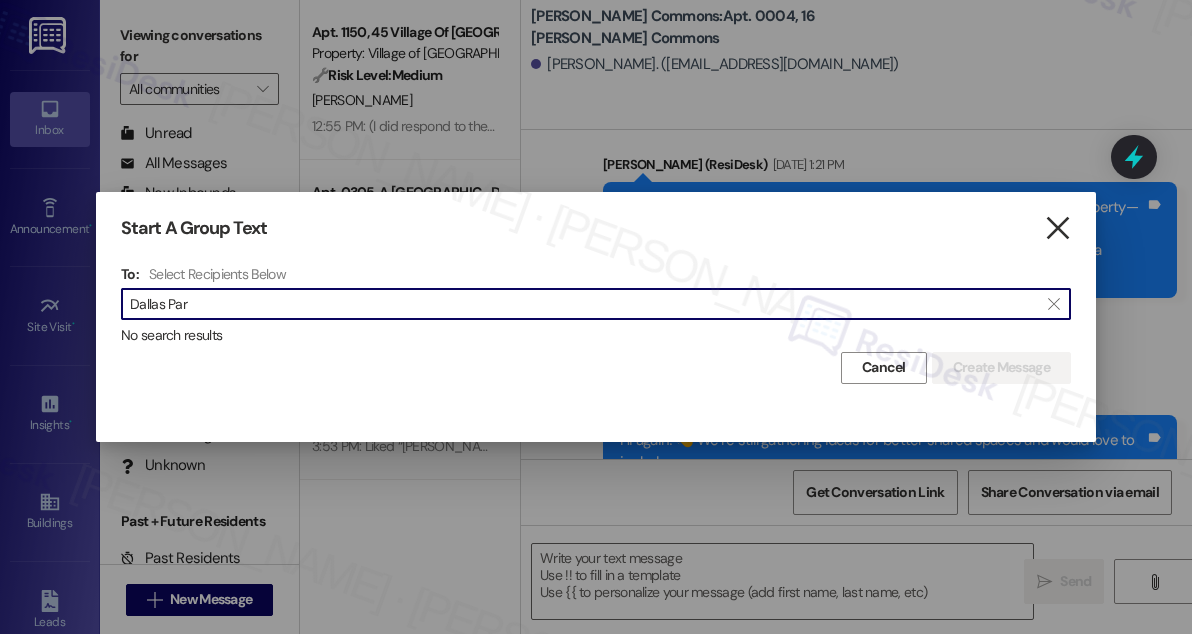 type on "Dallas Par" 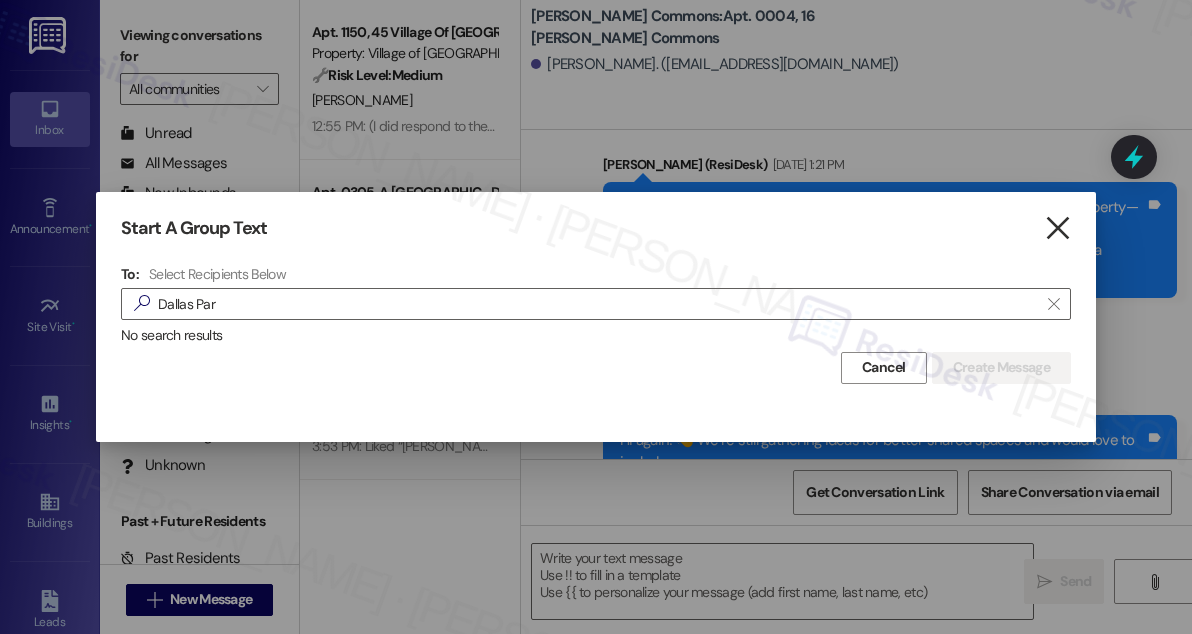 click on "" at bounding box center [1057, 228] 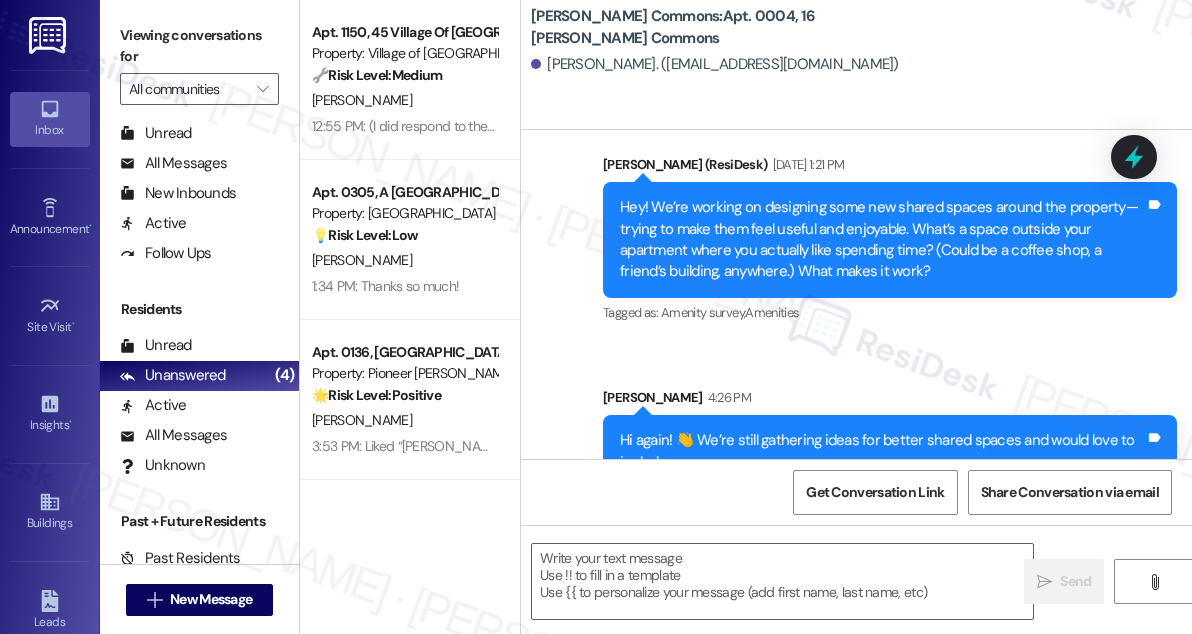 click on "Hi again! 👋 We’re still gathering ideas for better shared spaces and would love to include yours.
Is there somewhere you really enjoy hanging out, like a coffee shop or even a friend’s building? What makes it feel so nice to be there?
Your thoughts will really help us make our shared spaces feel more useful and welcoming. Thanks for sharing if you can!" at bounding box center [882, 494] 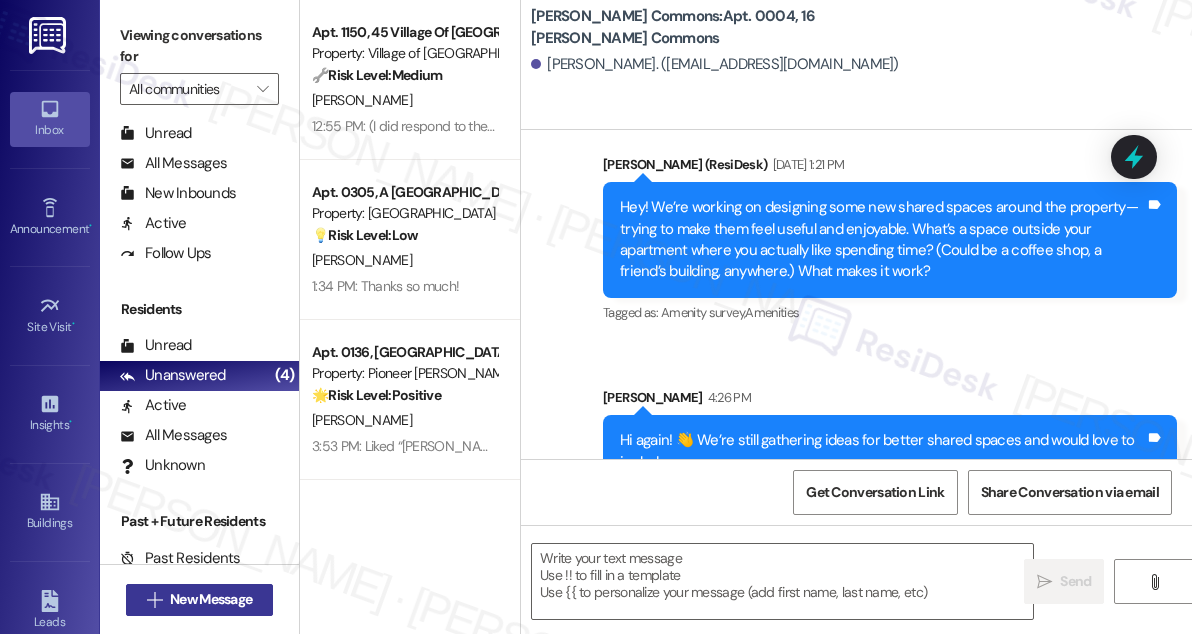 click on "New Message" at bounding box center (211, 599) 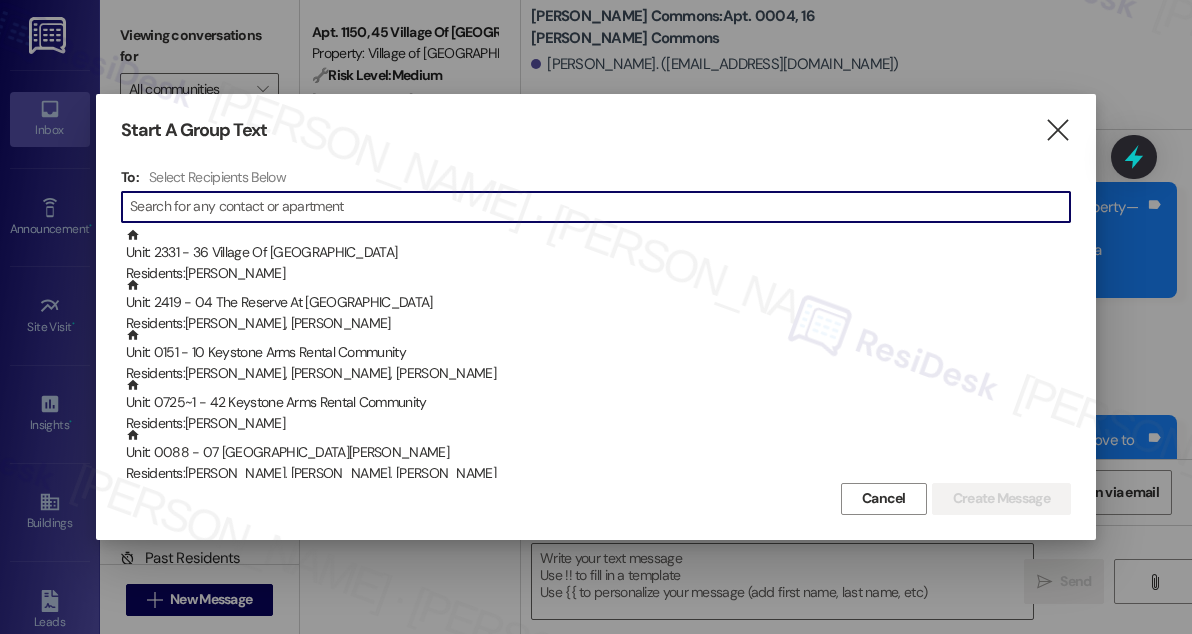 click at bounding box center [600, 207] 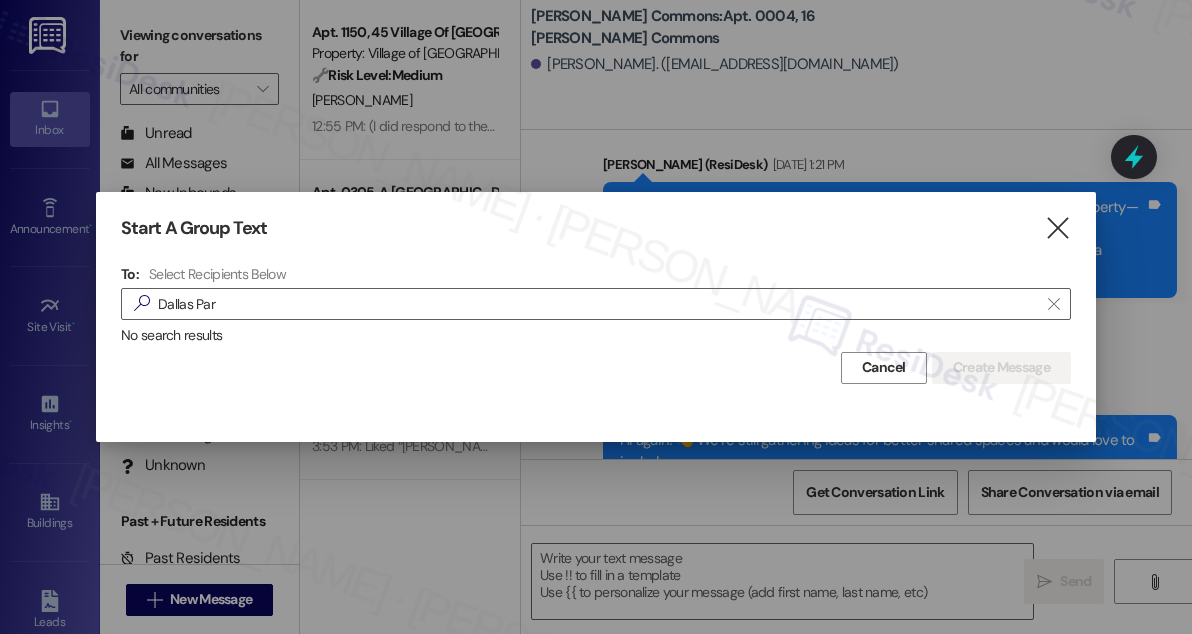 click on "No search results" at bounding box center [596, 335] 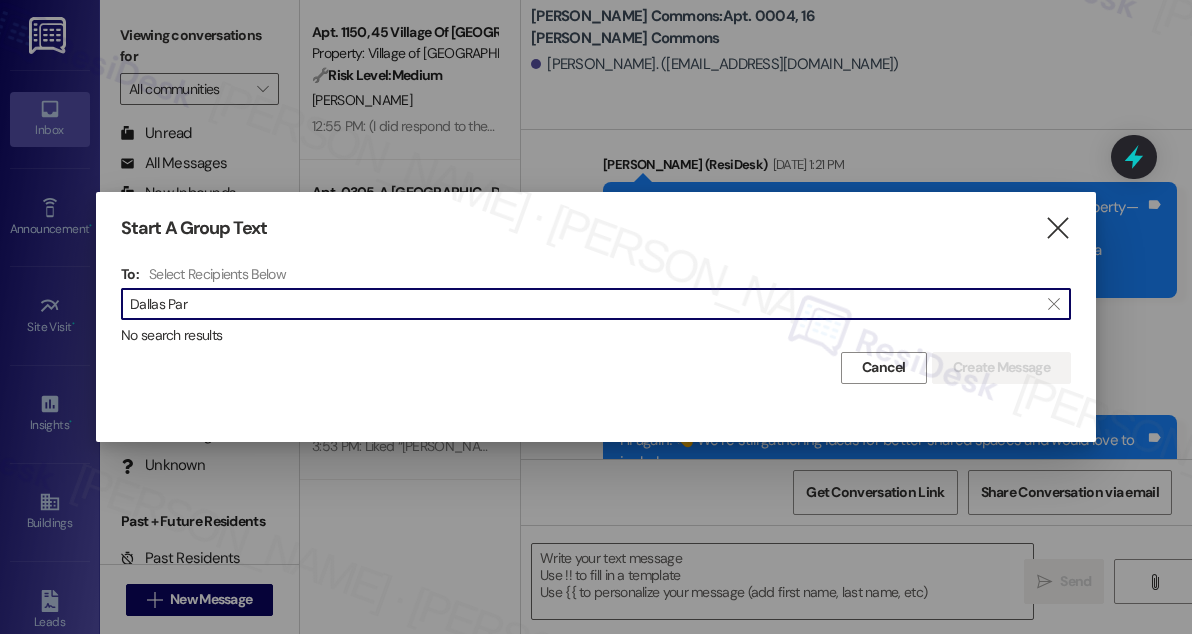 click on "Dallas Par" at bounding box center (584, 304) 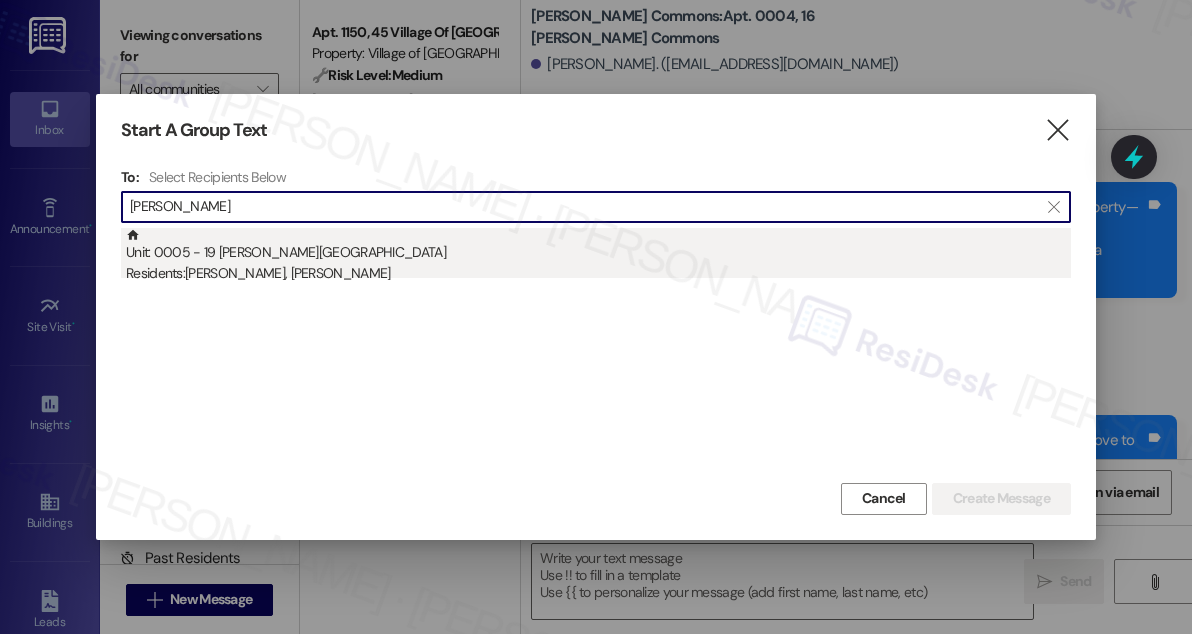 type on "Cole Catherines" 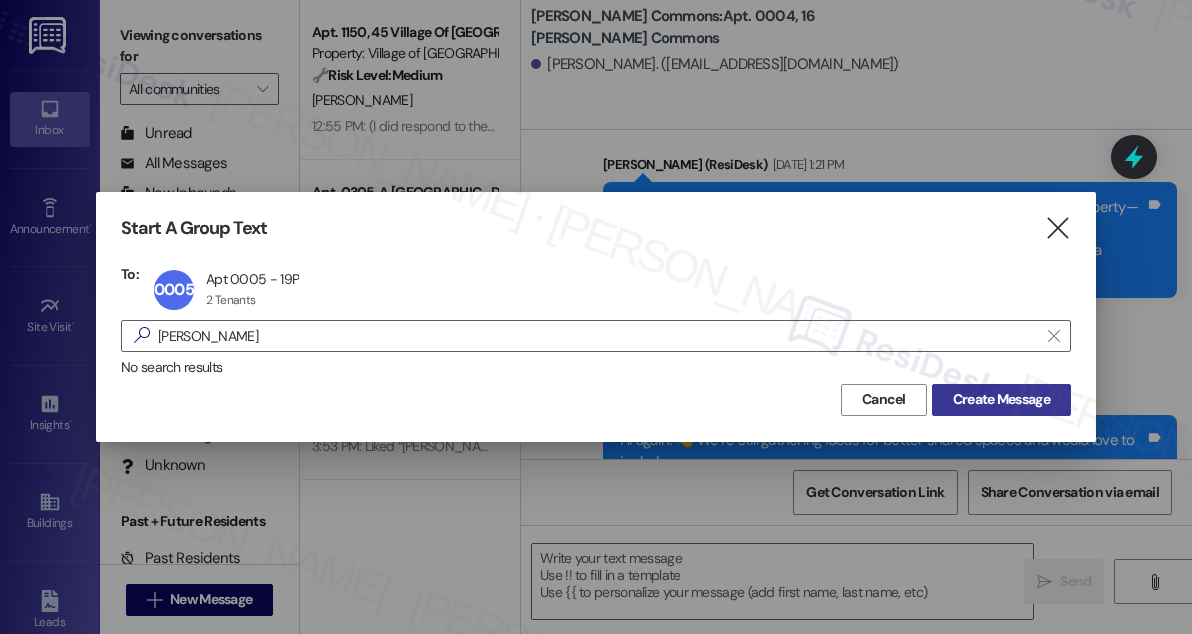 click on "Create Message" at bounding box center (1001, 399) 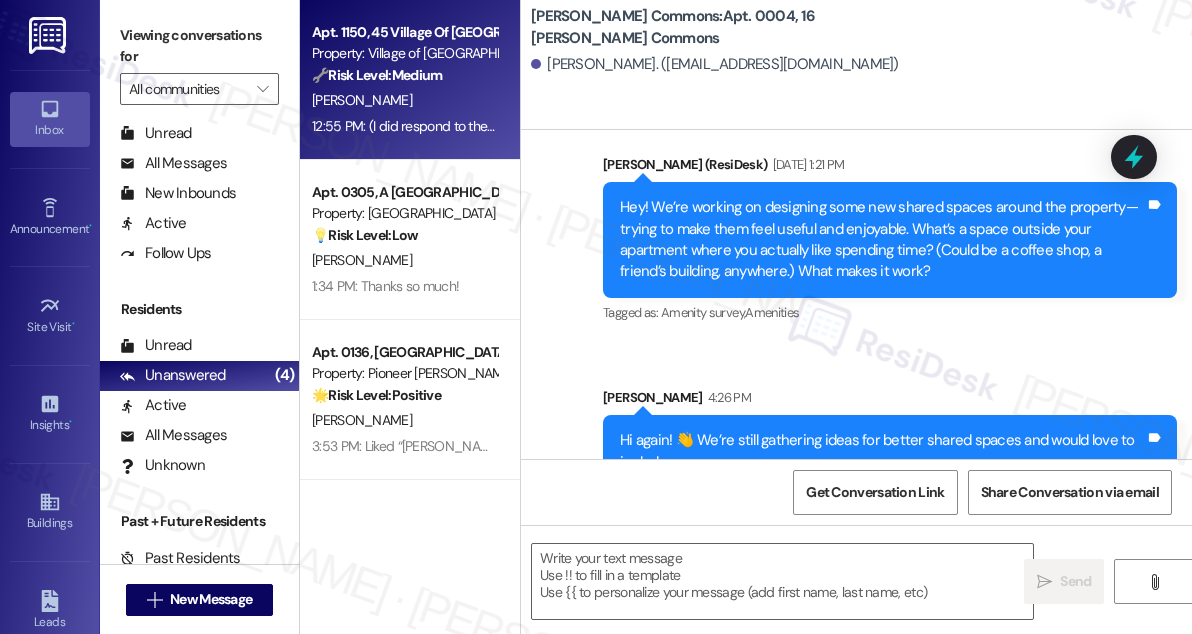 type on "Fetching suggested responses. Please feel free to read through the conversation in the meantime." 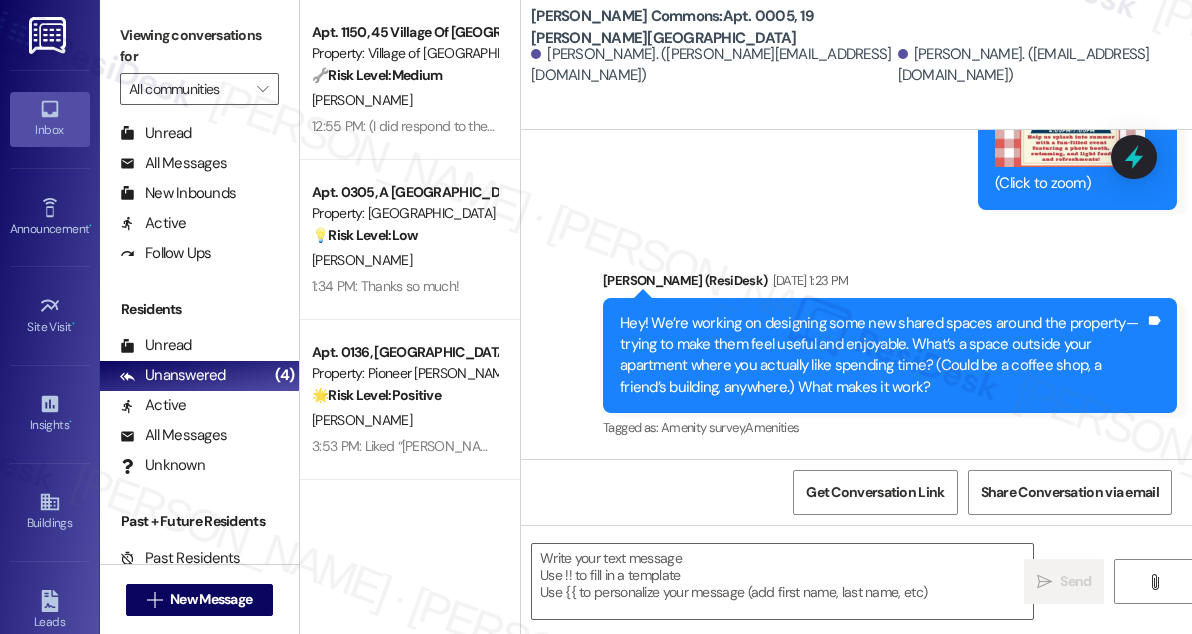 scroll, scrollTop: 8520, scrollLeft: 0, axis: vertical 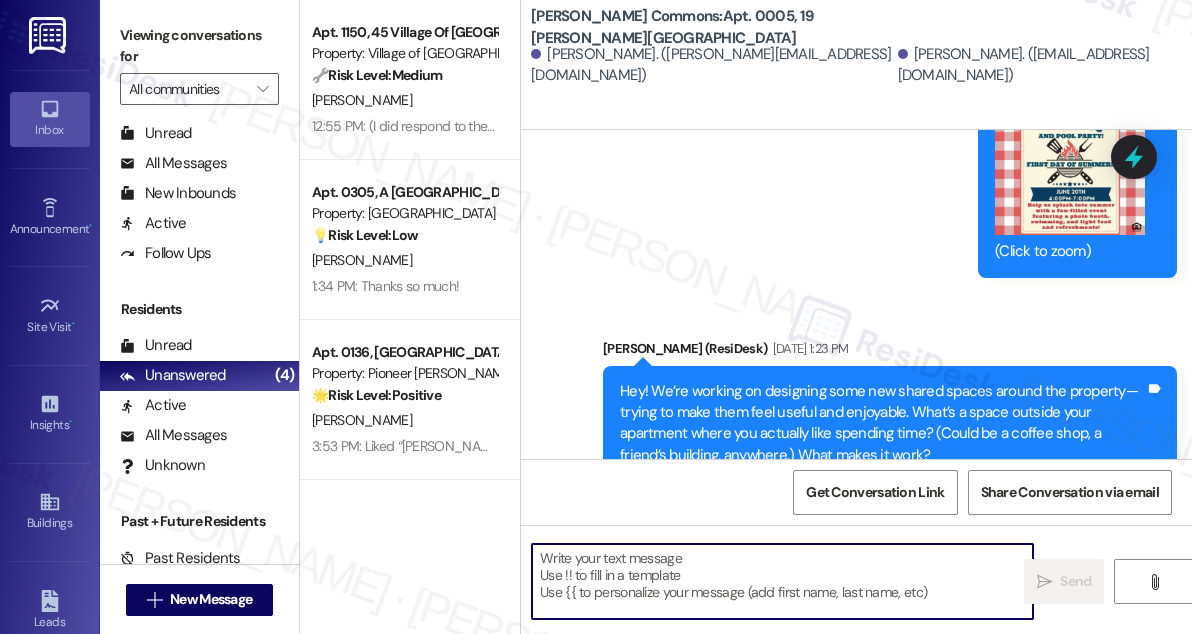 click at bounding box center (782, 581) 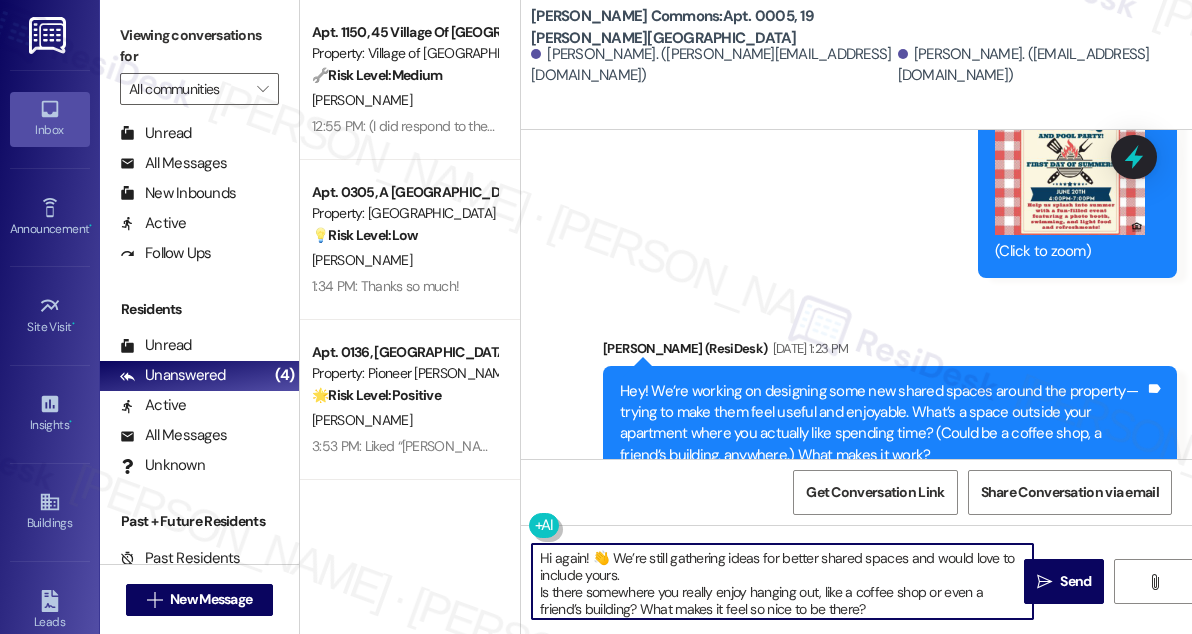 scroll, scrollTop: 34, scrollLeft: 0, axis: vertical 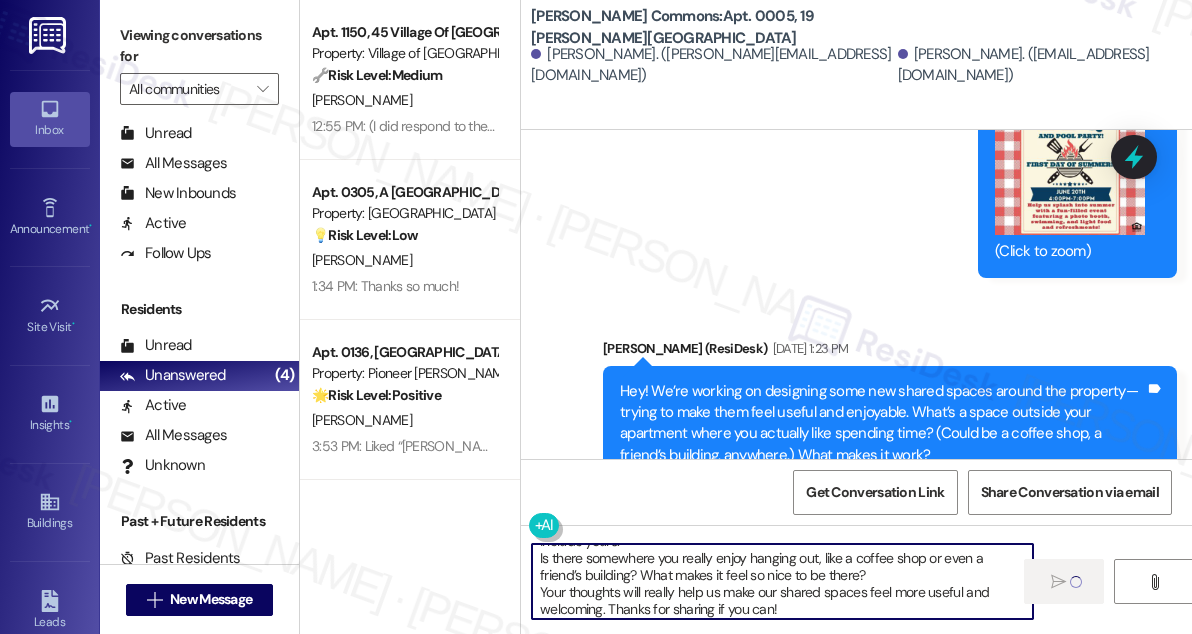 type 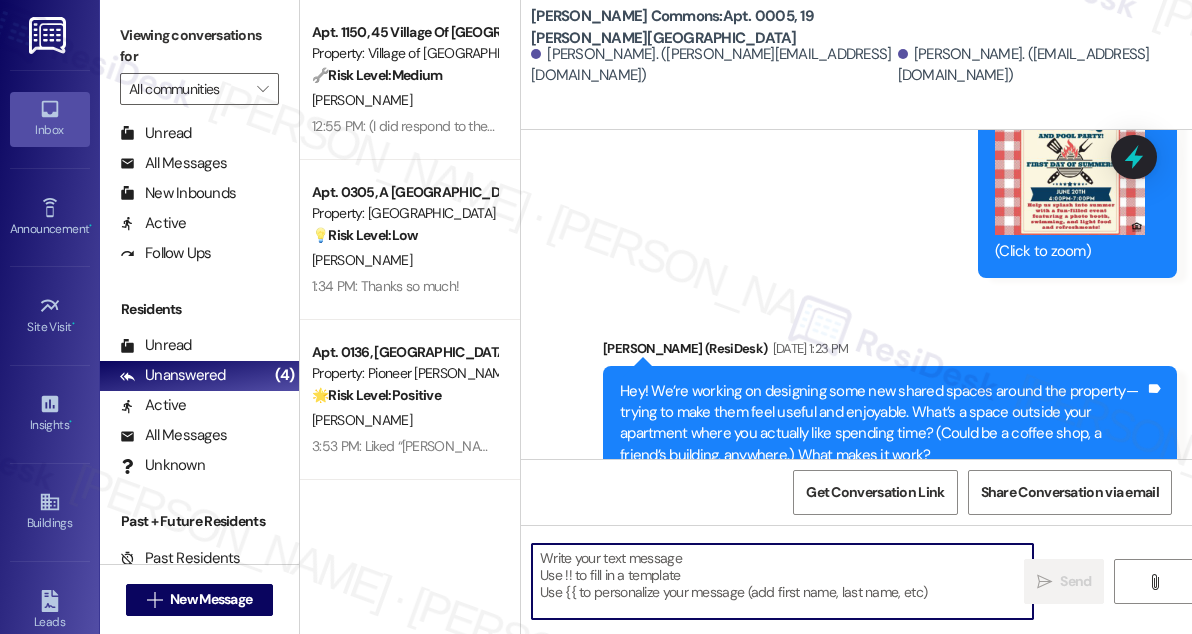 scroll, scrollTop: 0, scrollLeft: 0, axis: both 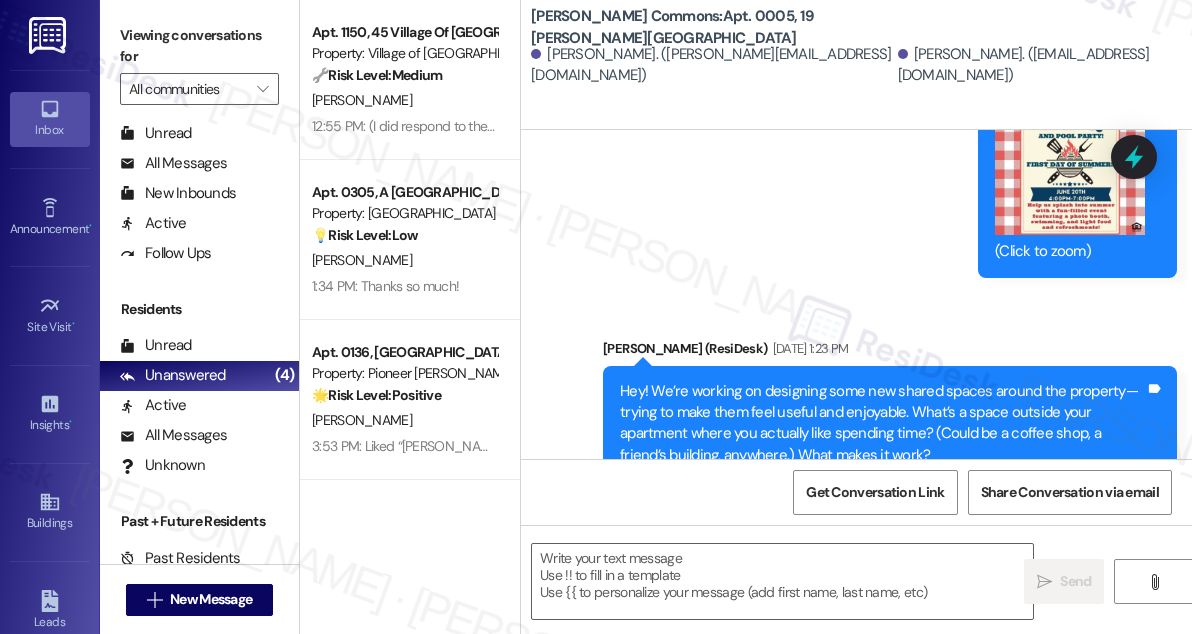 click on "Announcement, sent via SMS Sarah   (ResiDesk) Sep 26, 2024 at 10:22 AM Announcement:
PNG  attachment   Download   (Click to zoom) Tags and notes Announcement, sent via SMS 10:26 AM Sarah   (ResiDesk) Sep 26, 2024 at 10:26 AM Hi Cole and Gabriella! Let's kick off fall with a cozy breakfast together! Join us
tomorrow morning in the Clubhouse for warm apple cider, delicious apple
fritters, and more fall favorites.   See you there! Tags and notes Tagged as:   Amenities ,  Click to highlight conversations about Amenities Praise Click to highlight conversations about Praise Announcement, sent via SMS Sarah   (ResiDesk) Oct 21, 2024 at 12:00 PM Hey neighbors! :jack_o_lantern: Join us for a fun-filled pumpkin painting party this
Thursday at the Clubhouse! Bring your creativity and we'll provide the
pumpkins, paints, and good vibes. See you there! Tags and notes Tagged as:   Amenities ,  Click to highlight conversations about Amenities Praise Click to highlight conversations about Praise Sarah   (ResiDesk)" at bounding box center (856, -3413) 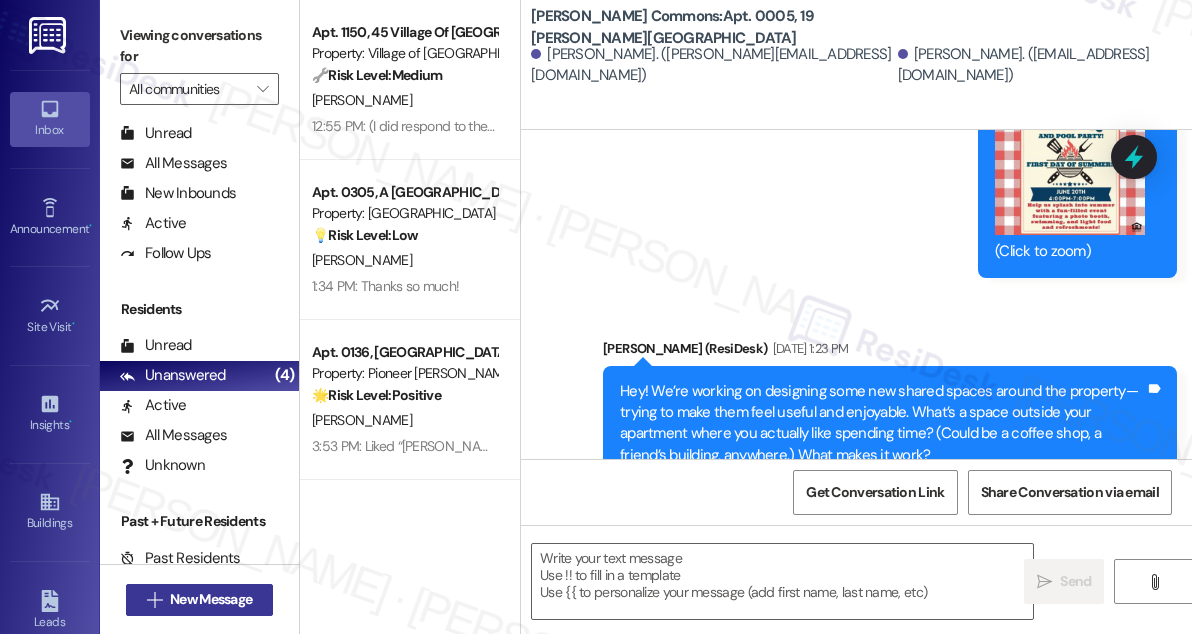 click on "New Message" at bounding box center (211, 599) 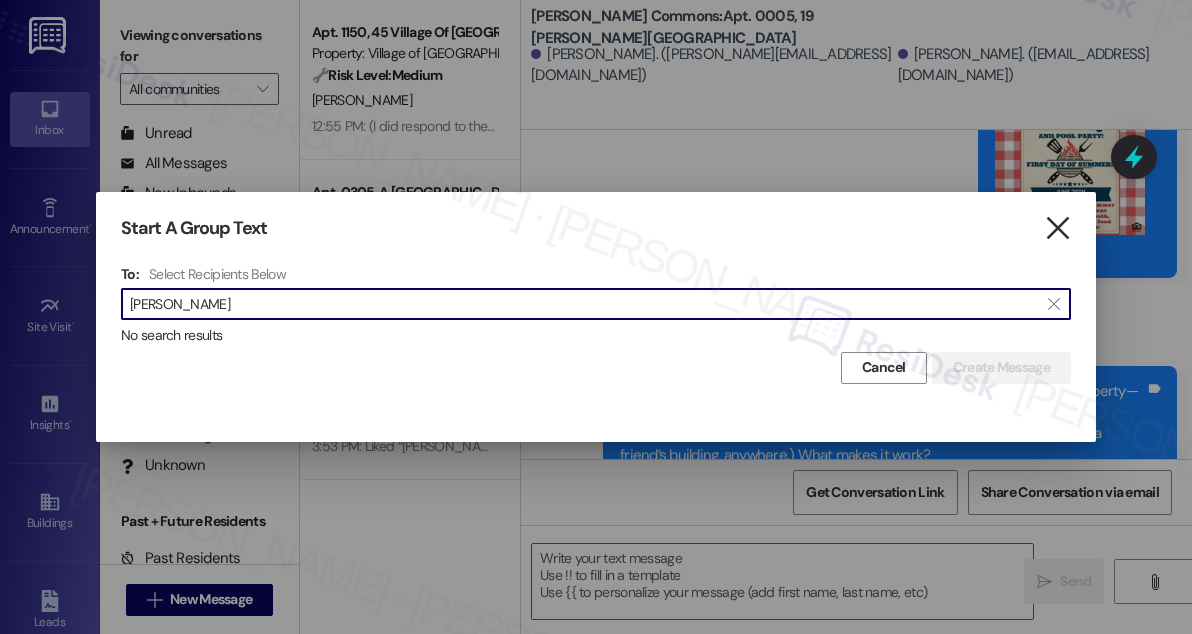 type on "Kyle Lutz" 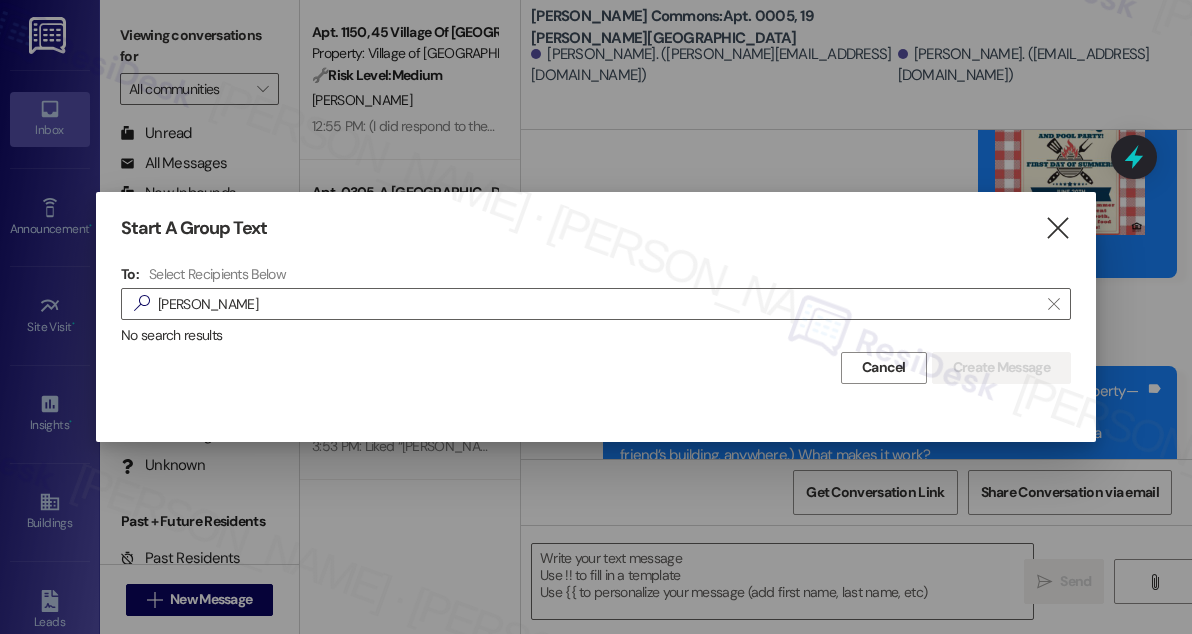 click on "" at bounding box center [1057, 228] 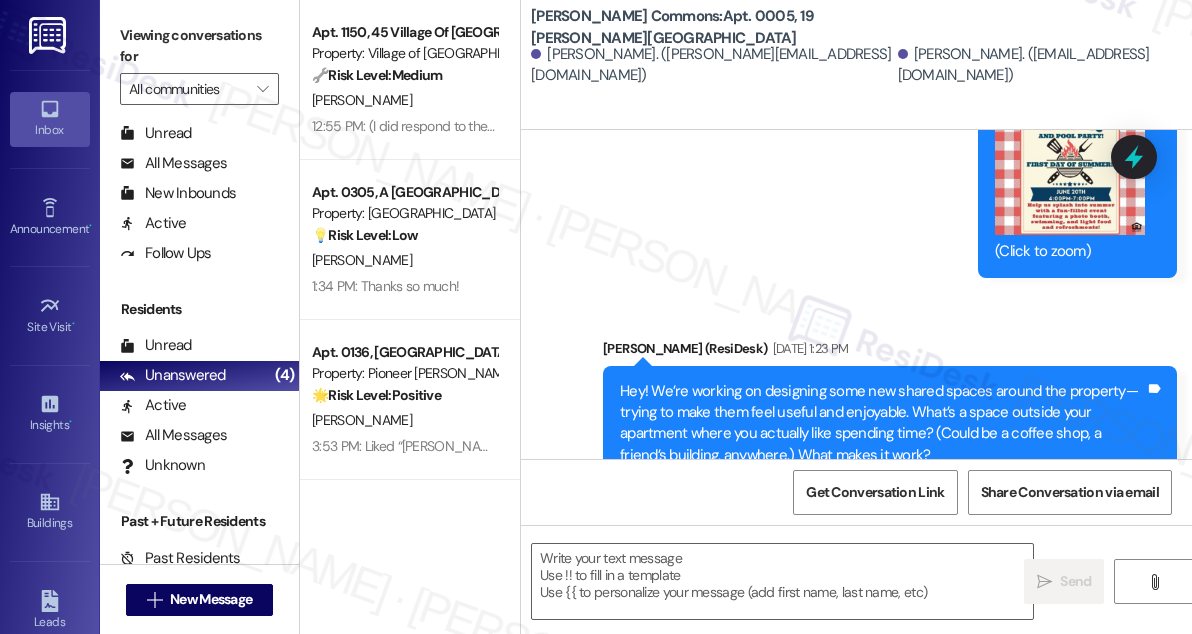 click on "Announcement, sent via SMS Sarah   (ResiDesk) Sep 26, 2024 at 10:22 AM Announcement:
PNG  attachment   Download   (Click to zoom) Tags and notes Announcement, sent via SMS 10:26 AM Sarah   (ResiDesk) Sep 26, 2024 at 10:26 AM Hi Cole and Gabriella! Let's kick off fall with a cozy breakfast together! Join us
tomorrow morning in the Clubhouse for warm apple cider, delicious apple
fritters, and more fall favorites.   See you there! Tags and notes Tagged as:   Amenities ,  Click to highlight conversations about Amenities Praise Click to highlight conversations about Praise Announcement, sent via SMS Sarah   (ResiDesk) Oct 21, 2024 at 12:00 PM Hey neighbors! :jack_o_lantern: Join us for a fun-filled pumpkin painting party this
Thursday at the Clubhouse! Bring your creativity and we'll provide the
pumpkins, paints, and good vibes. See you there! Tags and notes Tagged as:   Amenities ,  Click to highlight conversations about Amenities Praise Click to highlight conversations about Praise Sarah   (ResiDesk)" at bounding box center (856, -3413) 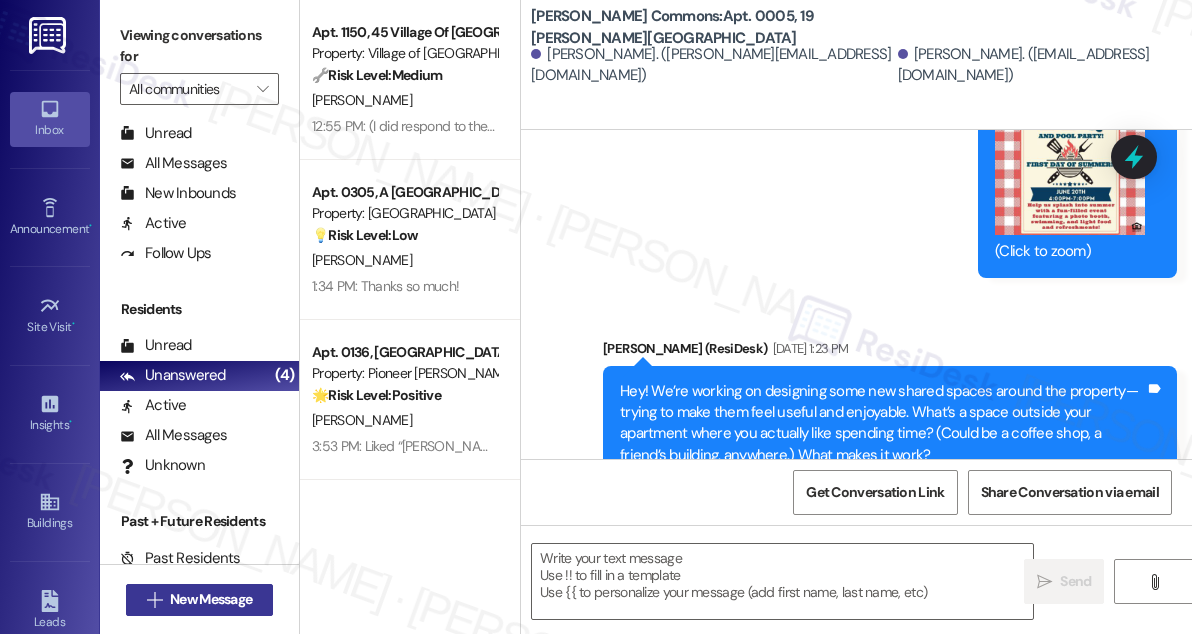 click on "New Message" at bounding box center (211, 599) 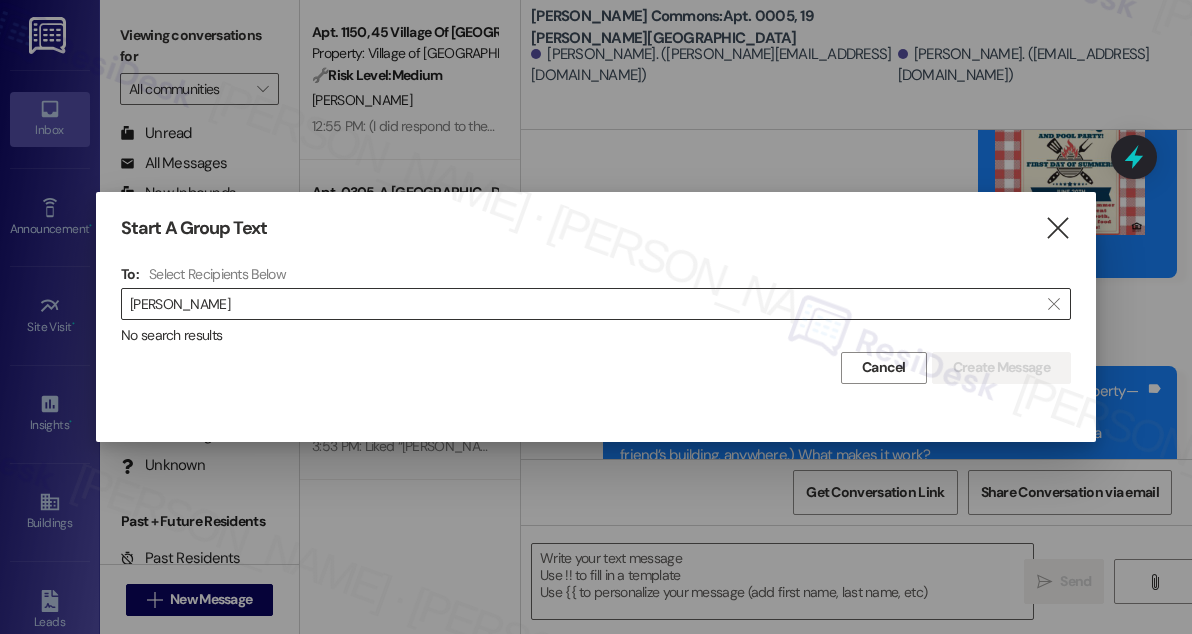 click on "Kyle Lutz" at bounding box center [584, 304] 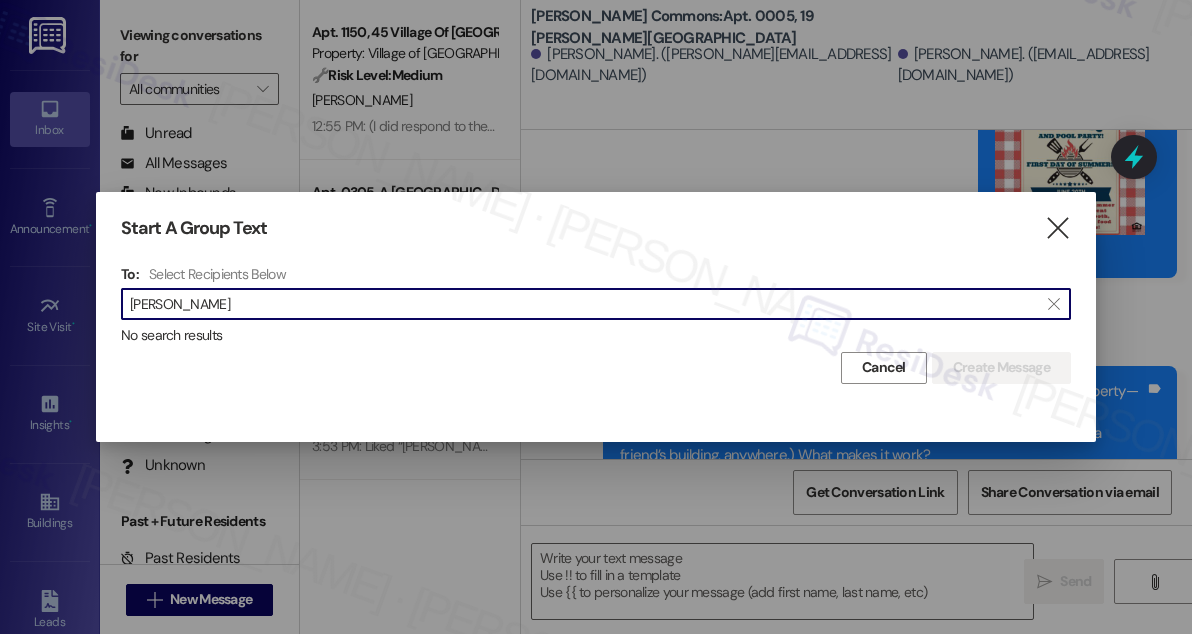 click on "Kyle Lutz" at bounding box center [584, 304] 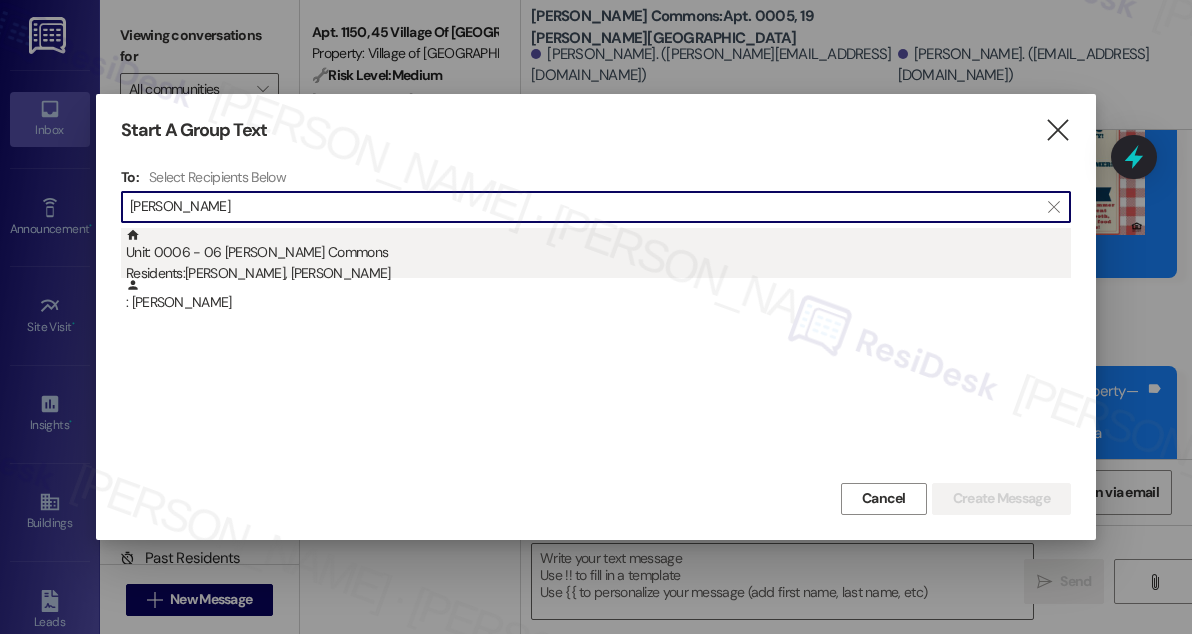 type on "Alyssa Defalco" 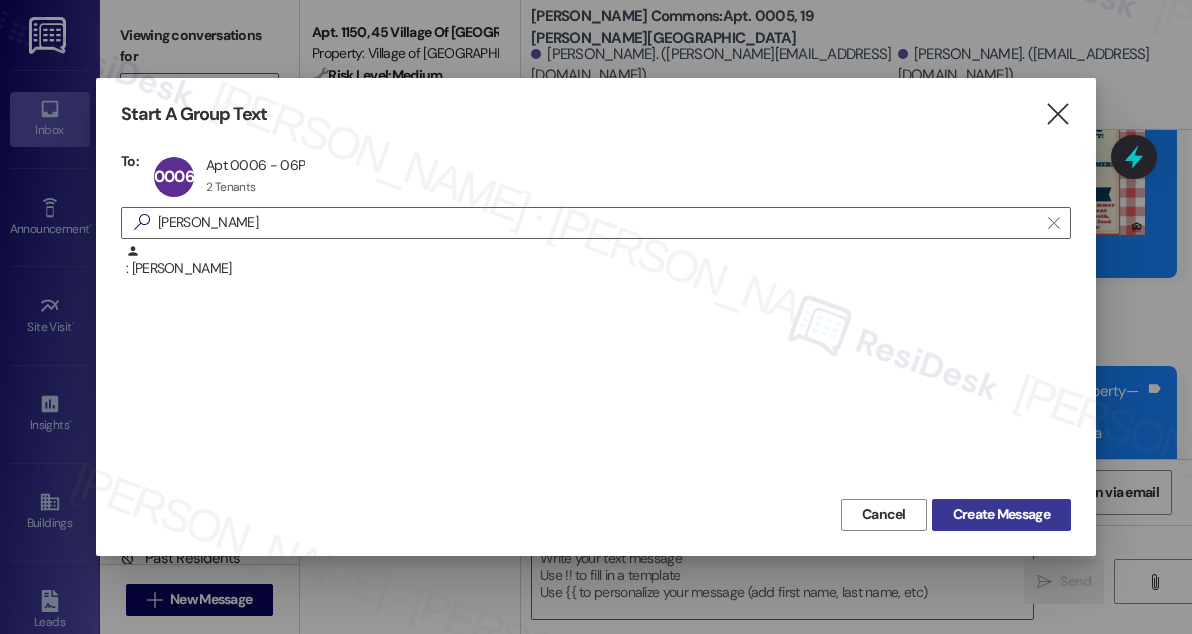 click on "Create Message" at bounding box center (1001, 514) 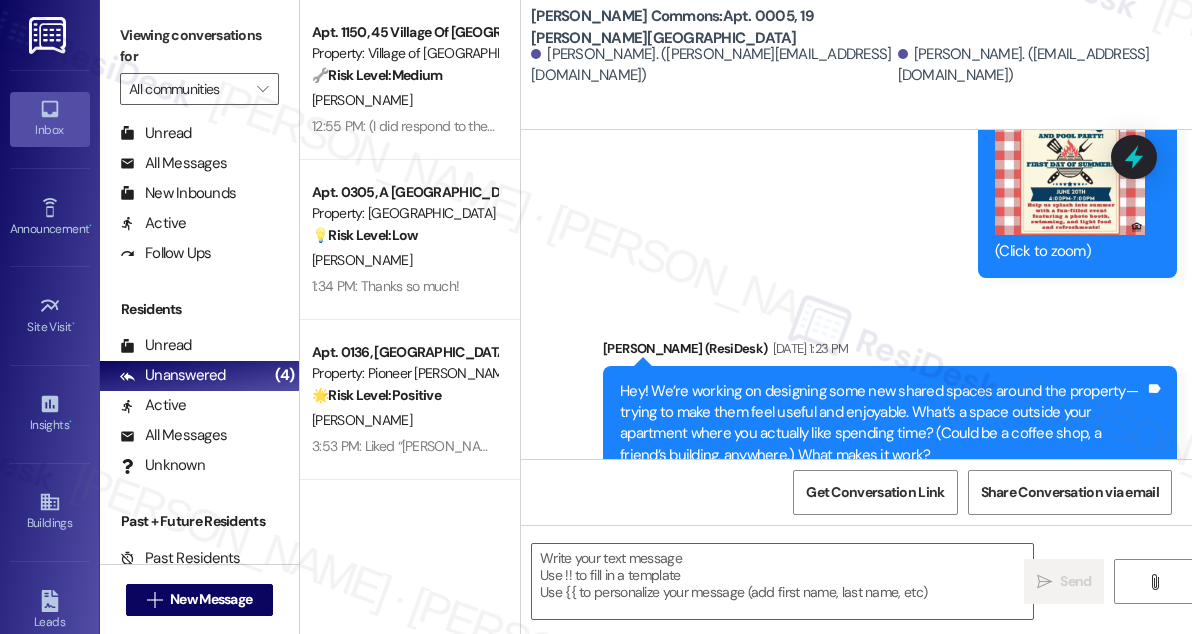 type on "Fetching suggested responses. Please feel free to read through the conversation in the meantime." 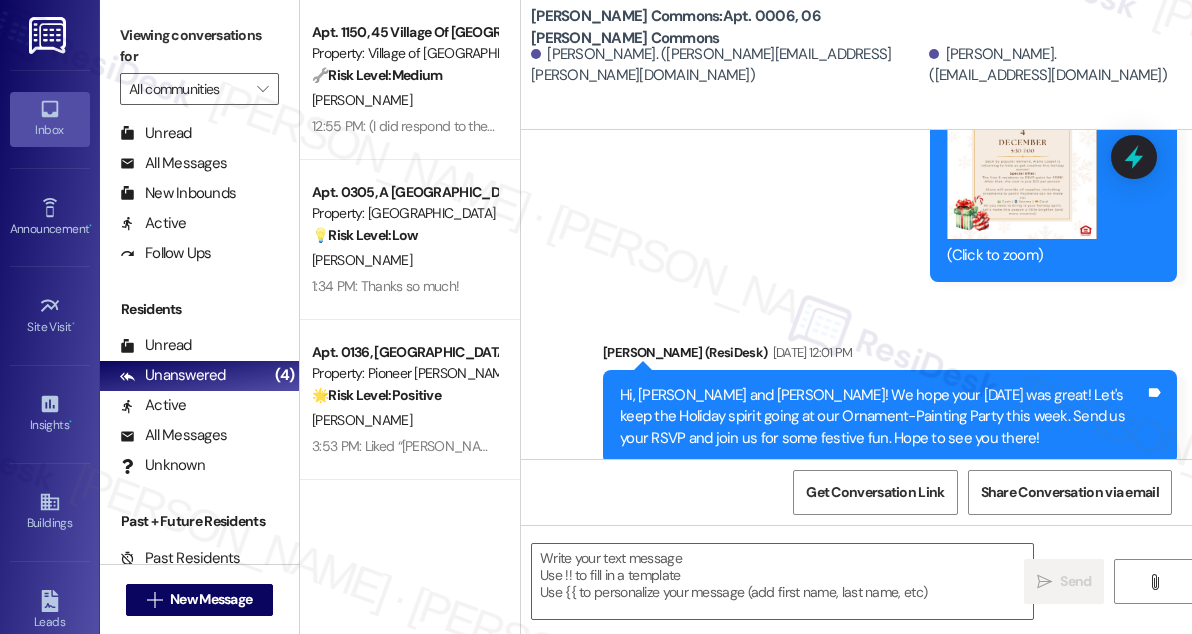 scroll, scrollTop: 13479, scrollLeft: 0, axis: vertical 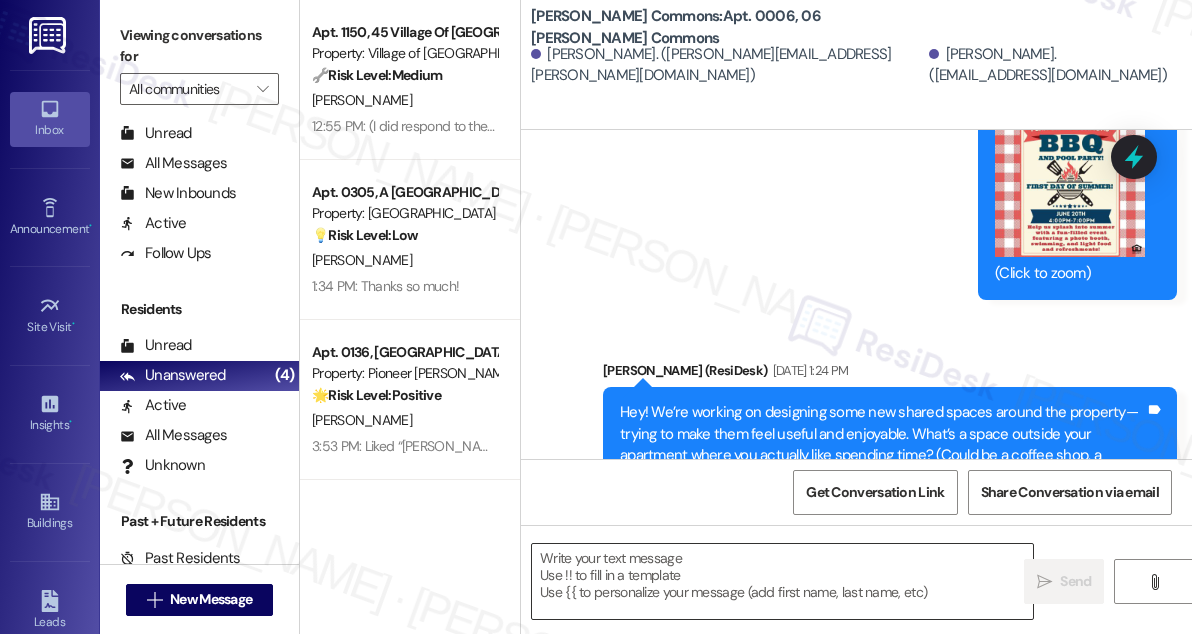 click at bounding box center (782, 581) 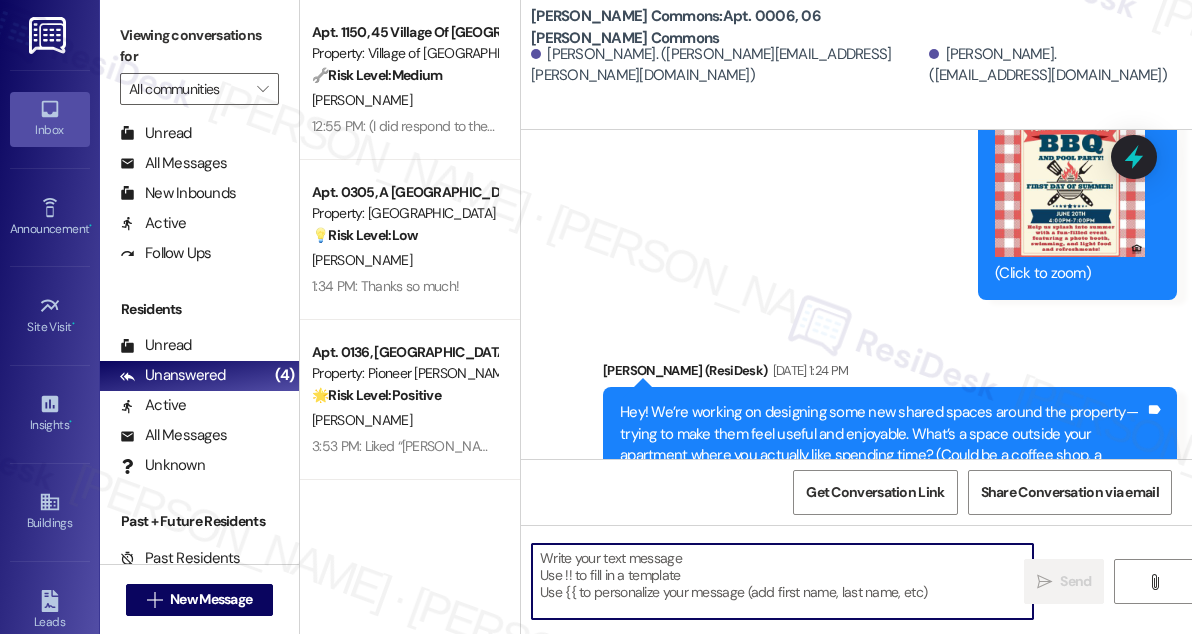 paste on "Hi again! 👋 We’re still gathering ideas for better shared spaces and would love to include yours.
Is there somewhere you really enjoy hanging out, like a coffee shop or even a friend’s building? What makes it feel so nice to be there?
Your thoughts will really help us make our shared spaces feel more useful and welcoming. Thanks for sharing if you can!" 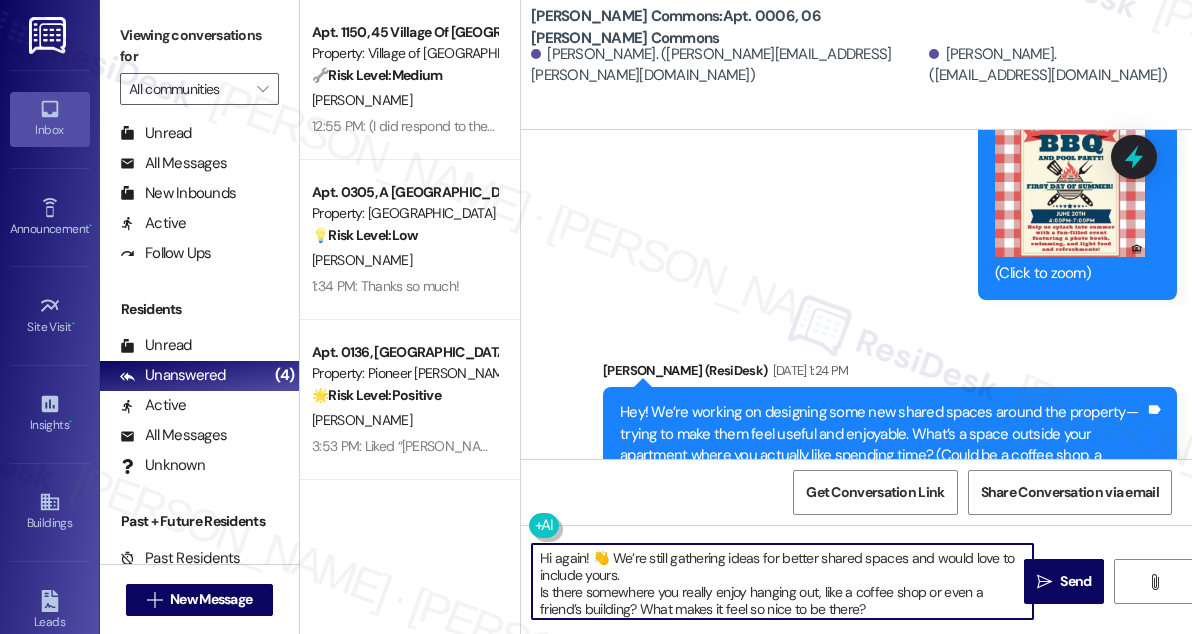 scroll, scrollTop: 34, scrollLeft: 0, axis: vertical 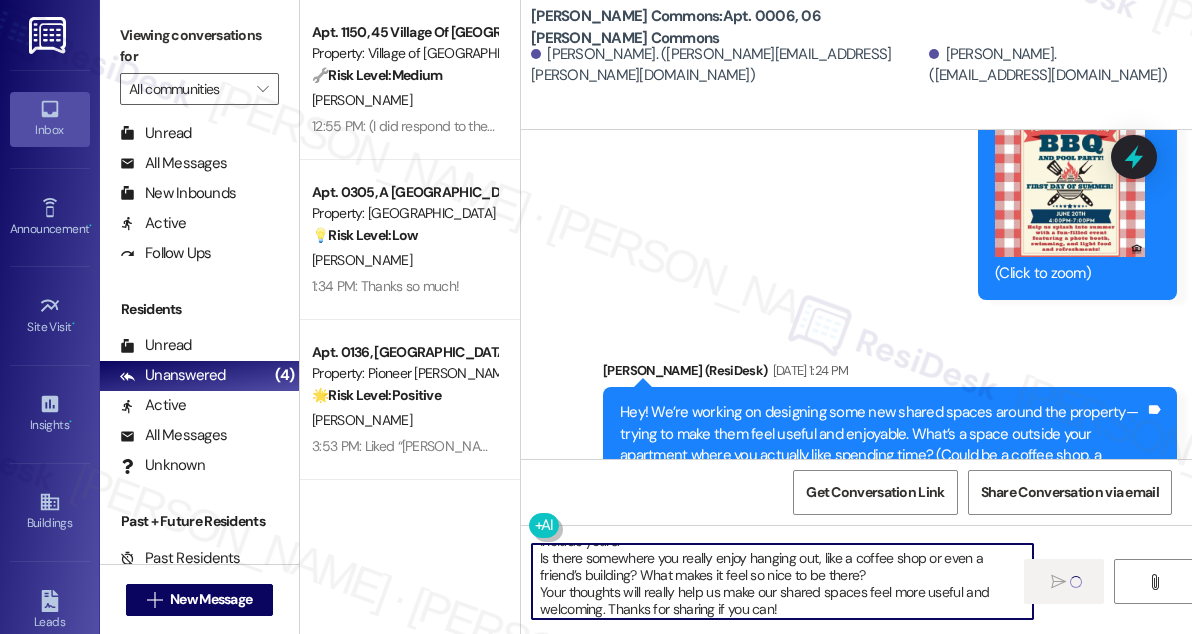 type 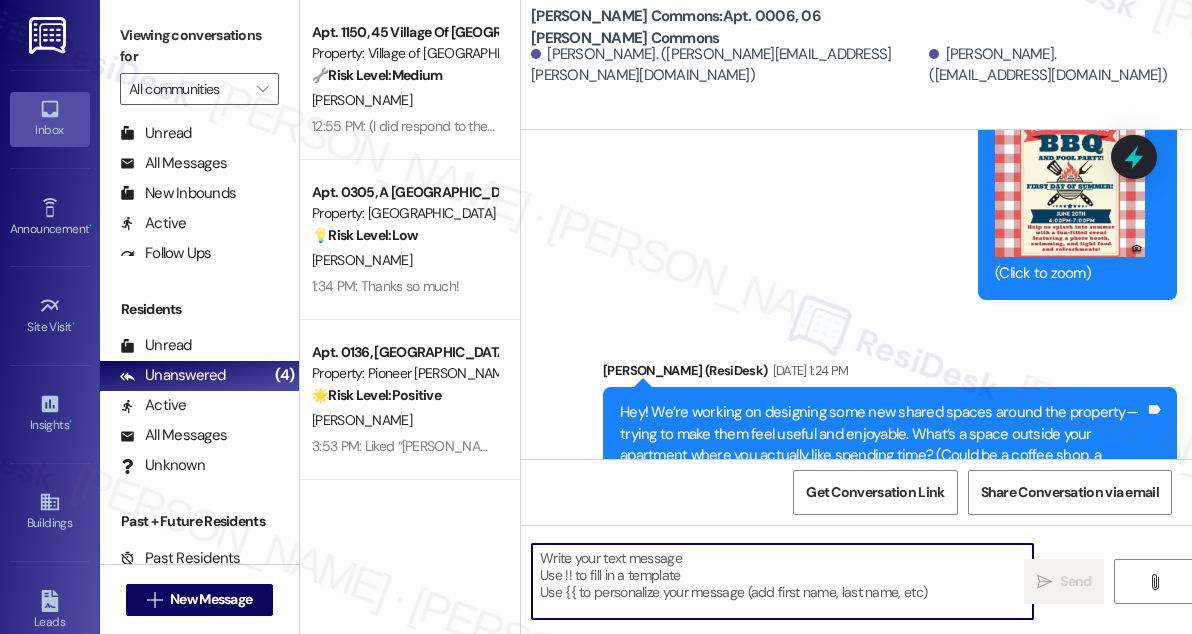scroll, scrollTop: 12938, scrollLeft: 0, axis: vertical 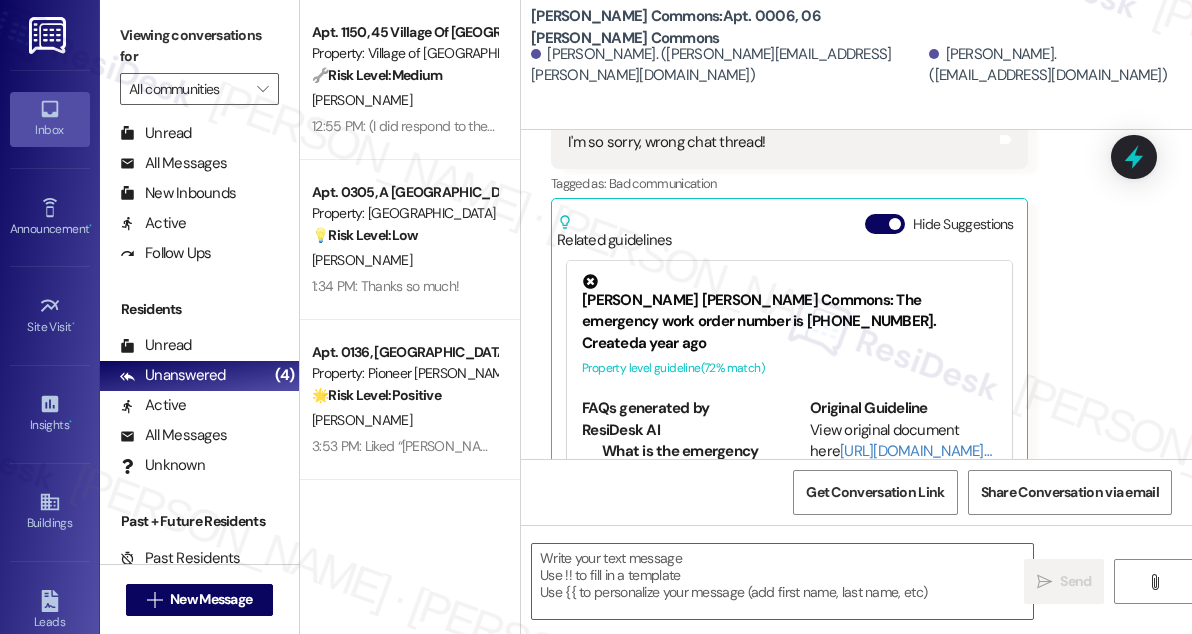 click on "Received via SMS Alyssa Defalco   Neutral Nov 01, 2024 at 7:21 AM I'm so sorry, wrong chat thread!  Tags and notes Tagged as:   Bad communication Click to highlight conversations about Bad communication  Related guidelines Hide Suggestions Boyd Wilson - Penn Grant Commons: The emergency work order number is 717-569-0484. Created  a year ago Property level guideline  ( 72 % match) FAQs generated by ResiDesk AI What is the emergency work order number? The emergency work order number is 717-569-0484. Original Guideline View original document here  http://res.cl… Boyd Wilson - Penn Grant Commons: Gym access requires waivers and access codes, residents need to obtain forms from the office. Created  a year ago Property level guideline  ( 71 % match) FAQs generated by ResiDesk AI Do residents receive fobs for clubhouse/gym access? How can residents access the clubhouse/gym? What forms do residents need to obtain from the office for clubhouse/gym access? Original Guideline View original document here" at bounding box center [856, 274] 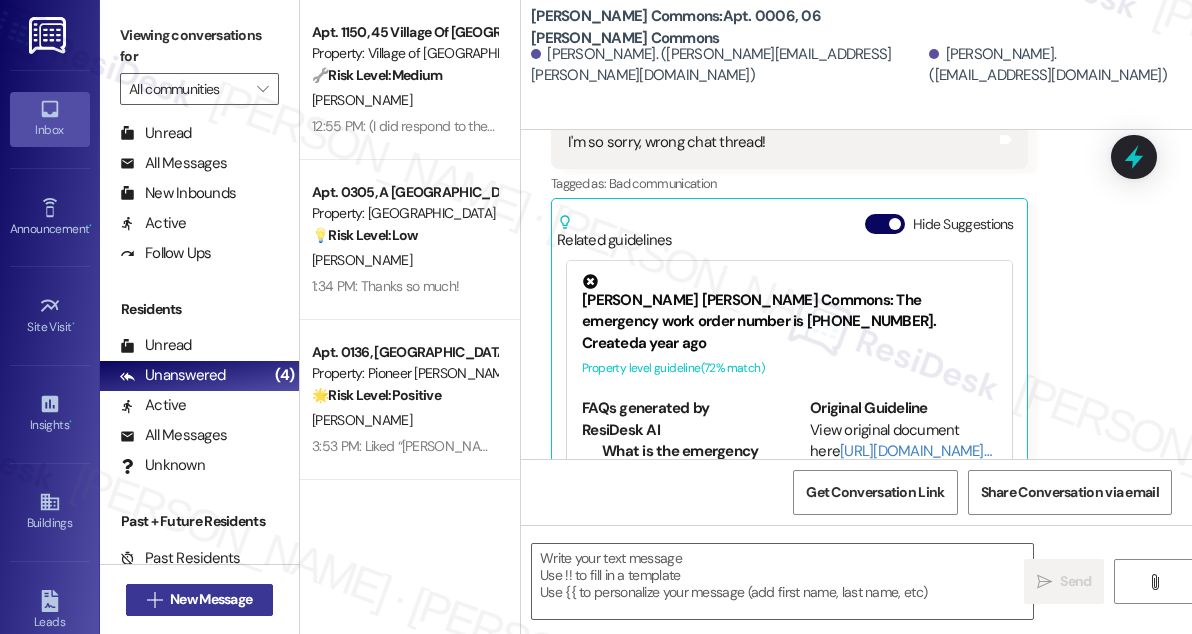 click on "New Message" at bounding box center [211, 599] 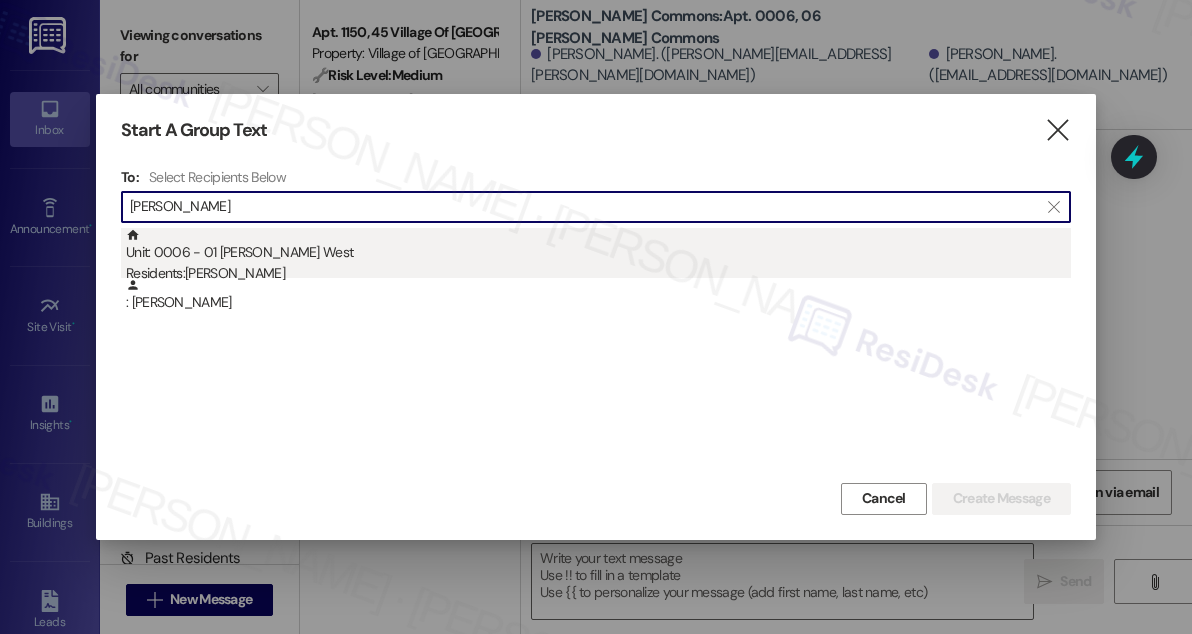 type on "Taylor Pearson" 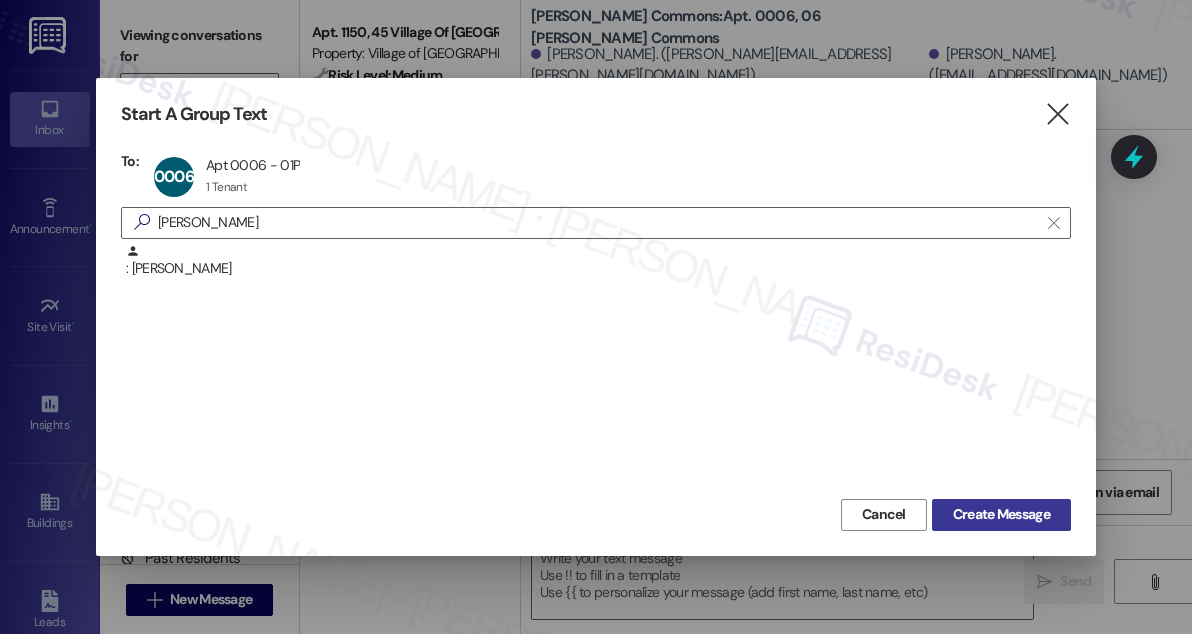 click on "Create Message" at bounding box center (1001, 515) 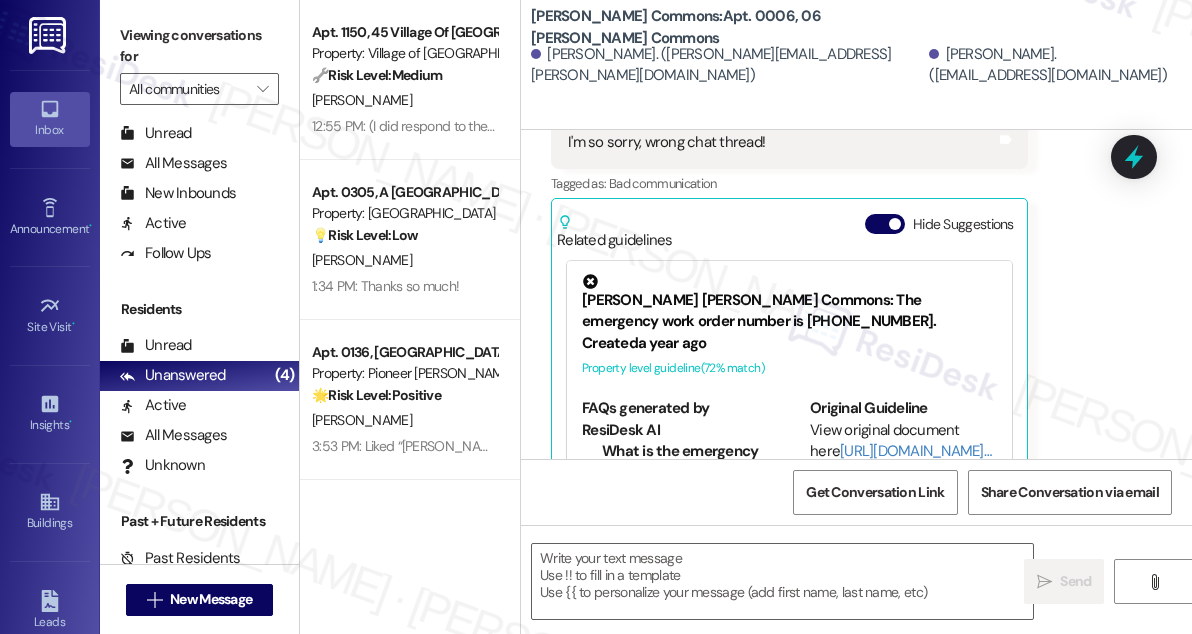 type on "Fetching suggested responses. Please feel free to read through the conversation in the meantime." 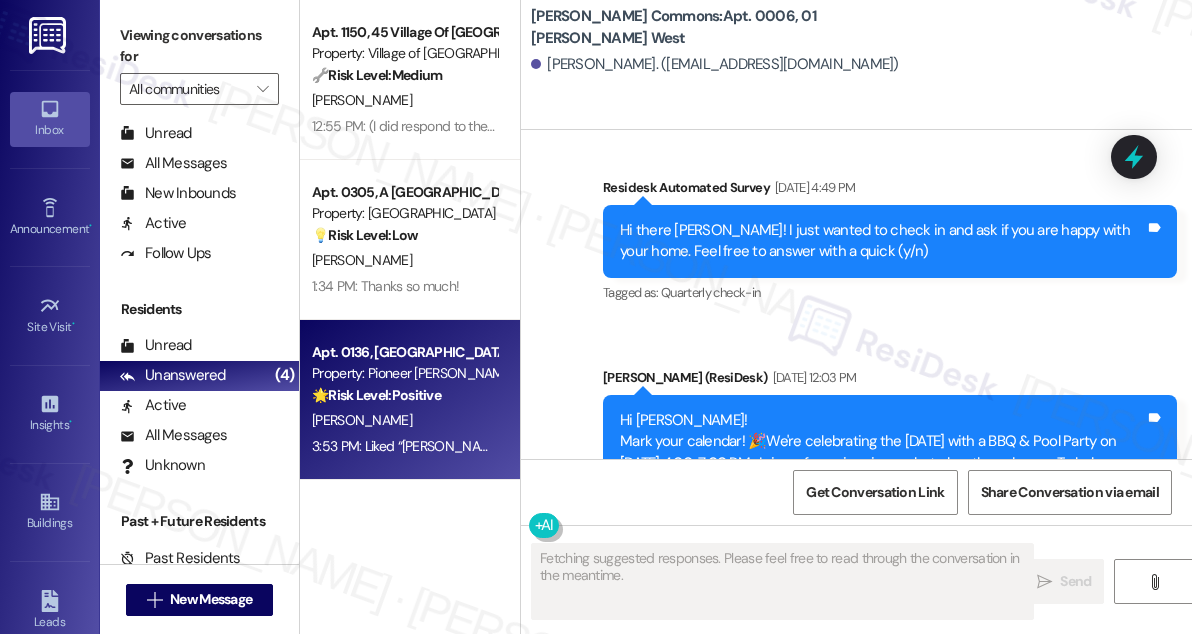 type 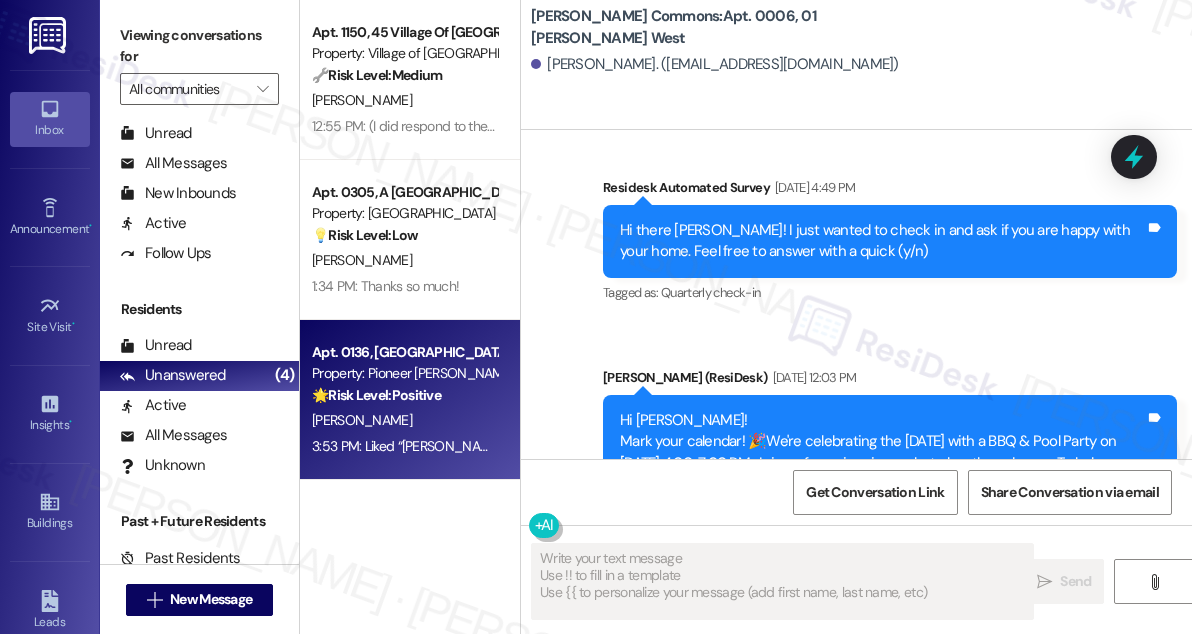 scroll, scrollTop: 7510, scrollLeft: 0, axis: vertical 